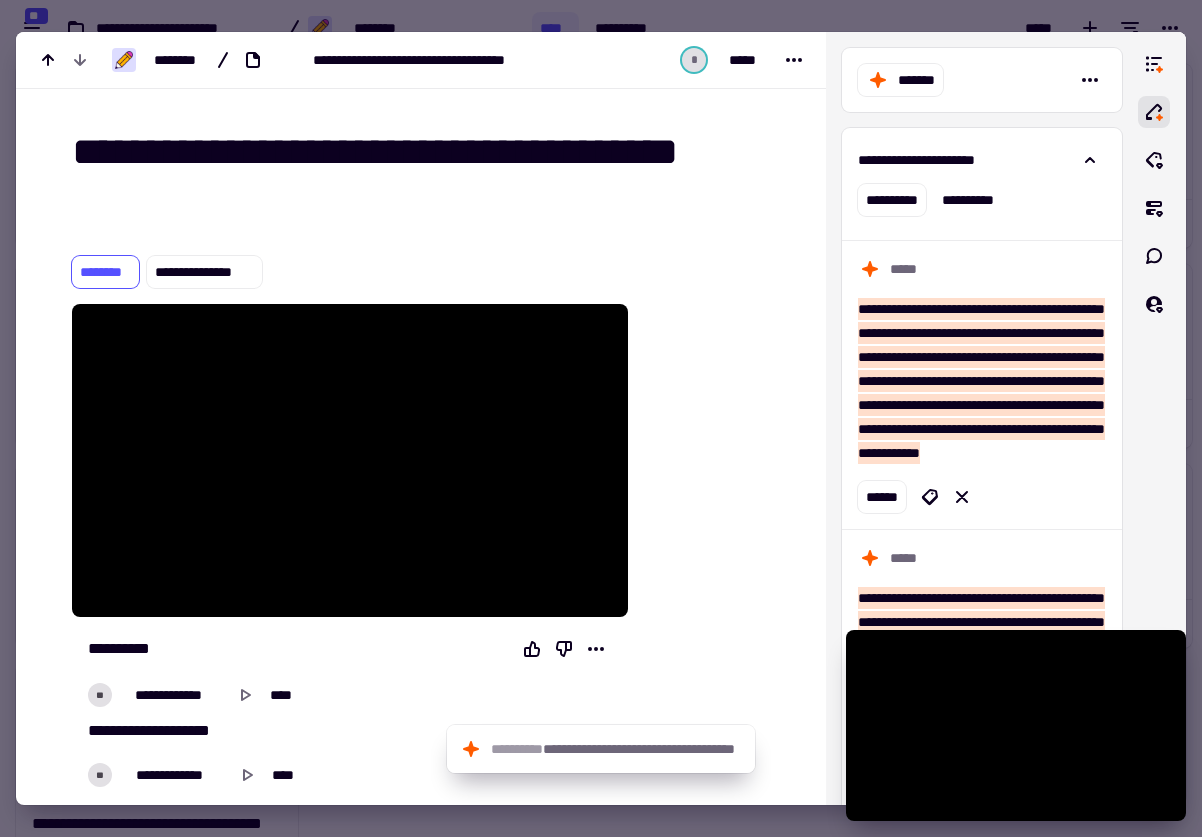 scroll, scrollTop: 0, scrollLeft: 0, axis: both 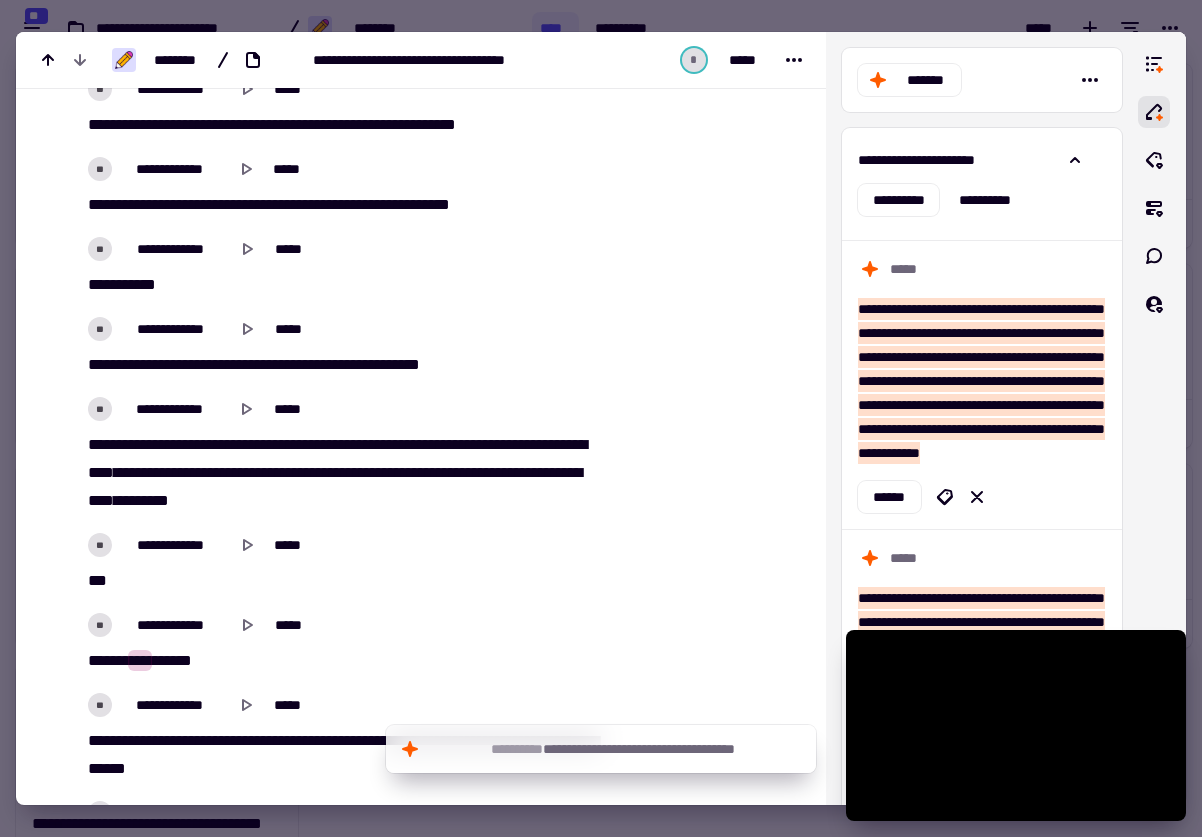 click at bounding box center [601, 418] 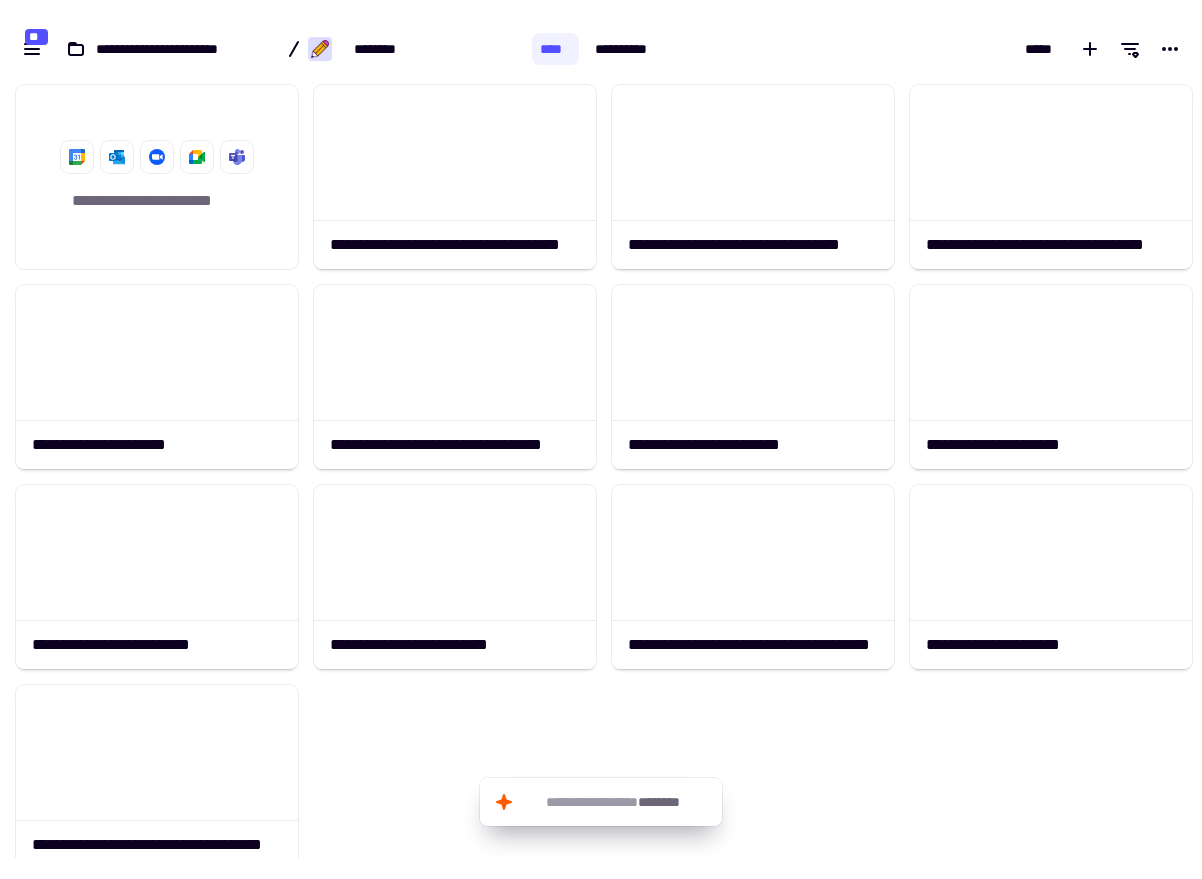 scroll, scrollTop: 7, scrollLeft: 16, axis: both 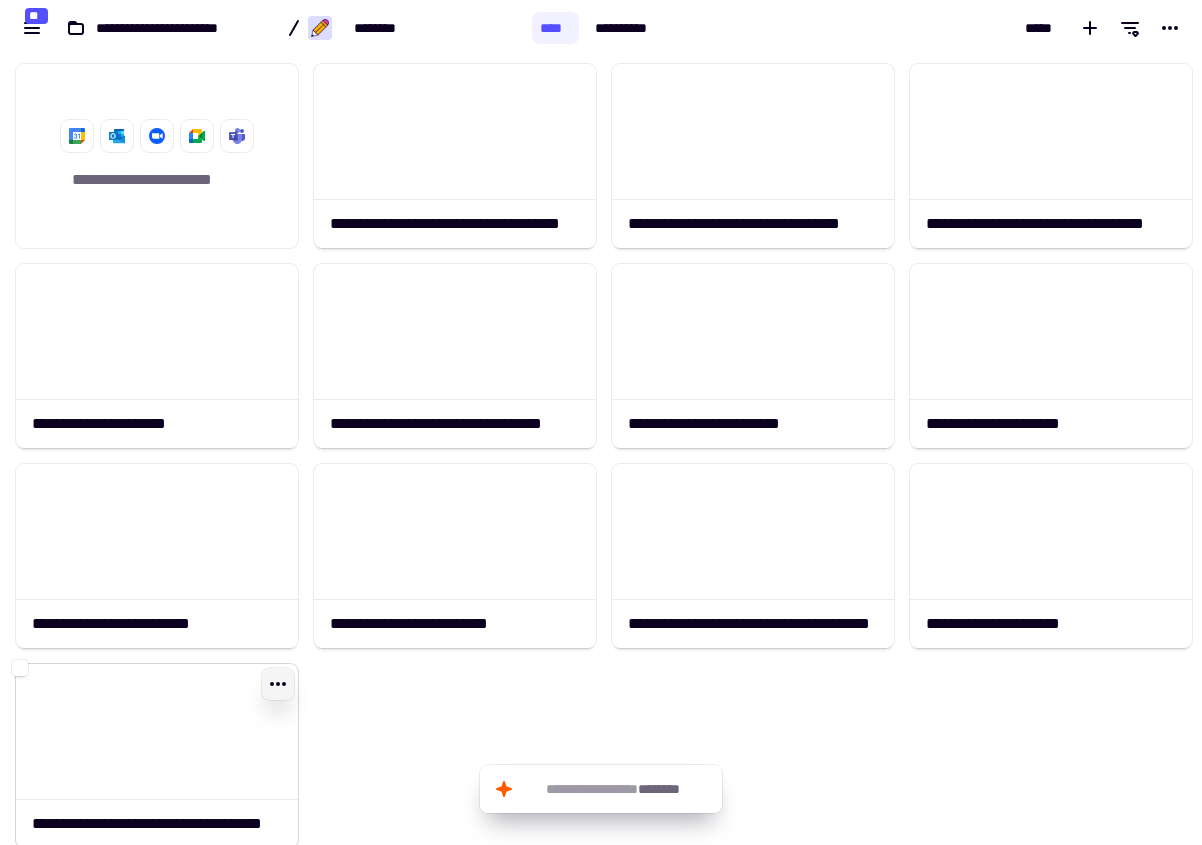click 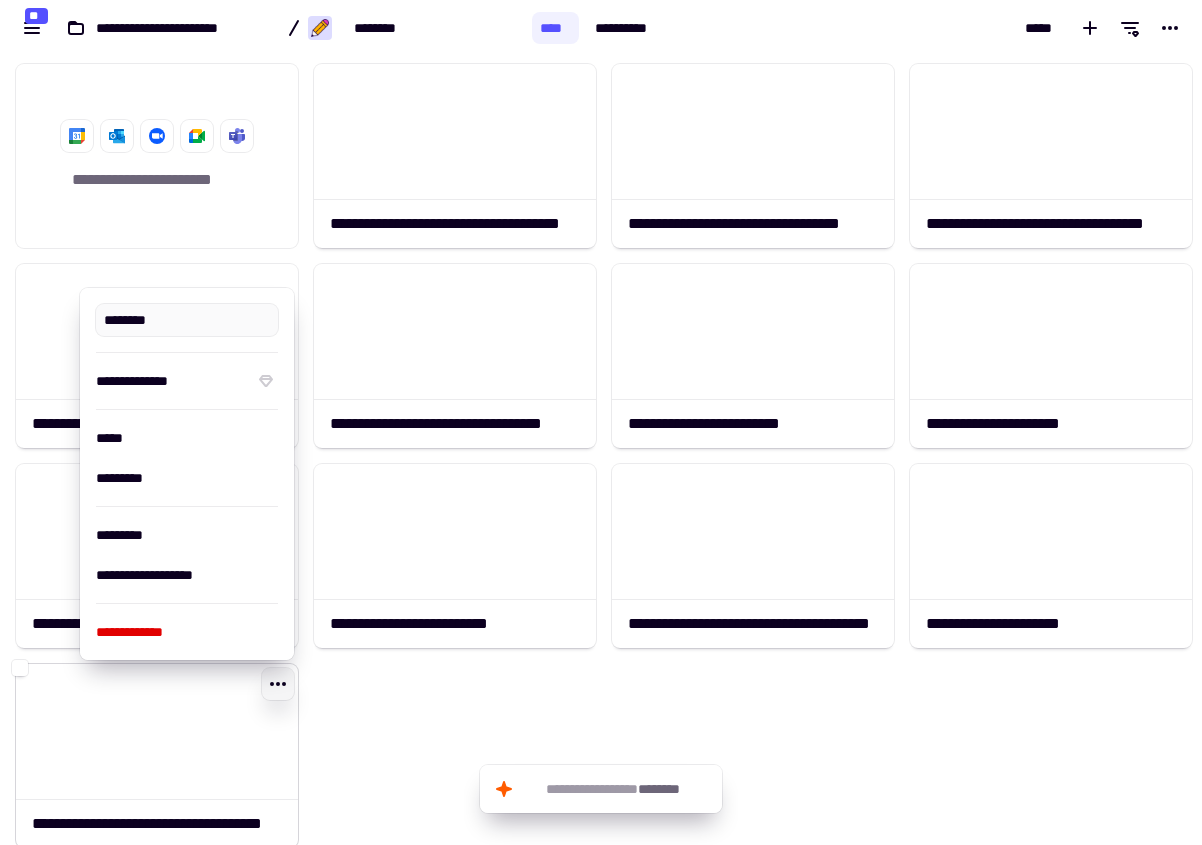 type on "**********" 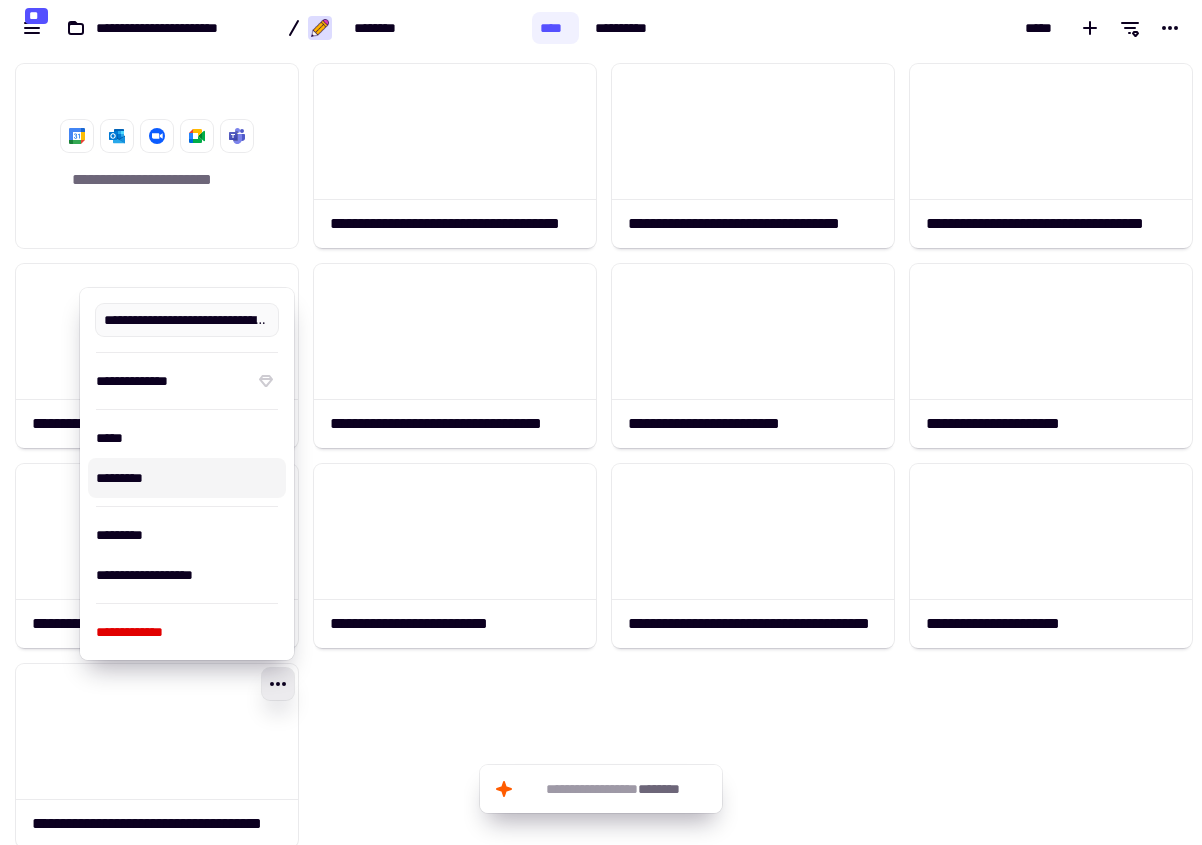 click on "*********" at bounding box center (187, 478) 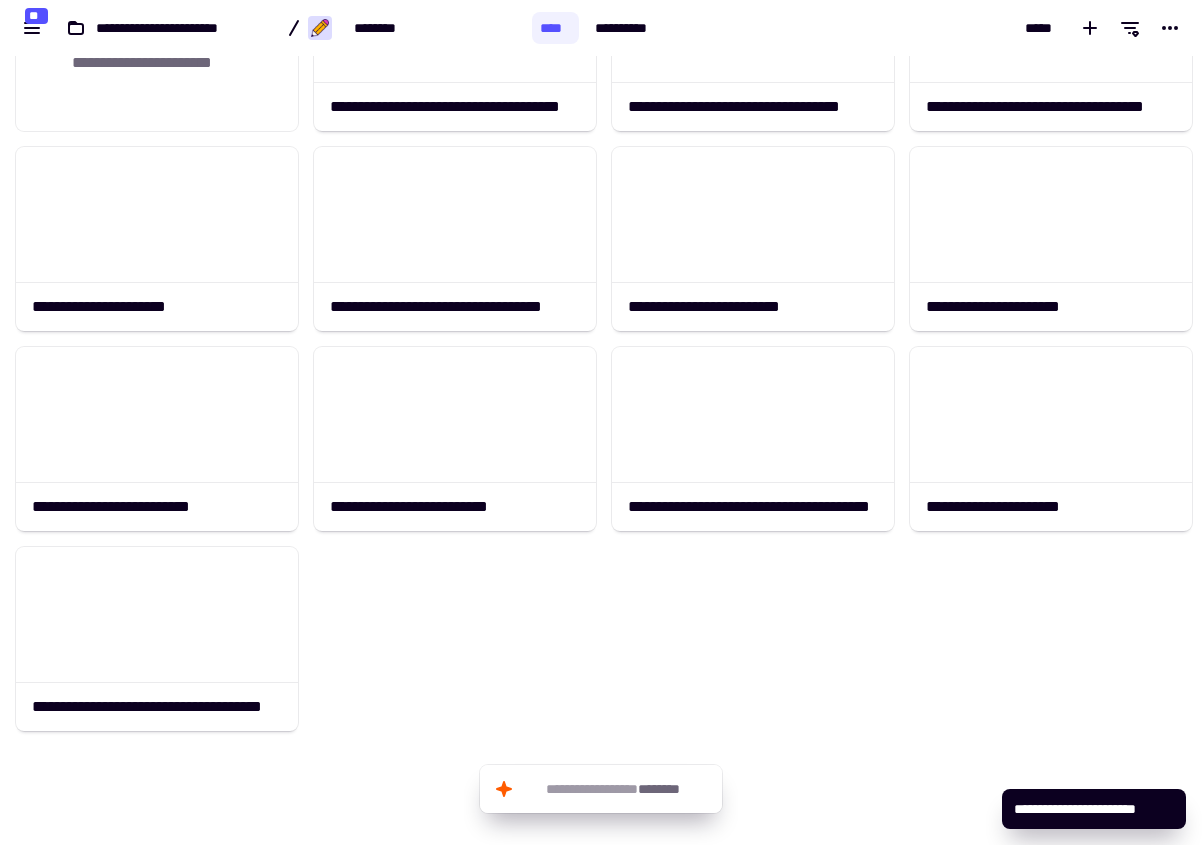 scroll, scrollTop: 139, scrollLeft: 0, axis: vertical 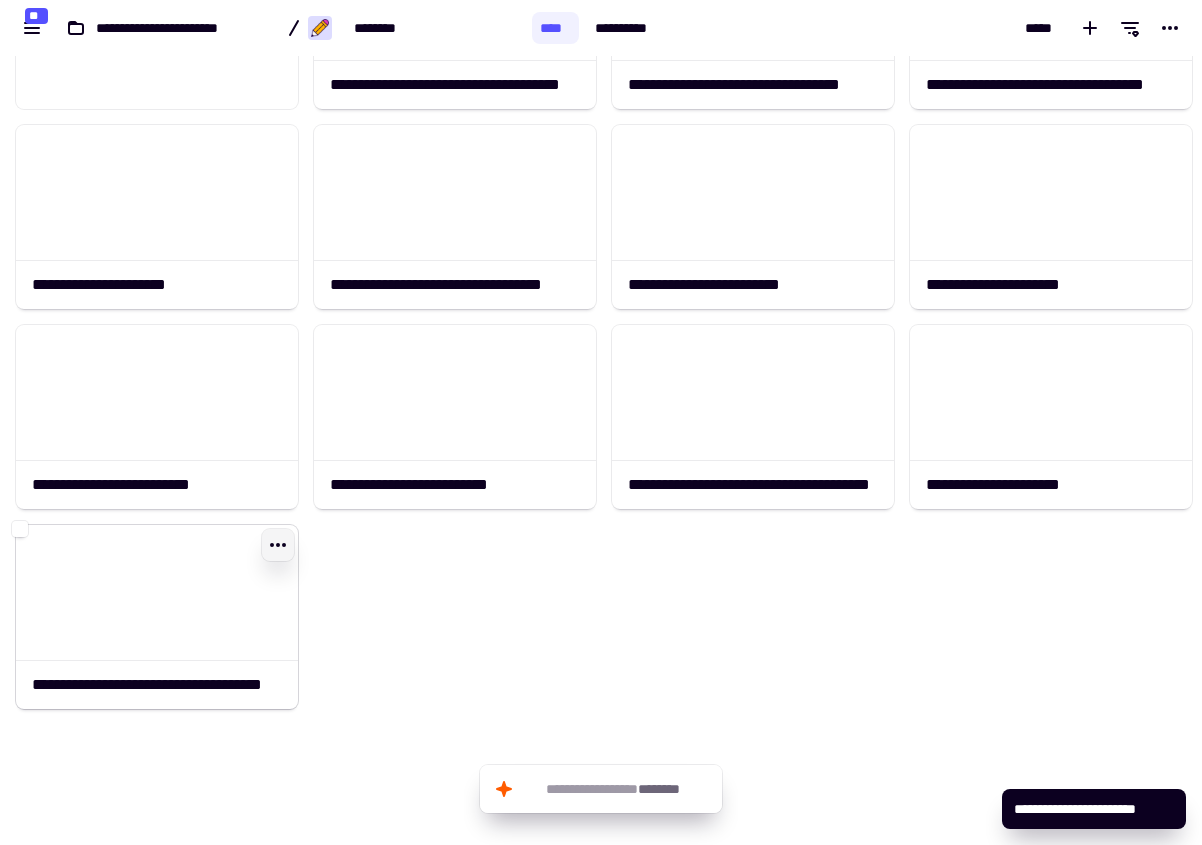 click 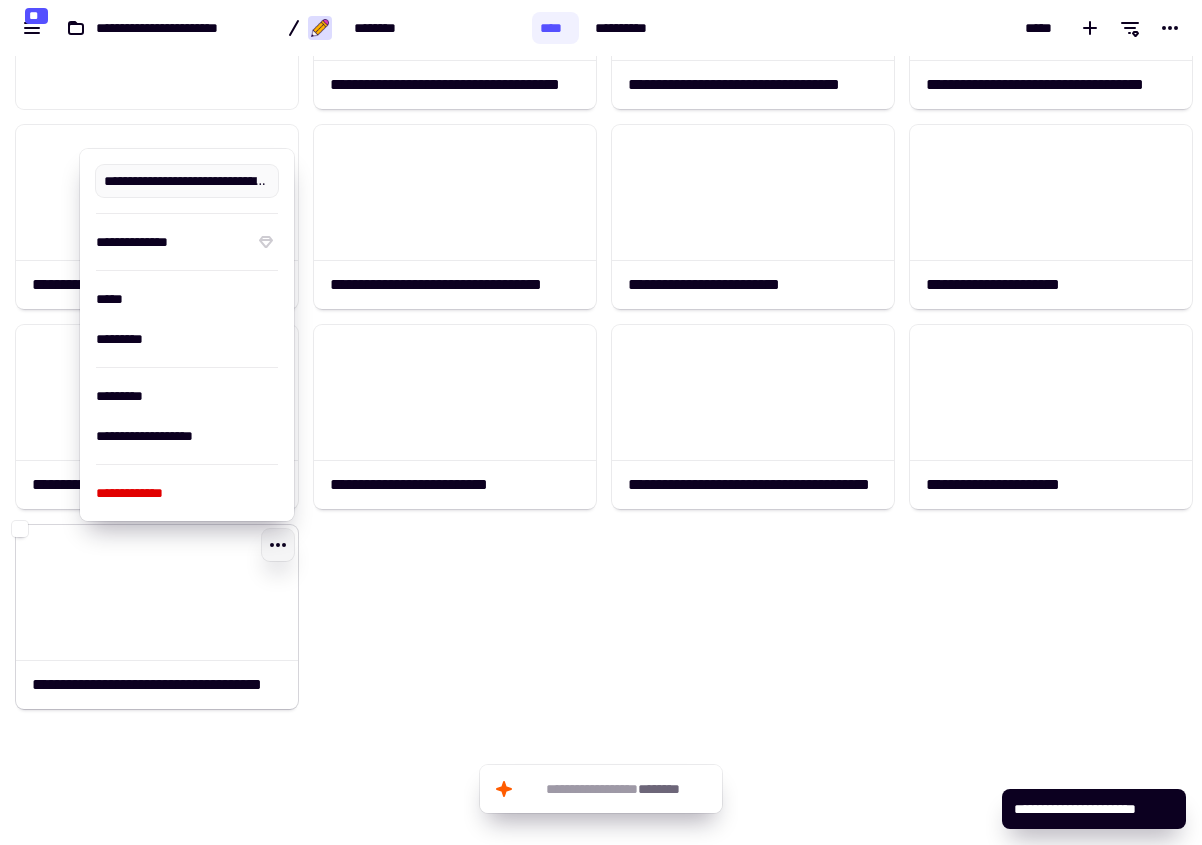 scroll, scrollTop: 0, scrollLeft: 129, axis: horizontal 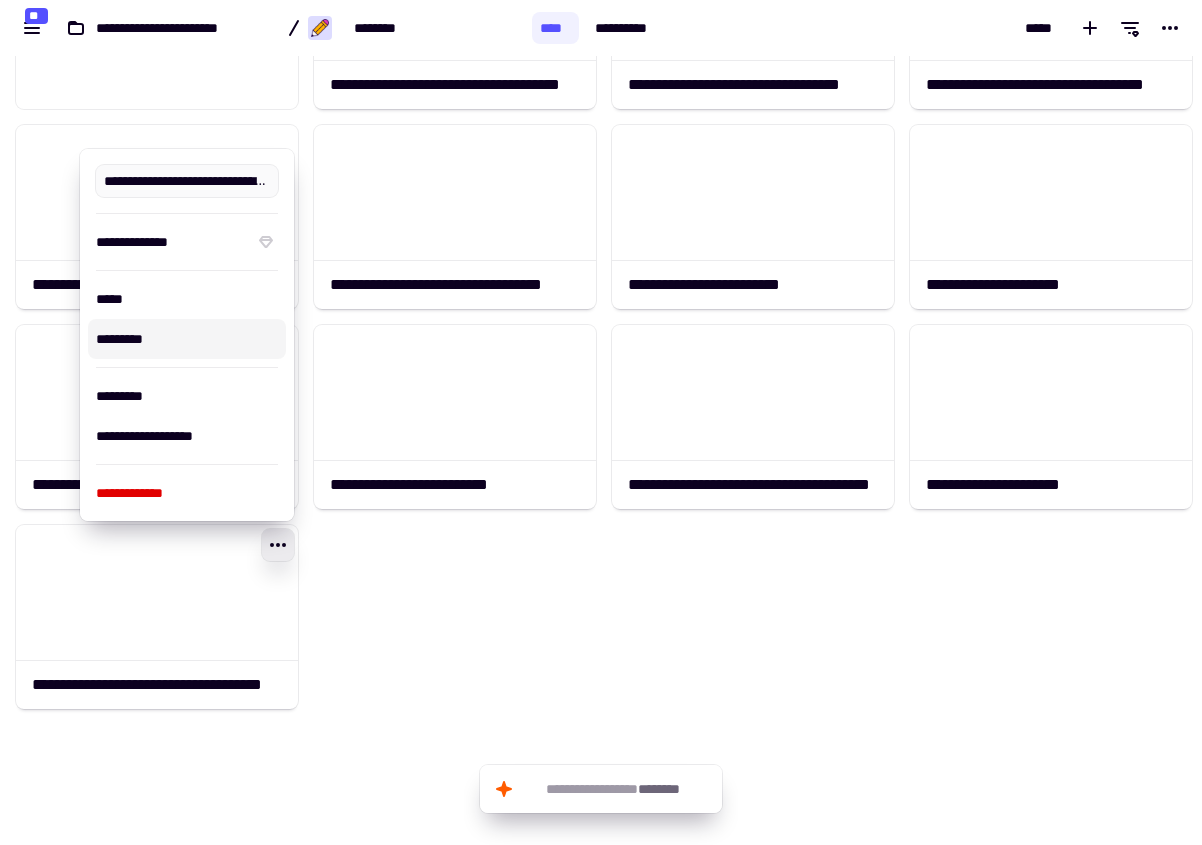 click on "**********" 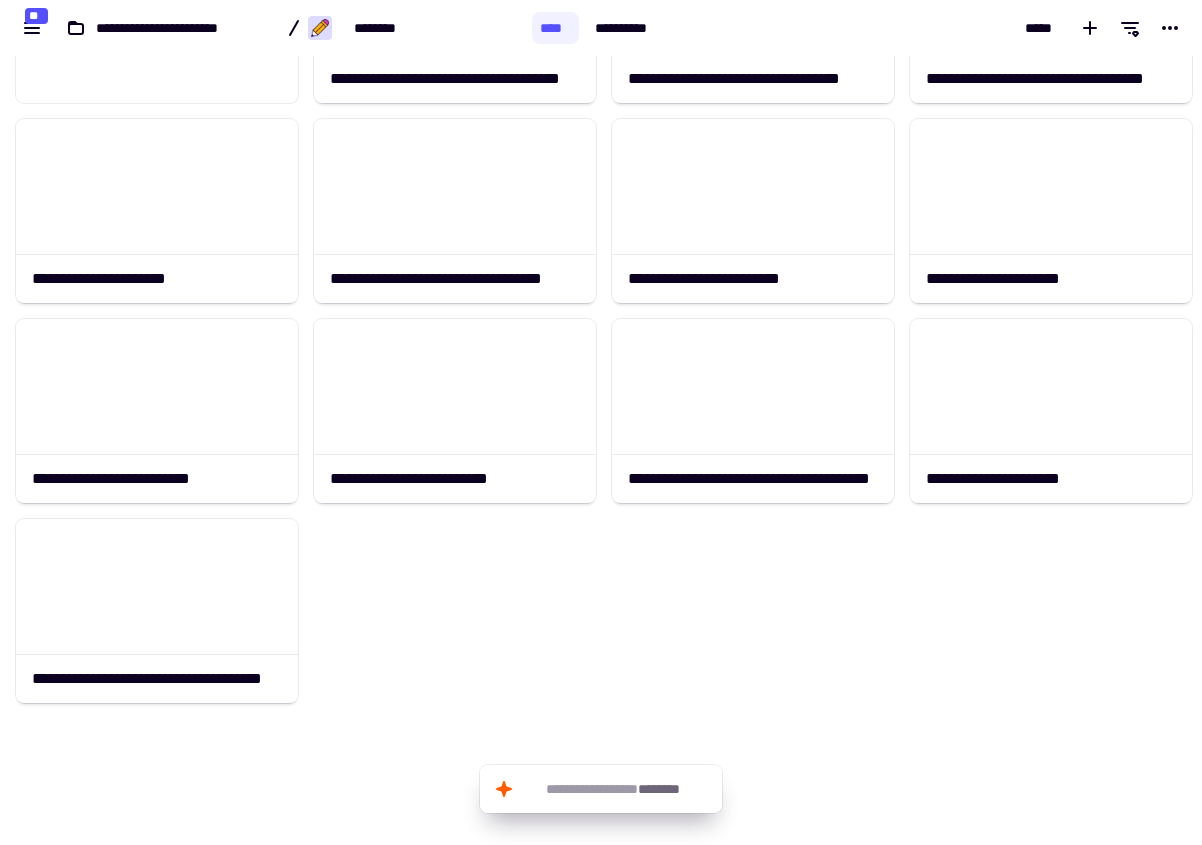 scroll, scrollTop: 0, scrollLeft: 0, axis: both 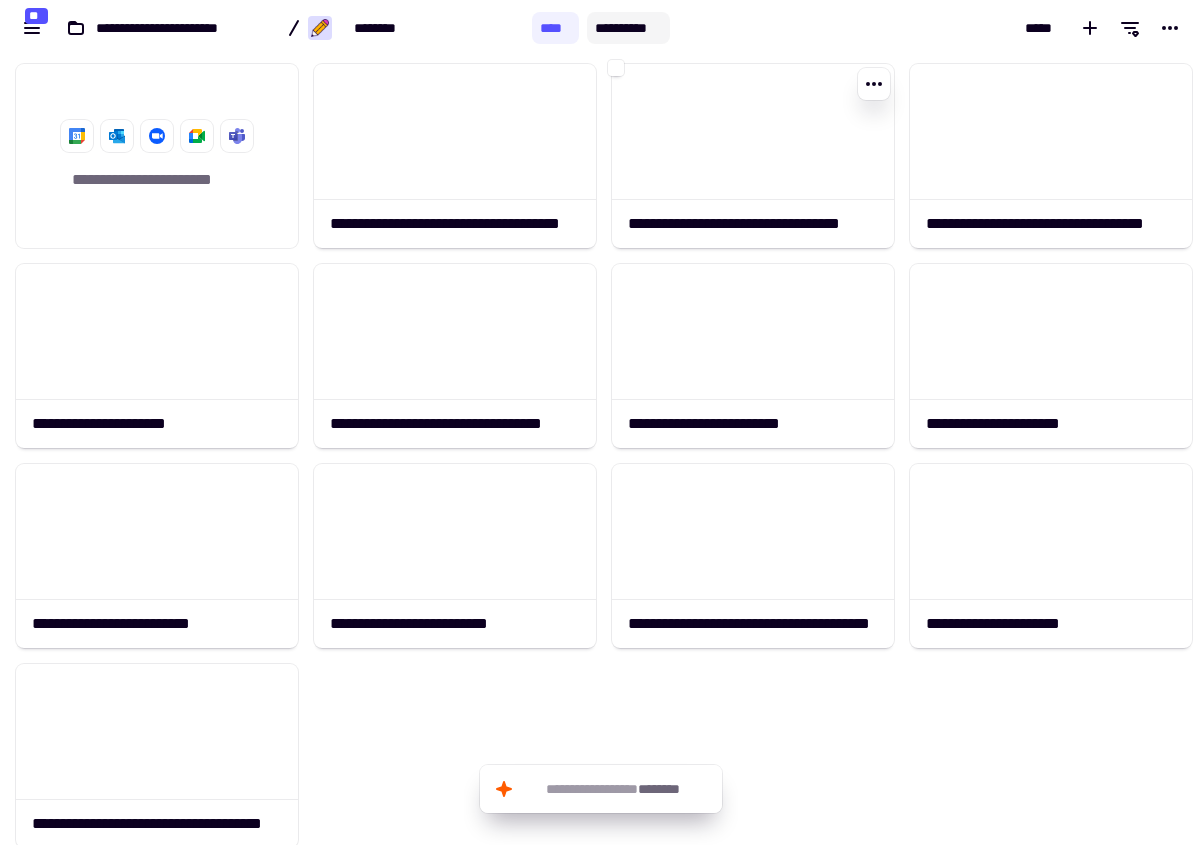 click on "**********" 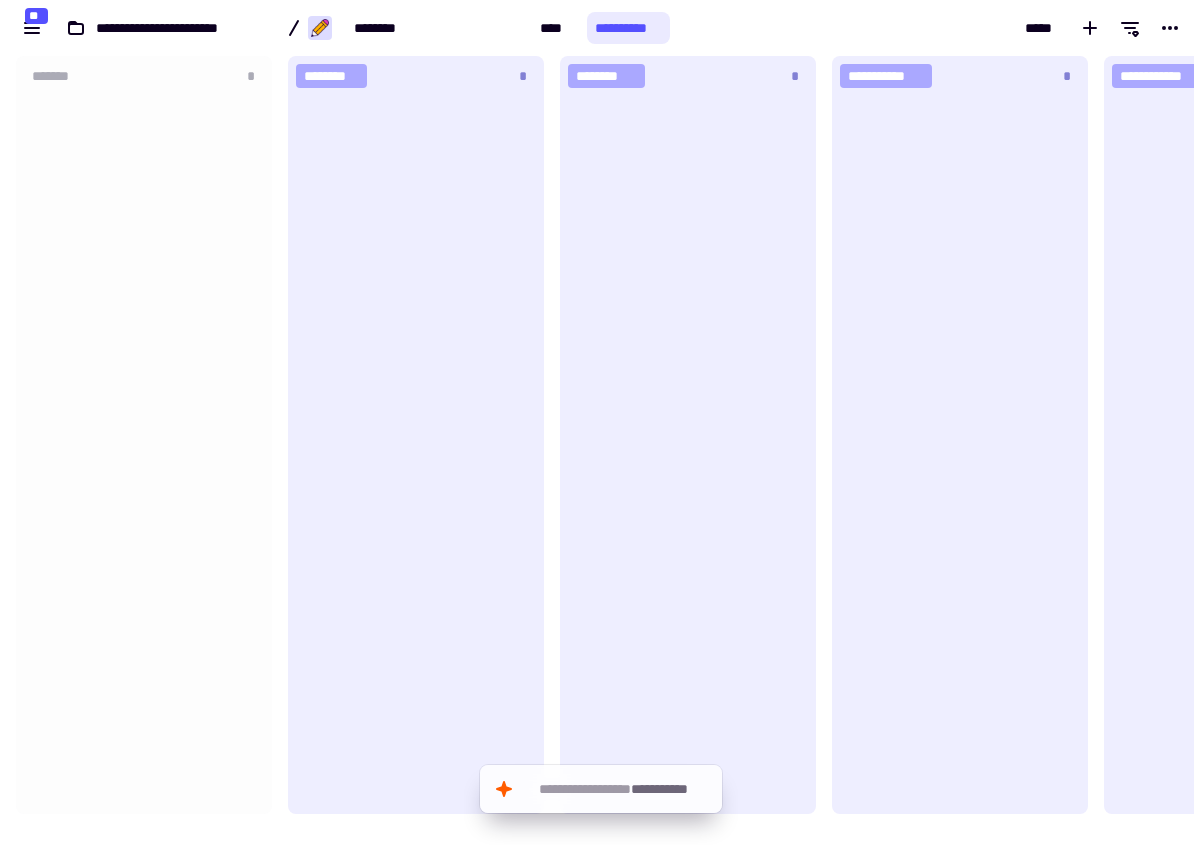 scroll, scrollTop: 16, scrollLeft: 16, axis: both 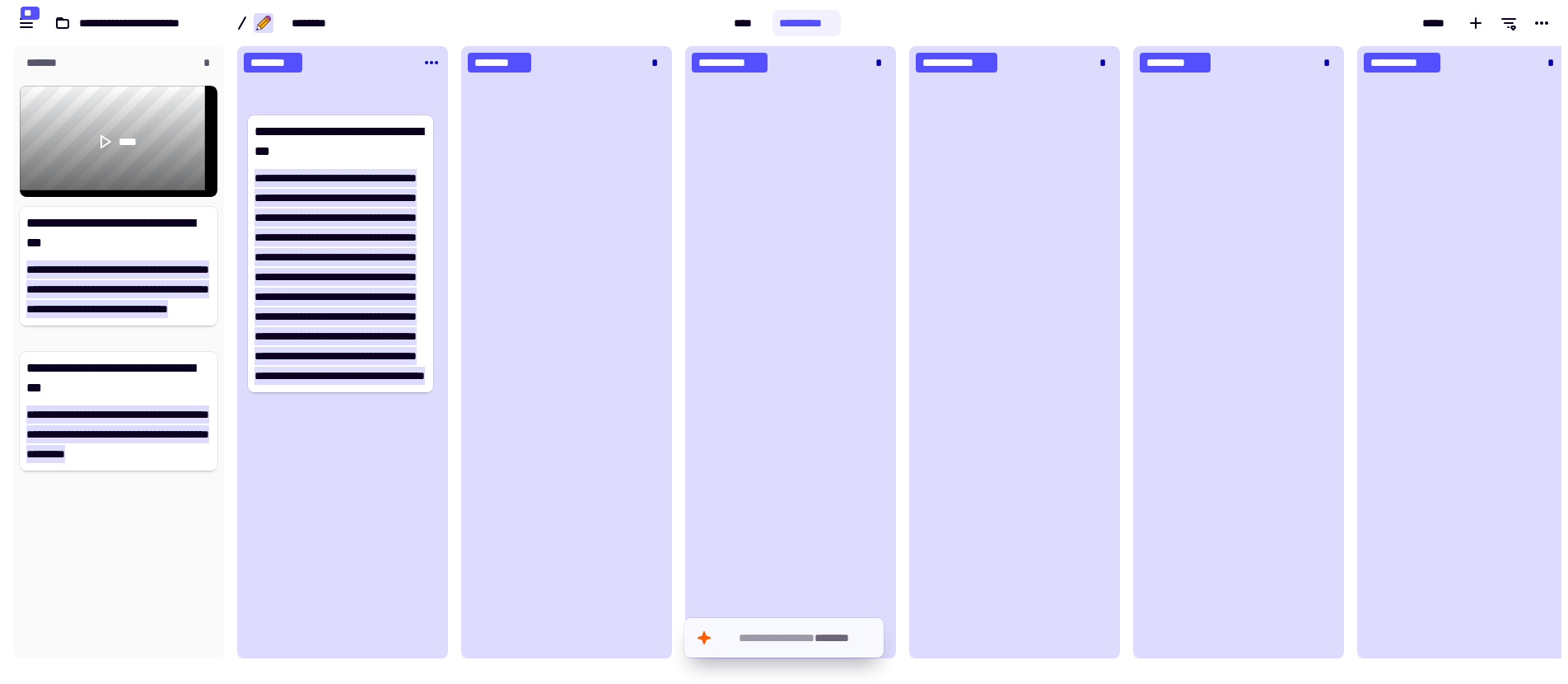 drag, startPoint x: 102, startPoint y: 316, endPoint x: 335, endPoint y: 223, distance: 250.87447 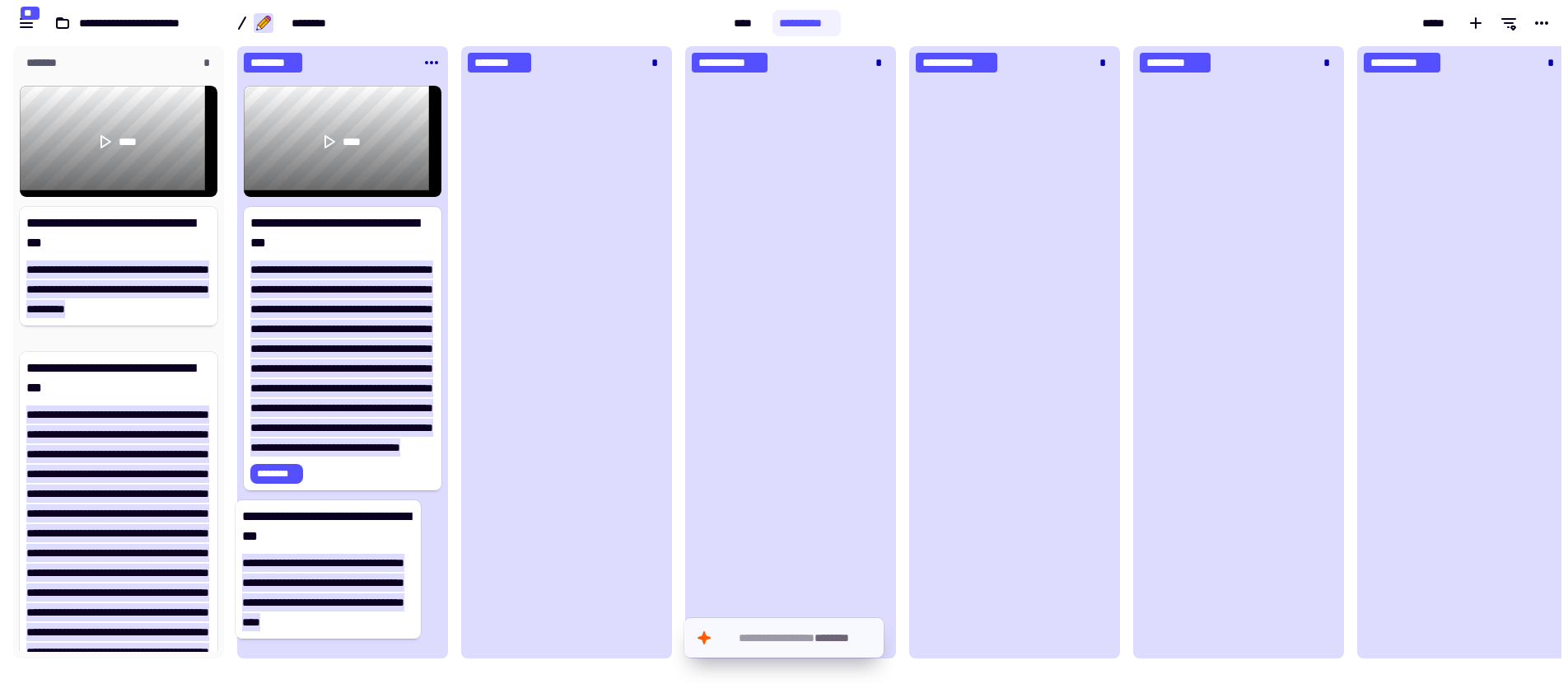 drag, startPoint x: 104, startPoint y: 302, endPoint x: 321, endPoint y: 602, distance: 370.25532 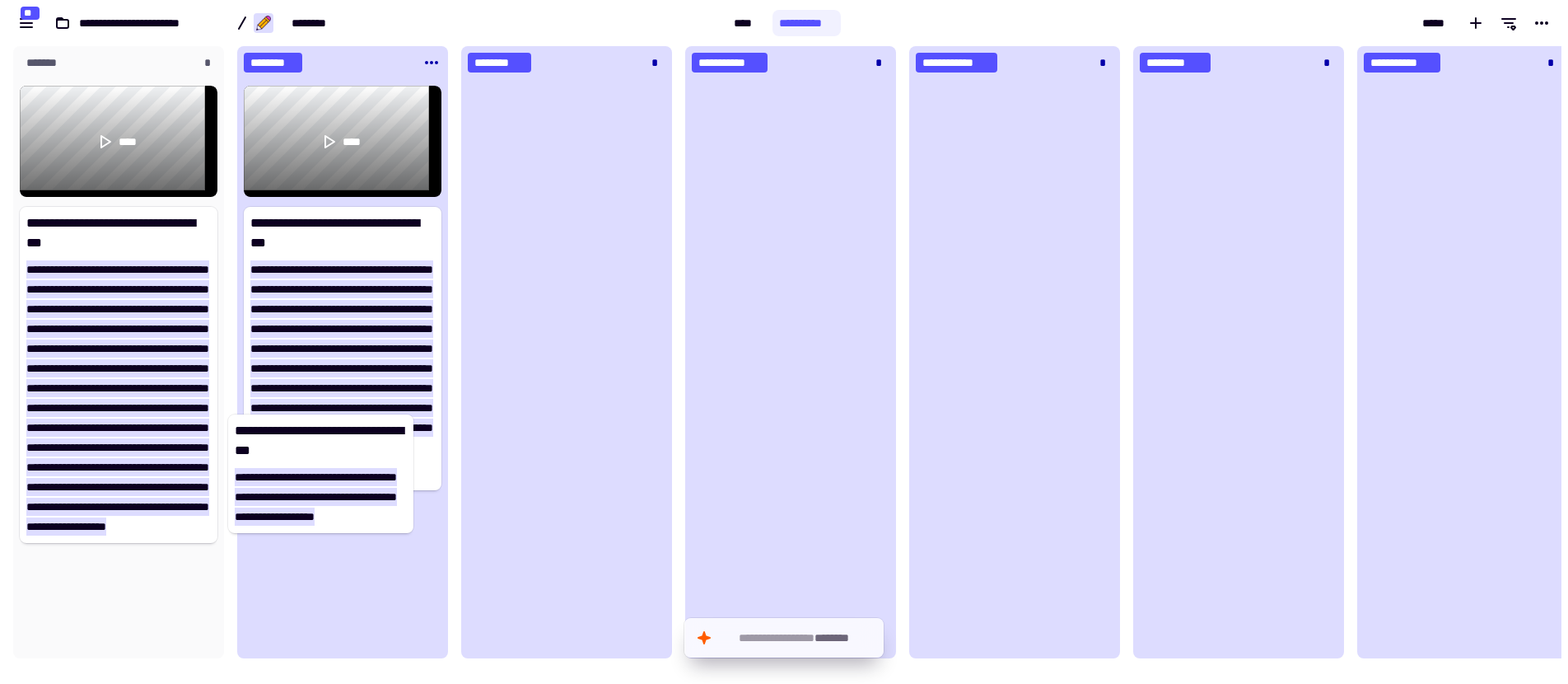drag, startPoint x: 115, startPoint y: 267, endPoint x: 332, endPoint y: 497, distance: 316.21037 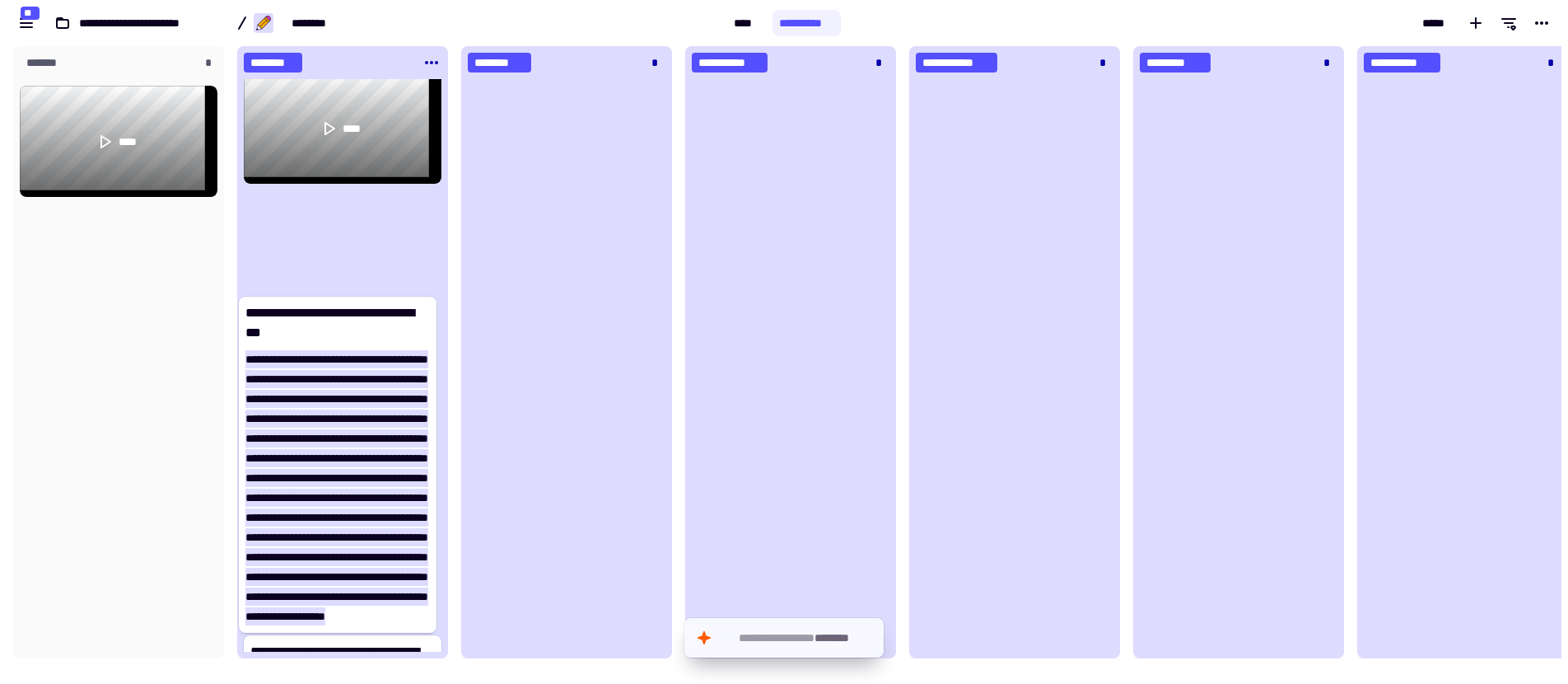 drag, startPoint x: 150, startPoint y: 360, endPoint x: 346, endPoint y: 447, distance: 214.4411 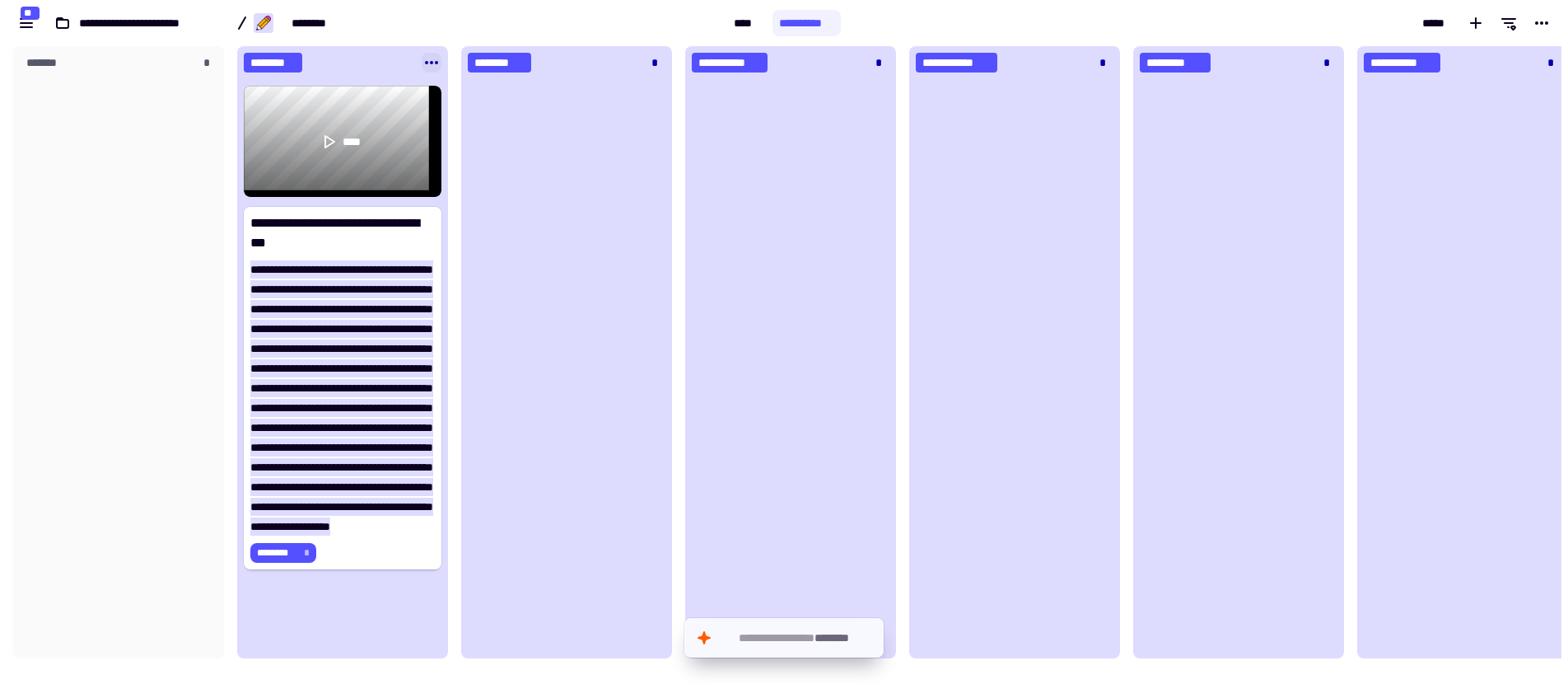 click 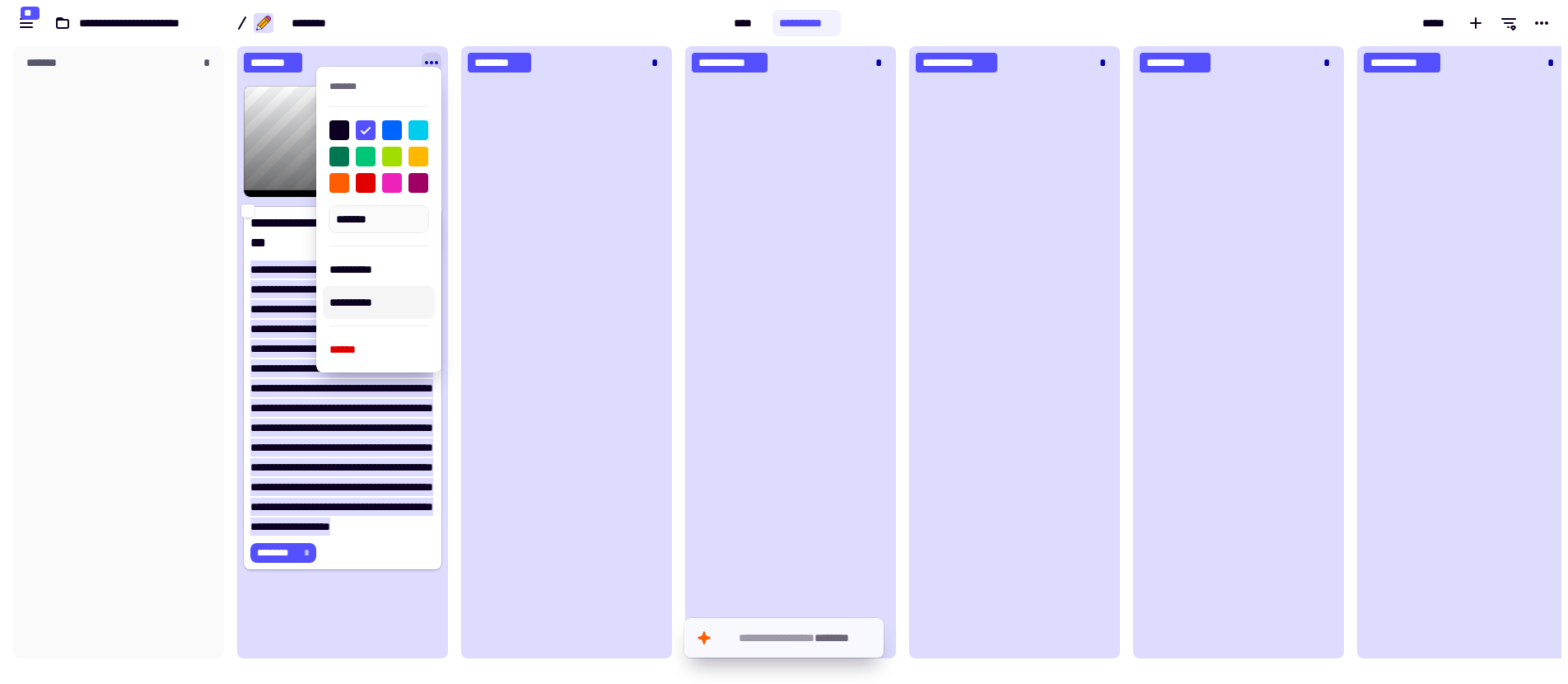 click on "**********" 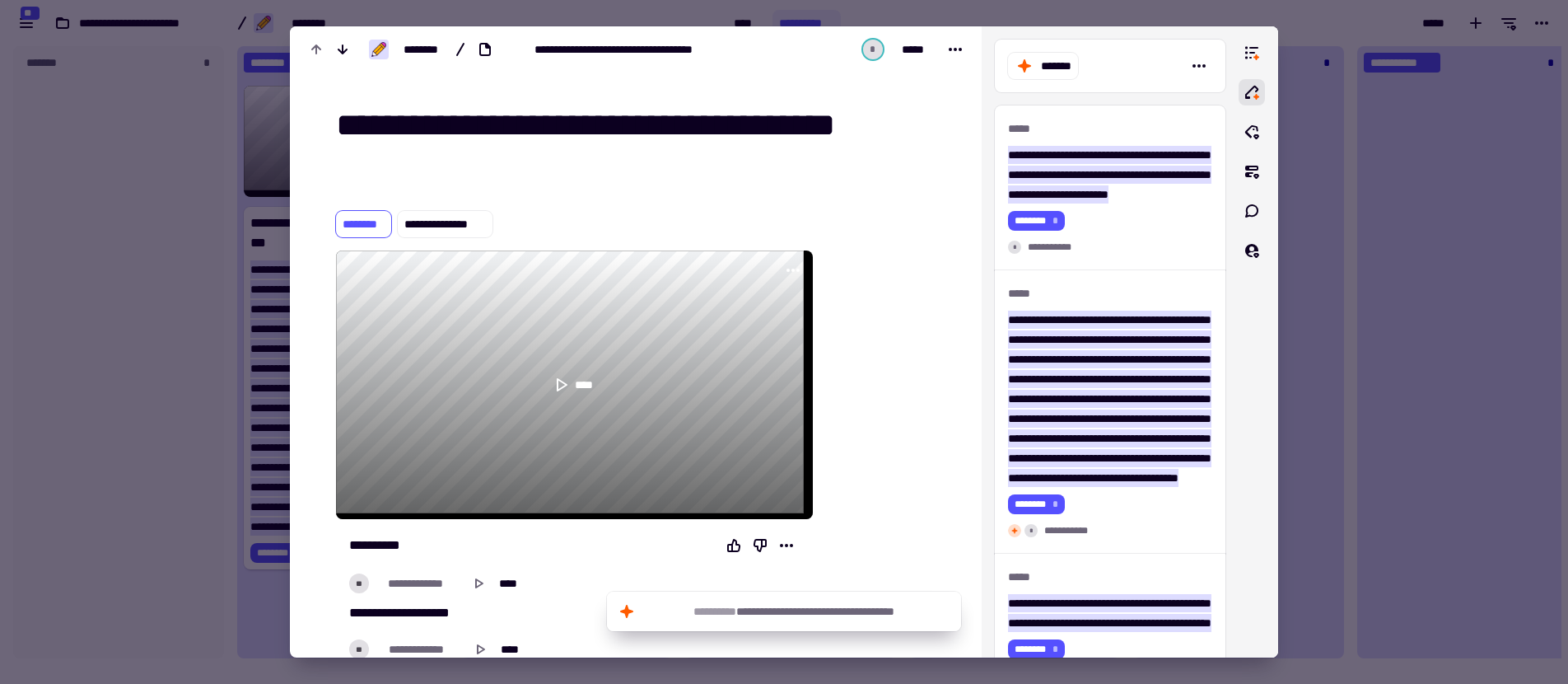 click at bounding box center [784, 342] 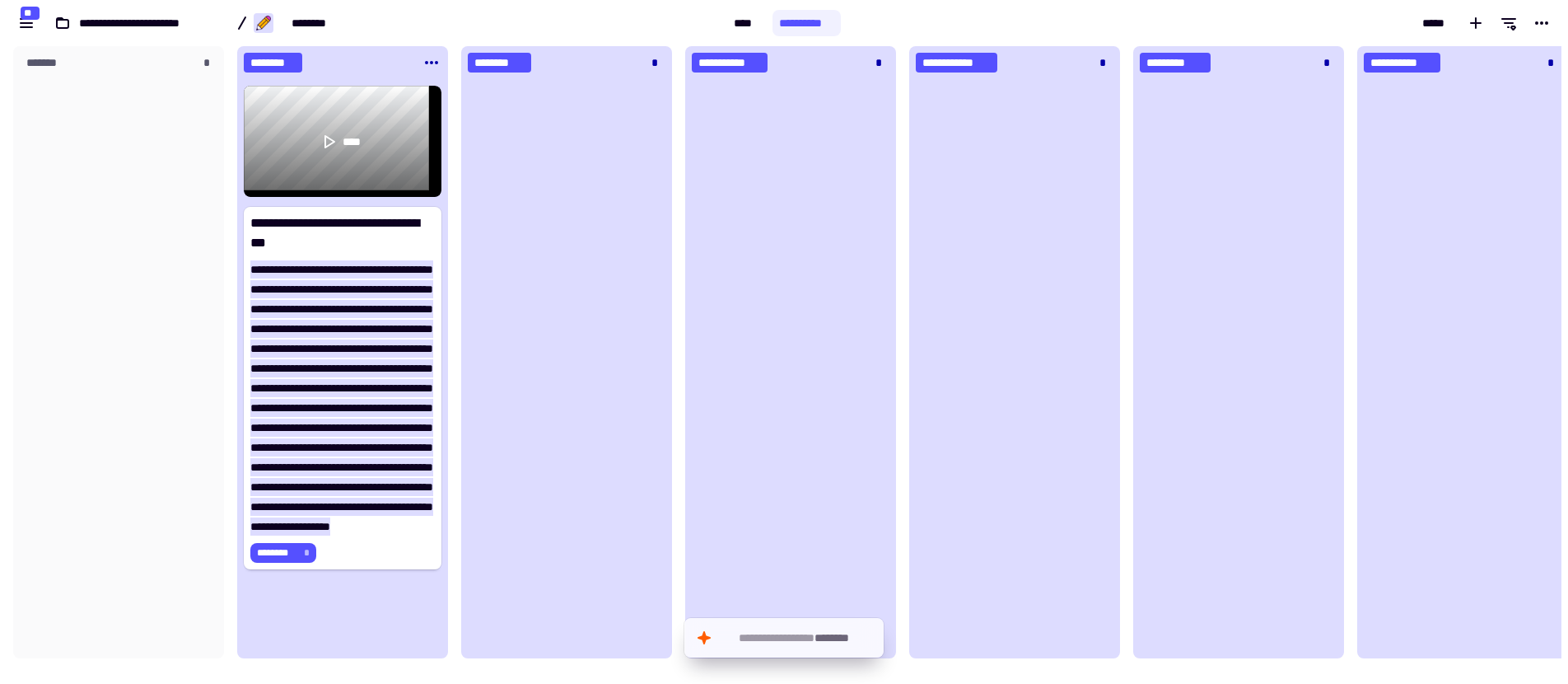 click on "********" 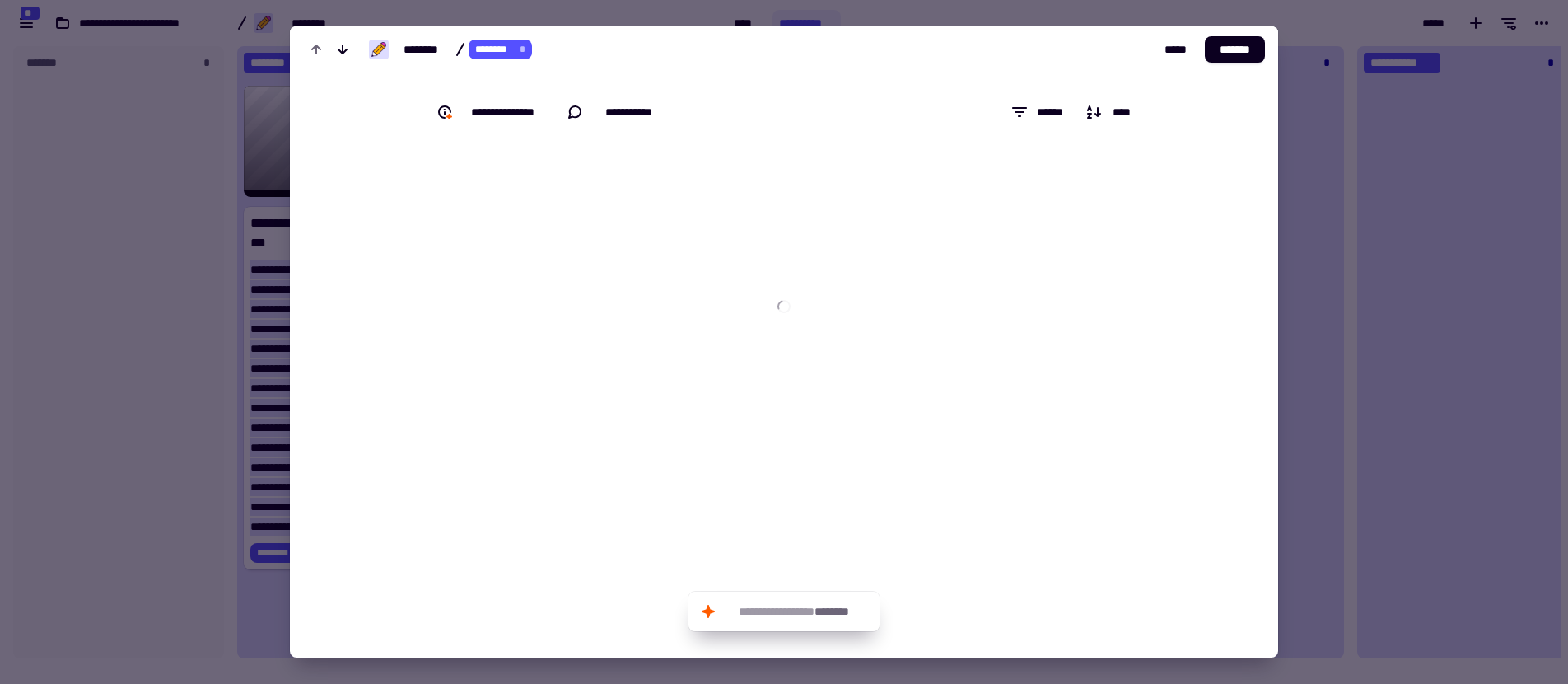 click on "********" at bounding box center [493, 49] 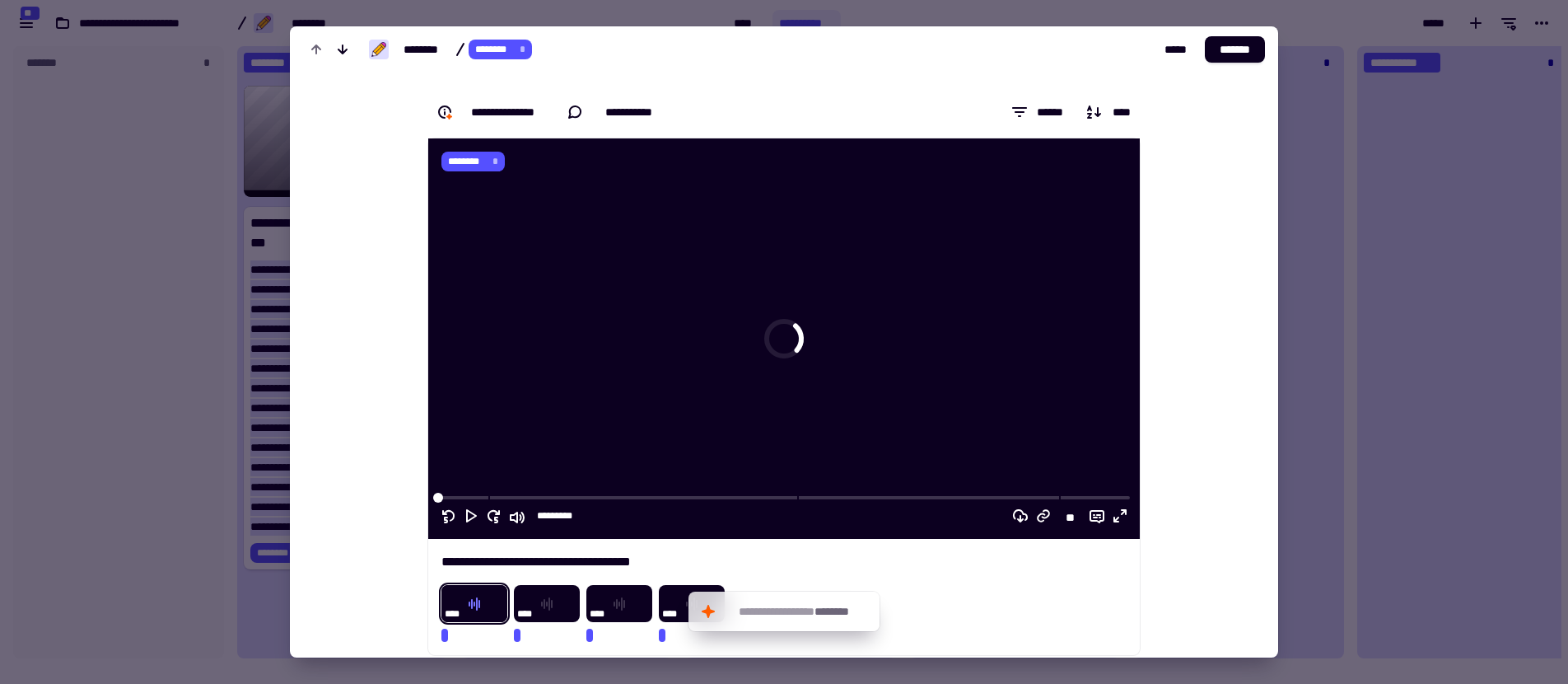 click on "********" at bounding box center [493, 49] 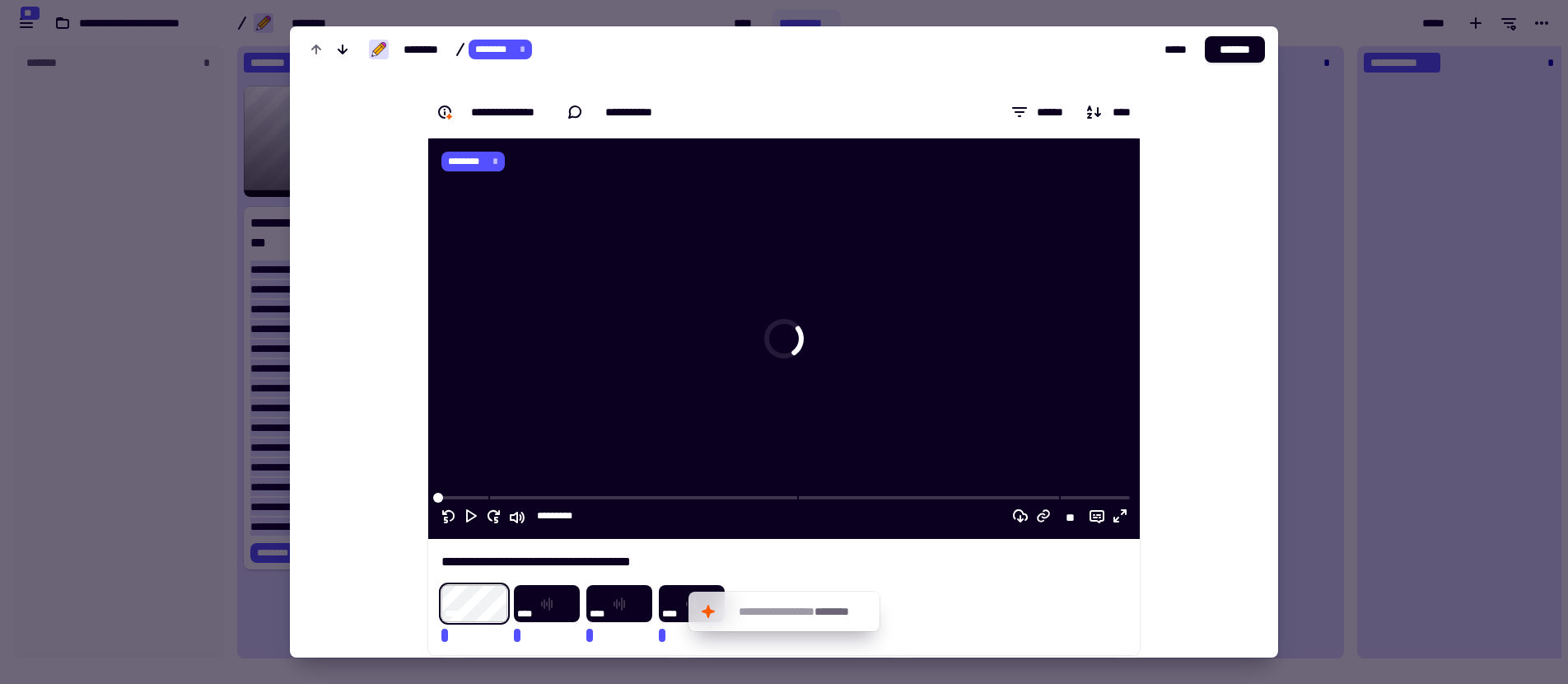 click on "********" at bounding box center [493, 49] 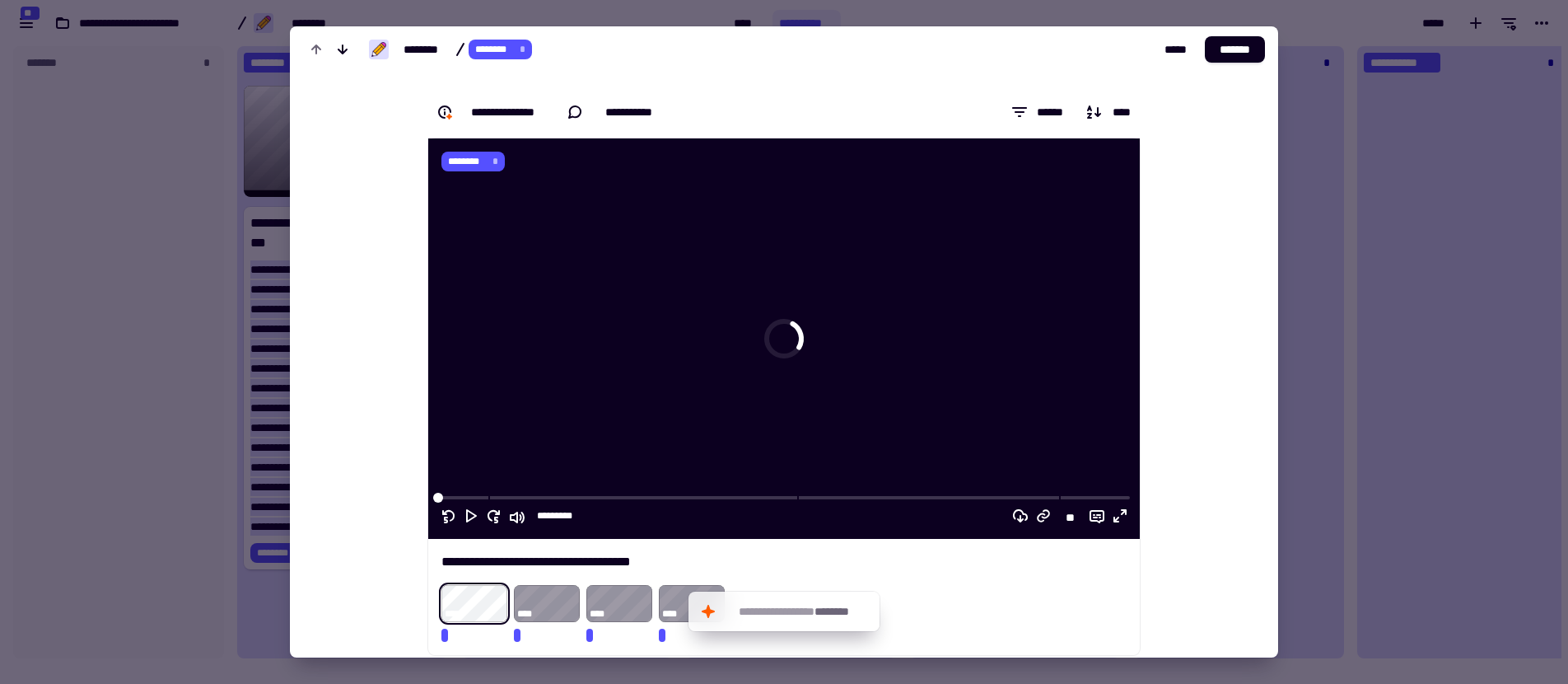 click on "********" at bounding box center (493, 49) 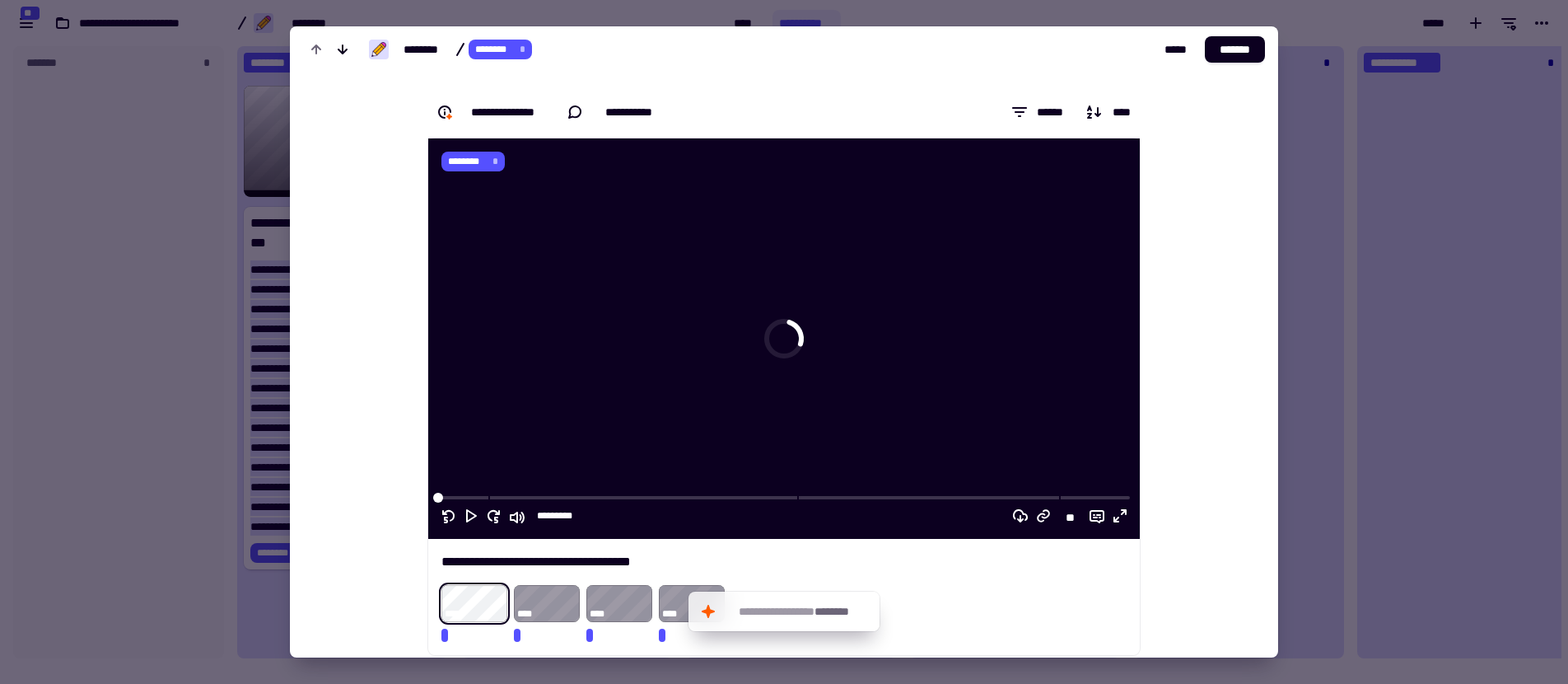 click at bounding box center (784, 342) 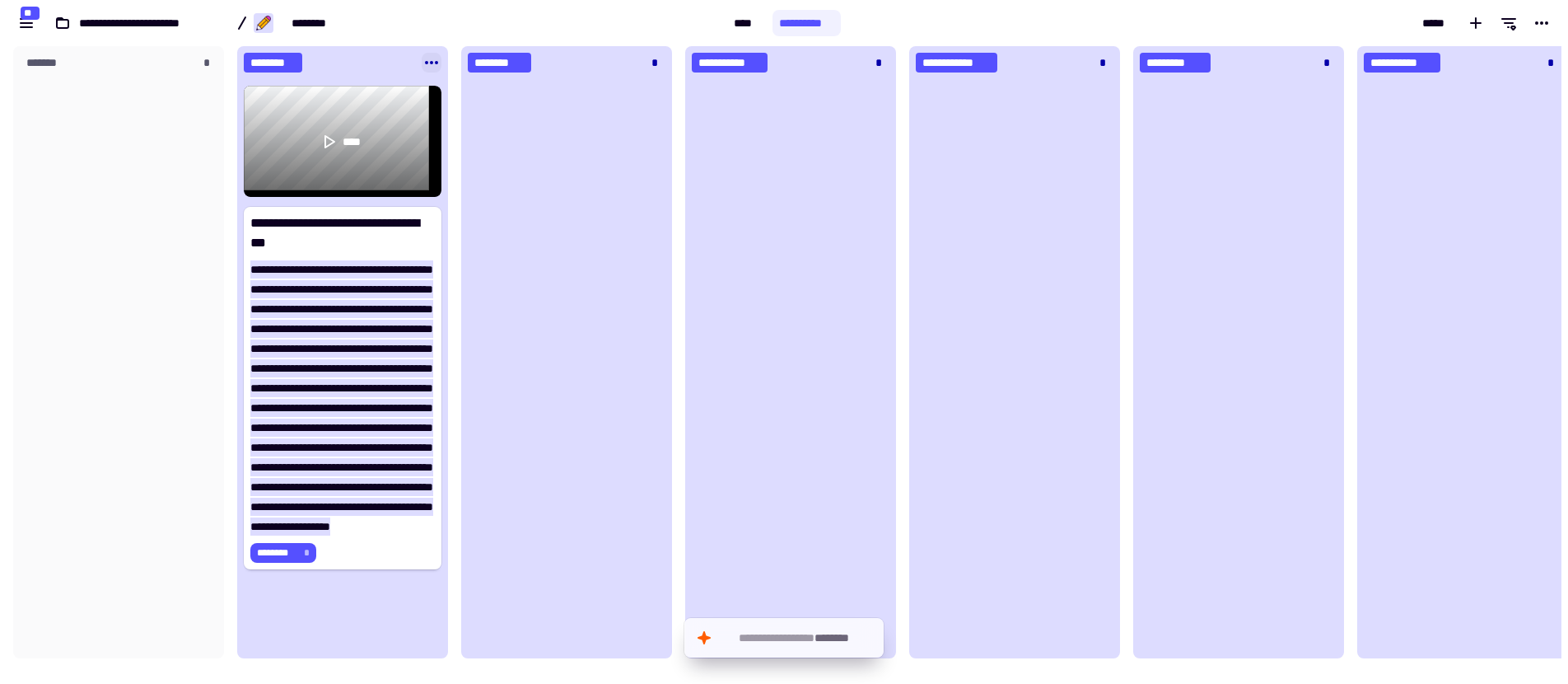 click 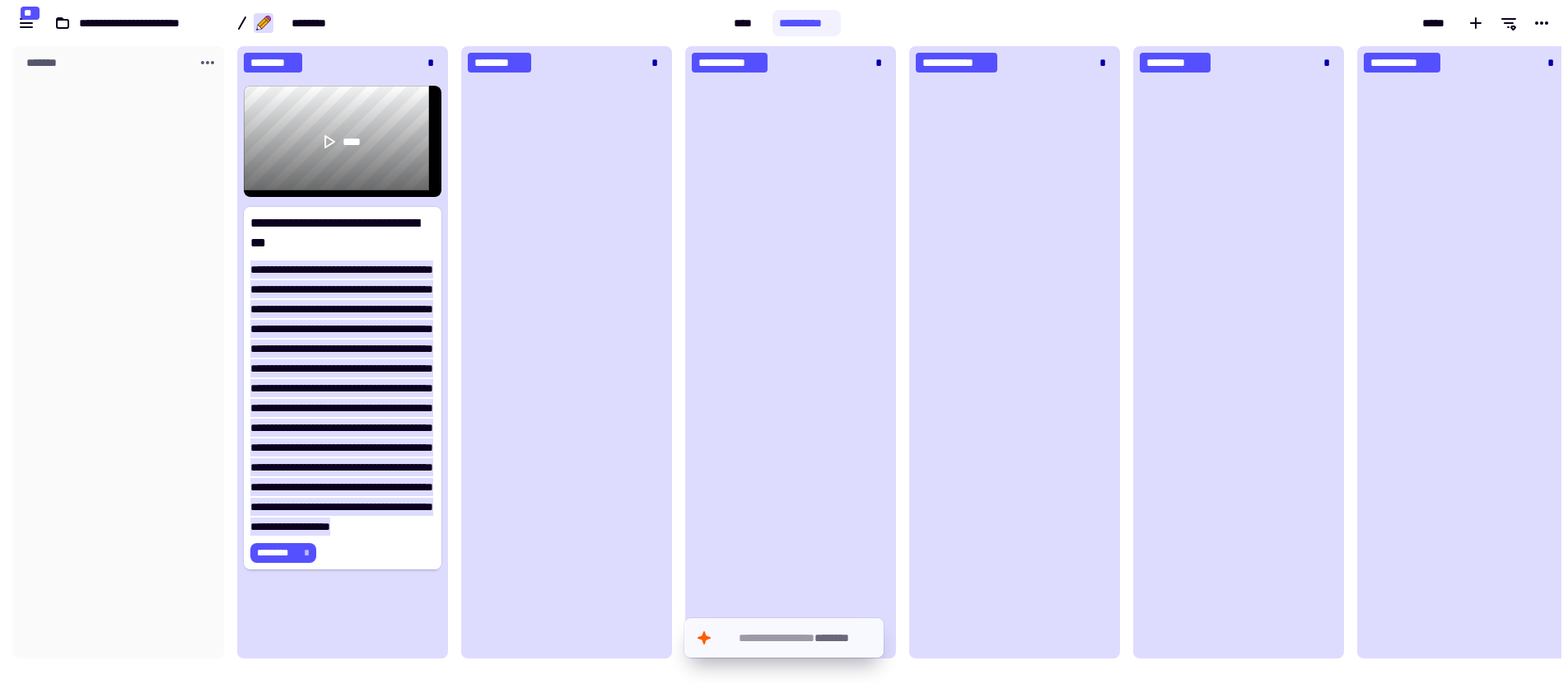 click 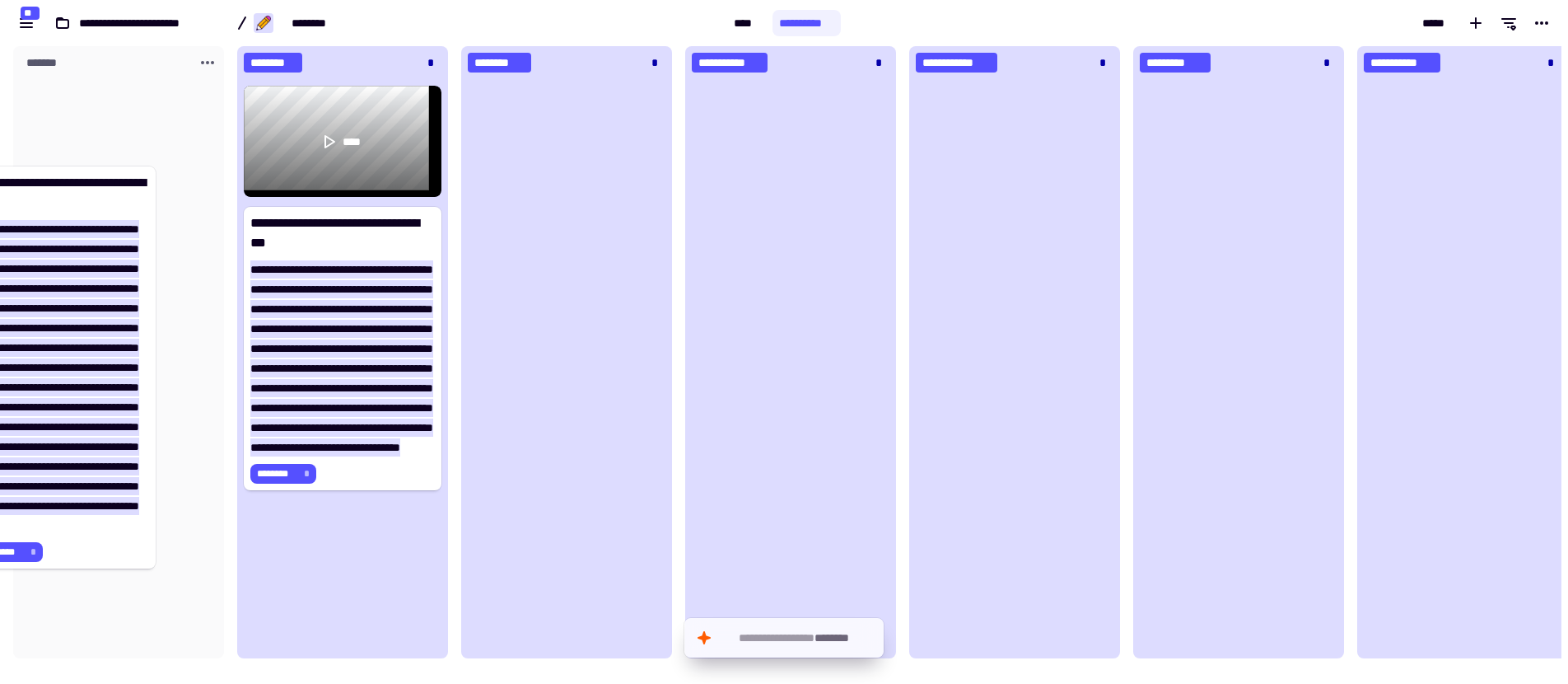 drag, startPoint x: 333, startPoint y: 265, endPoint x: 56, endPoint y: 239, distance: 278.21754 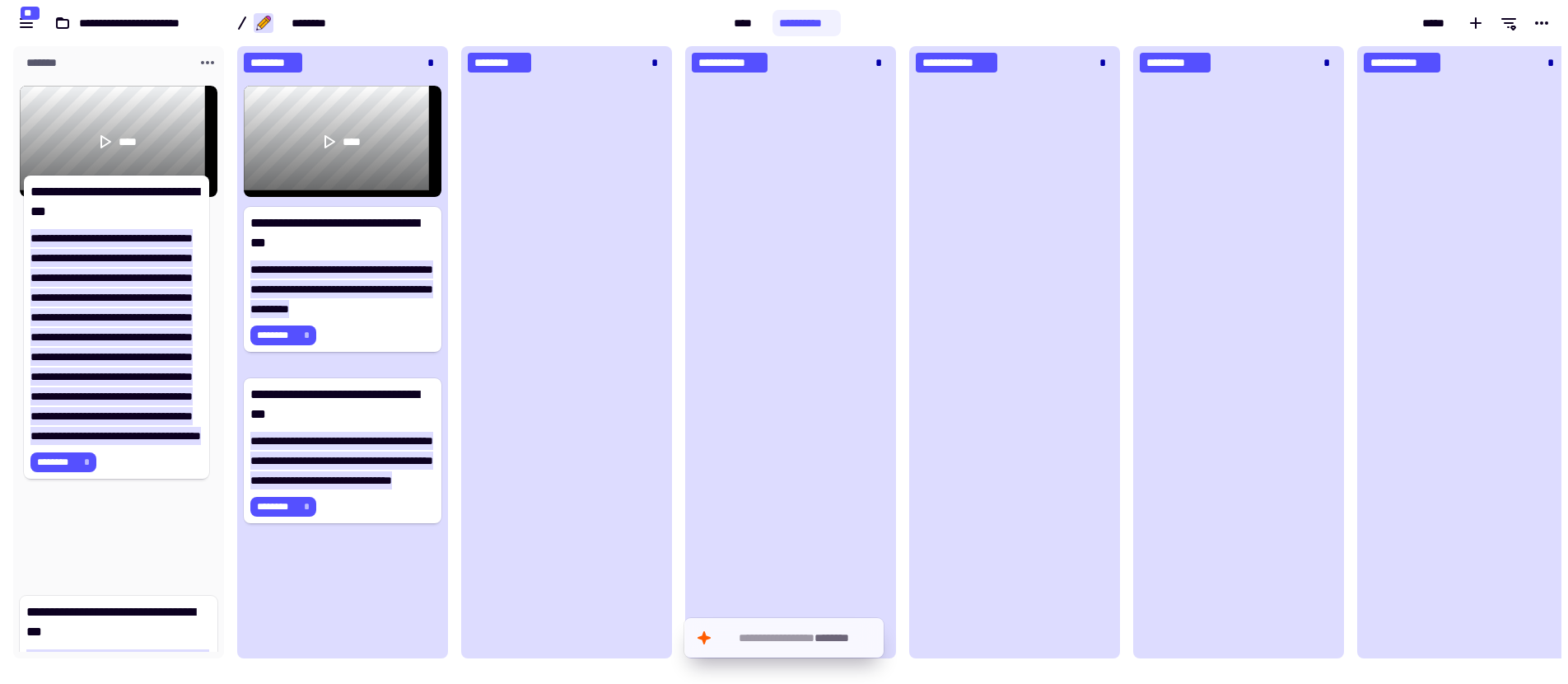 drag, startPoint x: 289, startPoint y: 266, endPoint x: 77, endPoint y: 243, distance: 213.24399 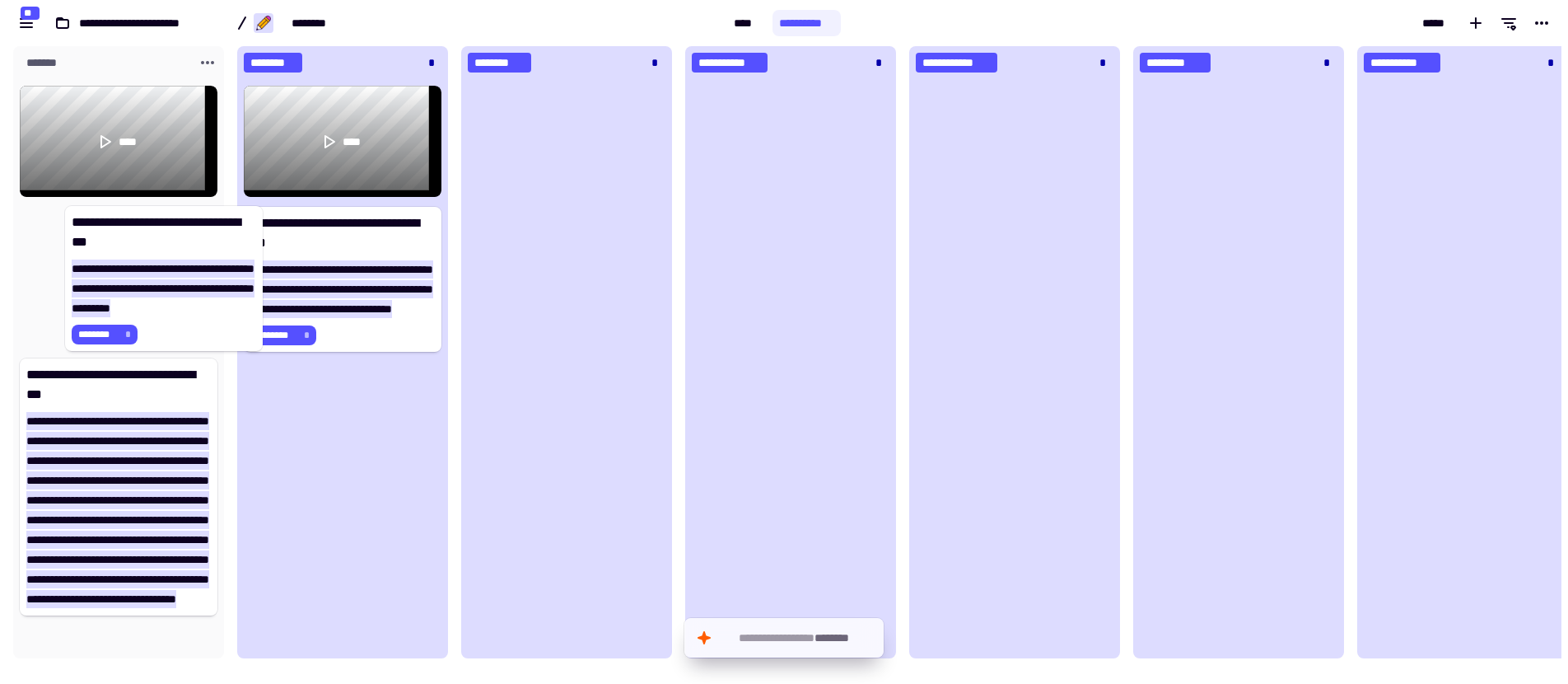 drag, startPoint x: 339, startPoint y: 229, endPoint x: 100, endPoint y: 239, distance: 239.20911 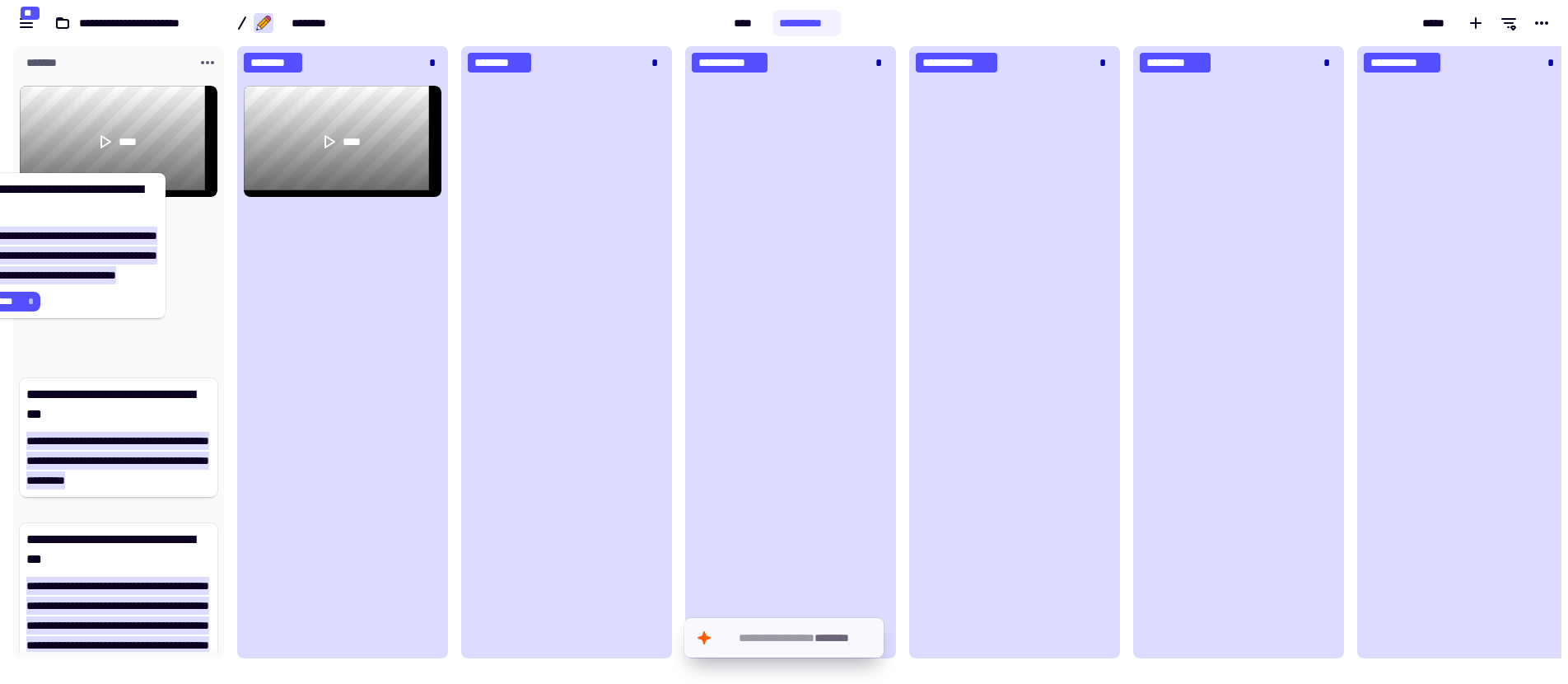 drag, startPoint x: 295, startPoint y: 281, endPoint x: 27, endPoint y: 258, distance: 268.98513 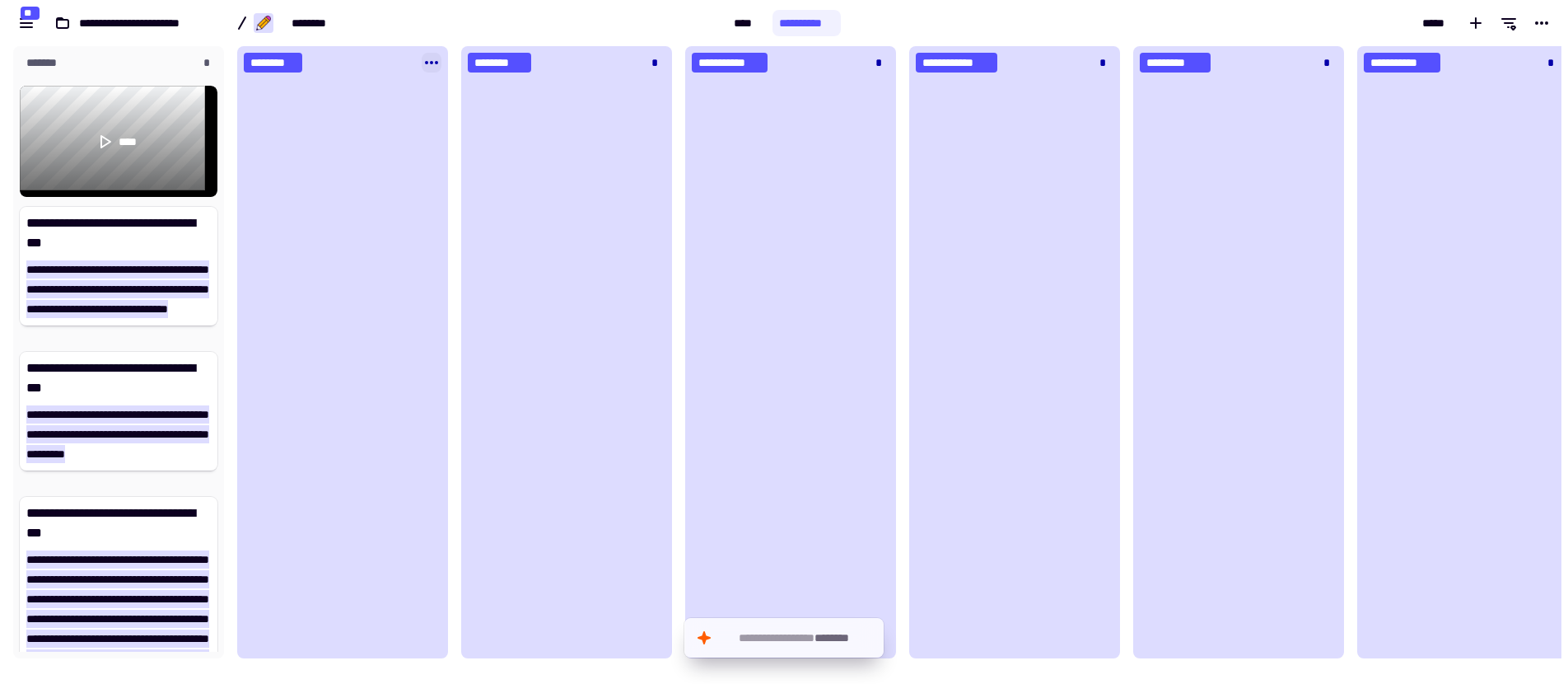 click 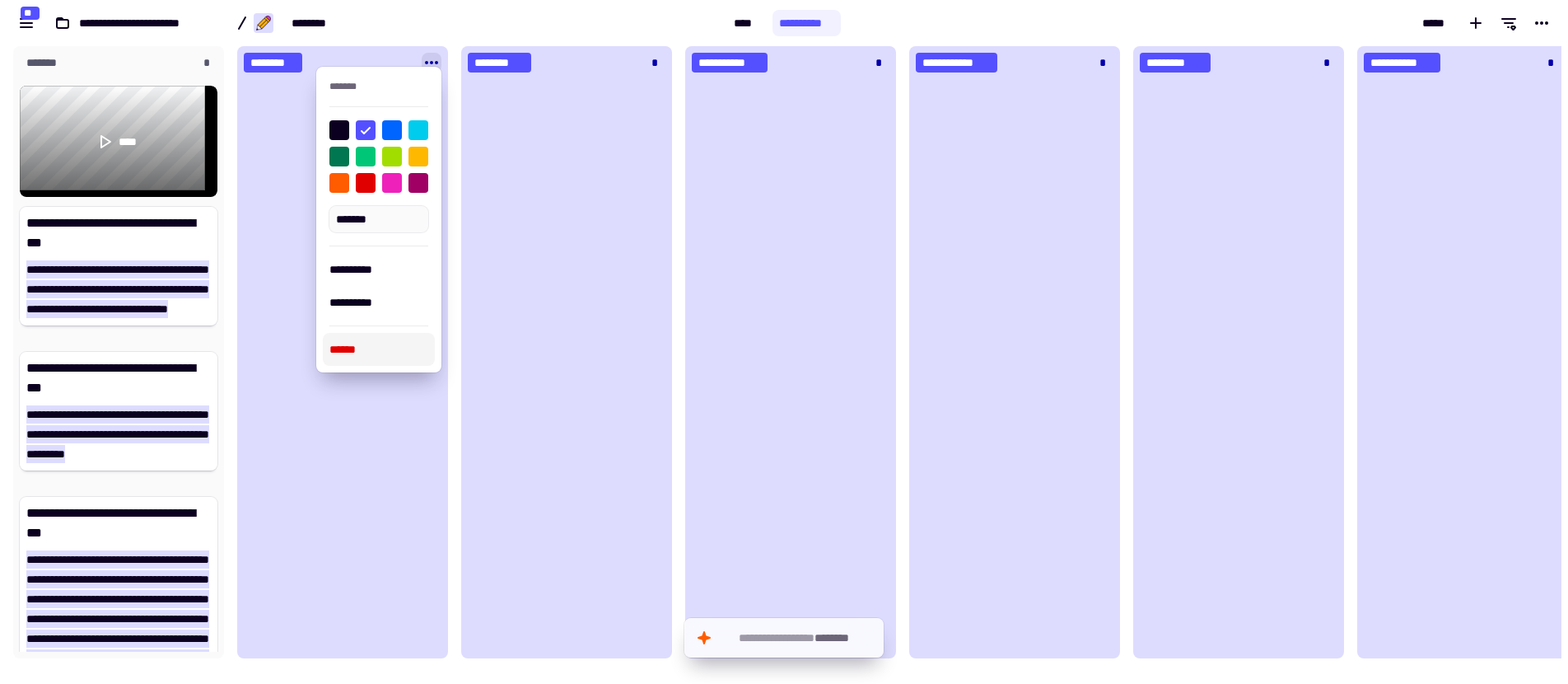click on "******" at bounding box center (379, 349) 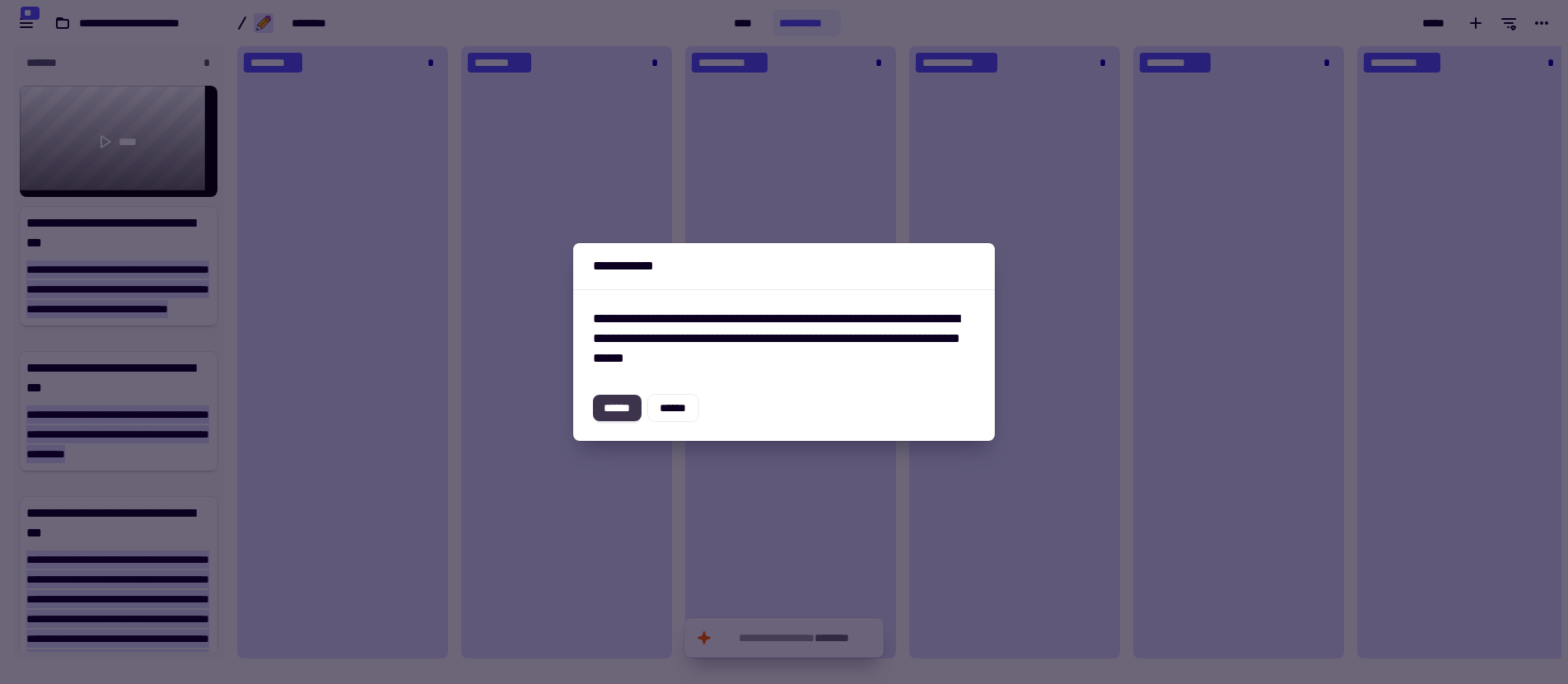 click on "******" 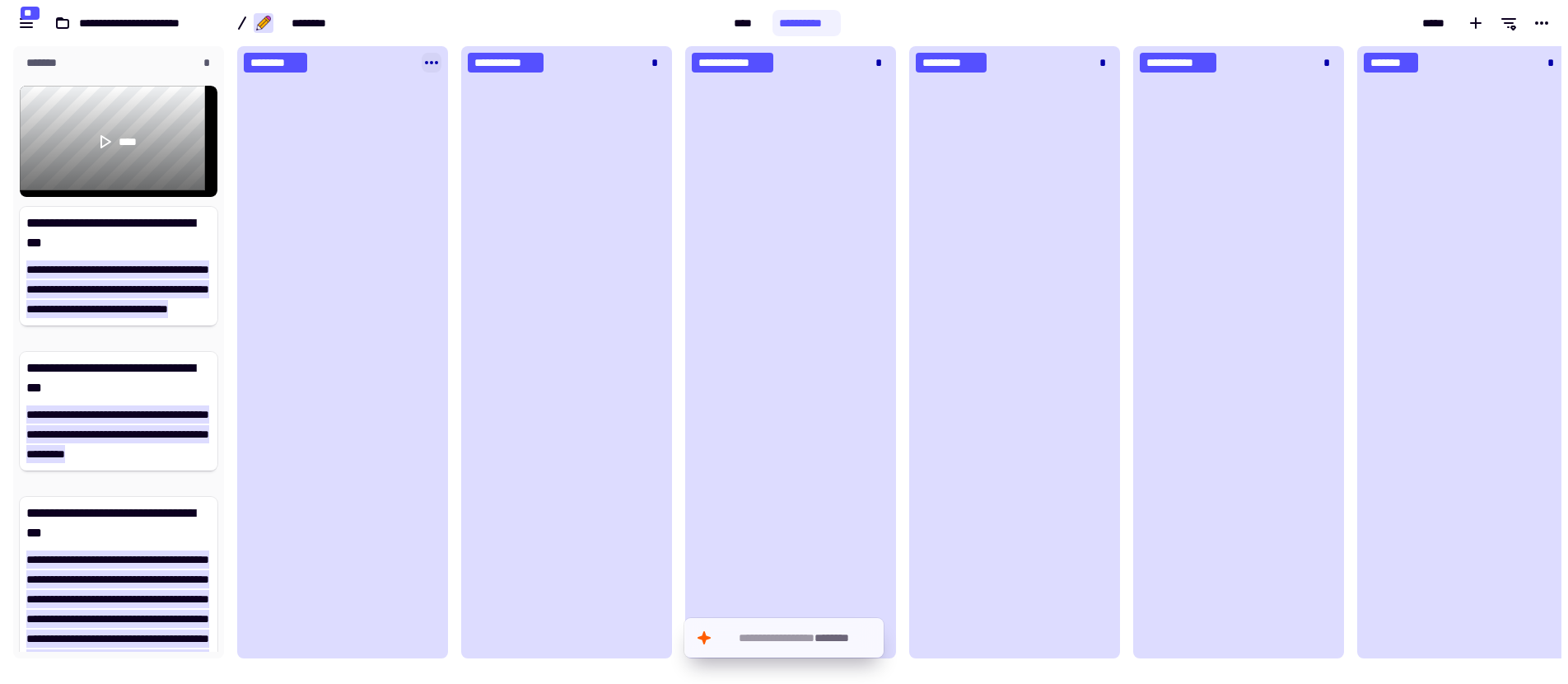 click 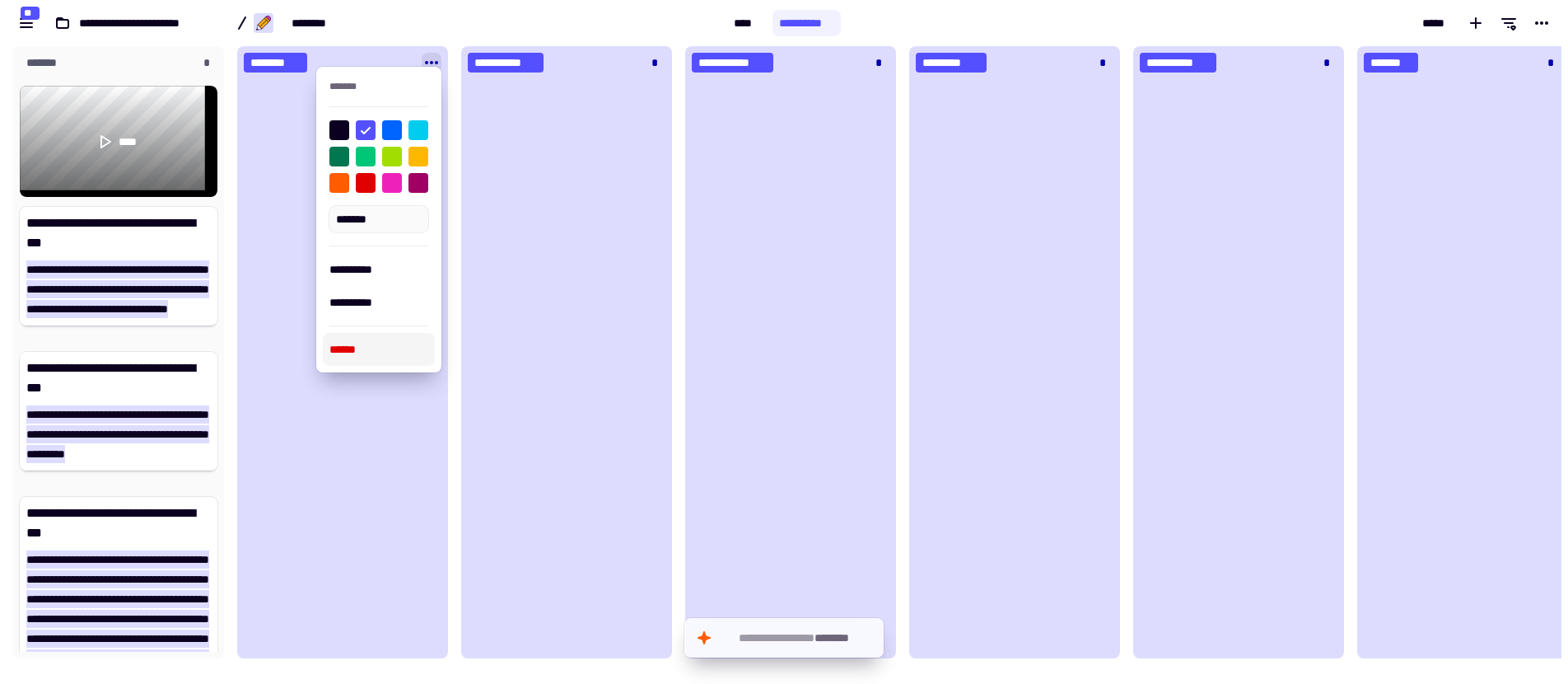 click on "******" at bounding box center (379, 349) 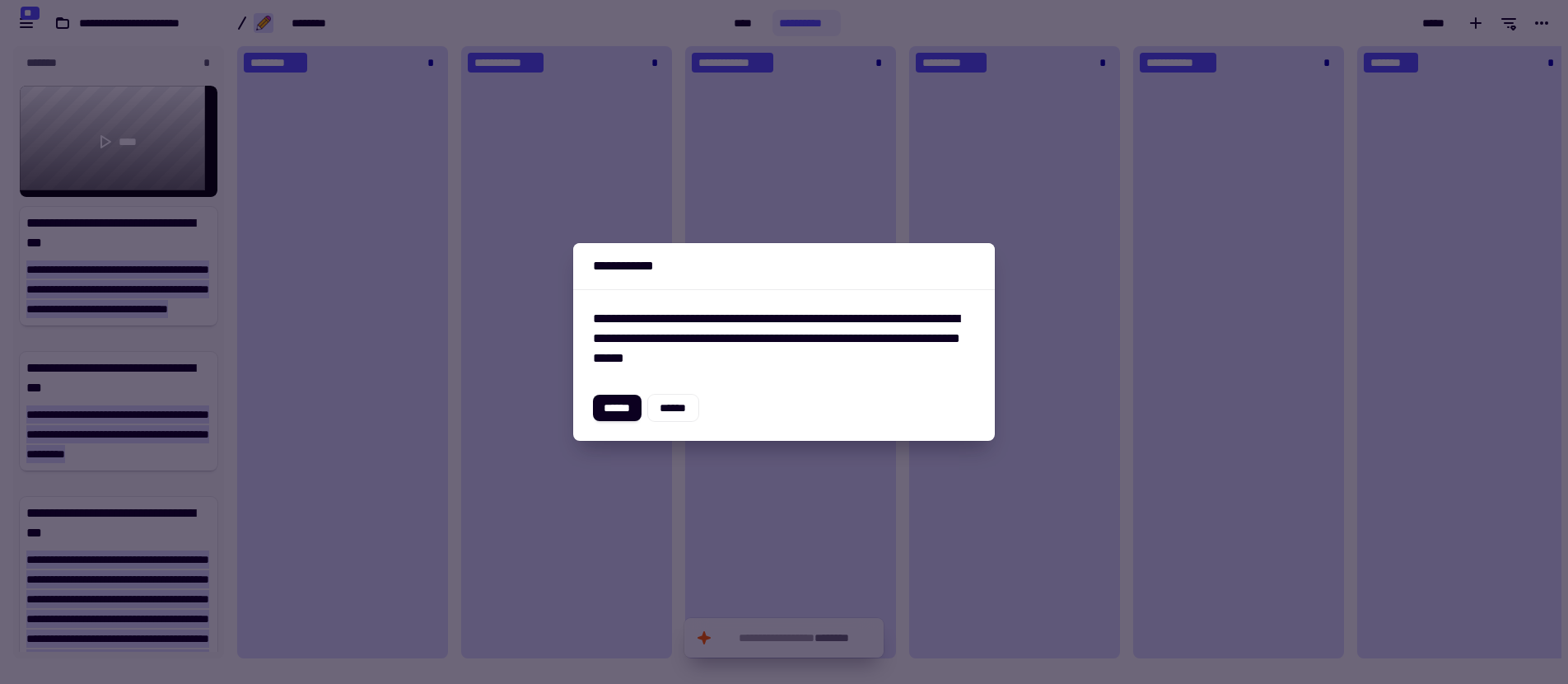 click on "******" 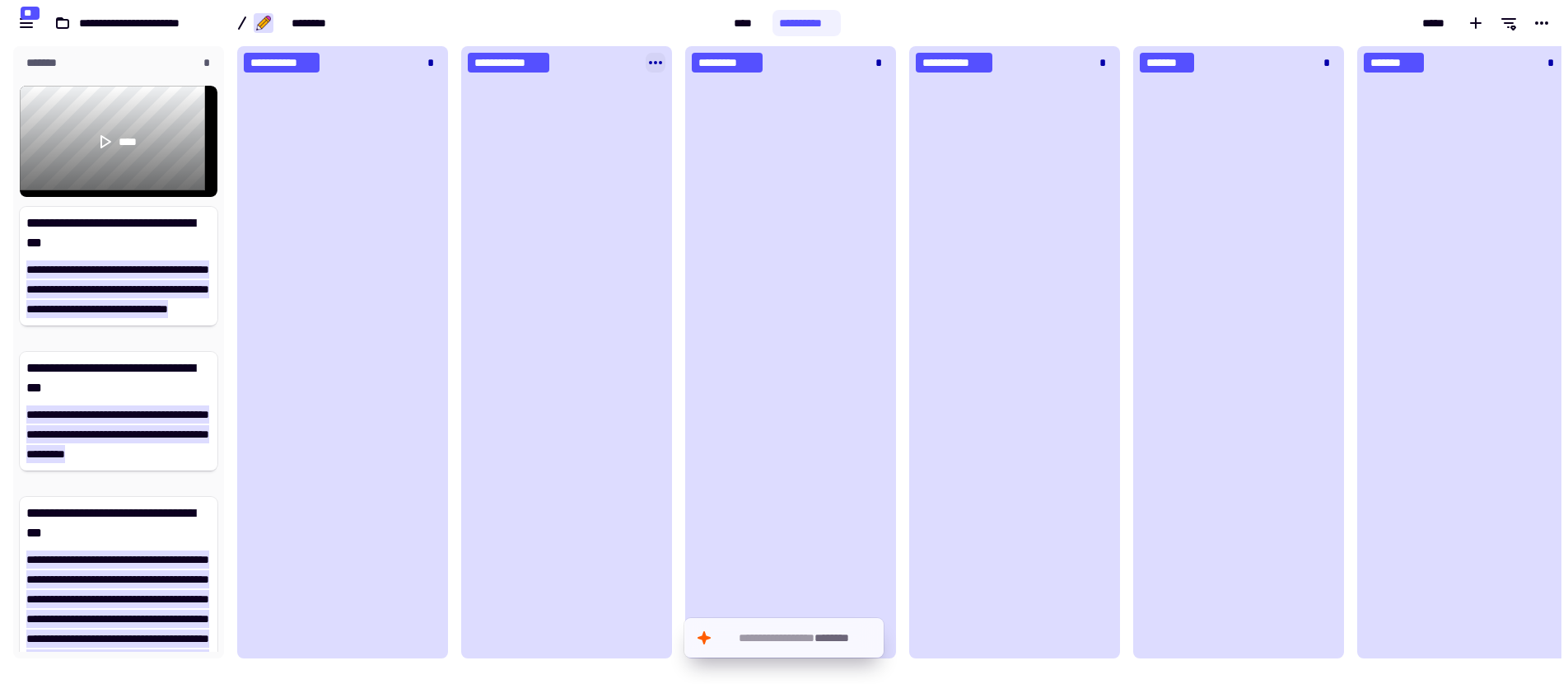click 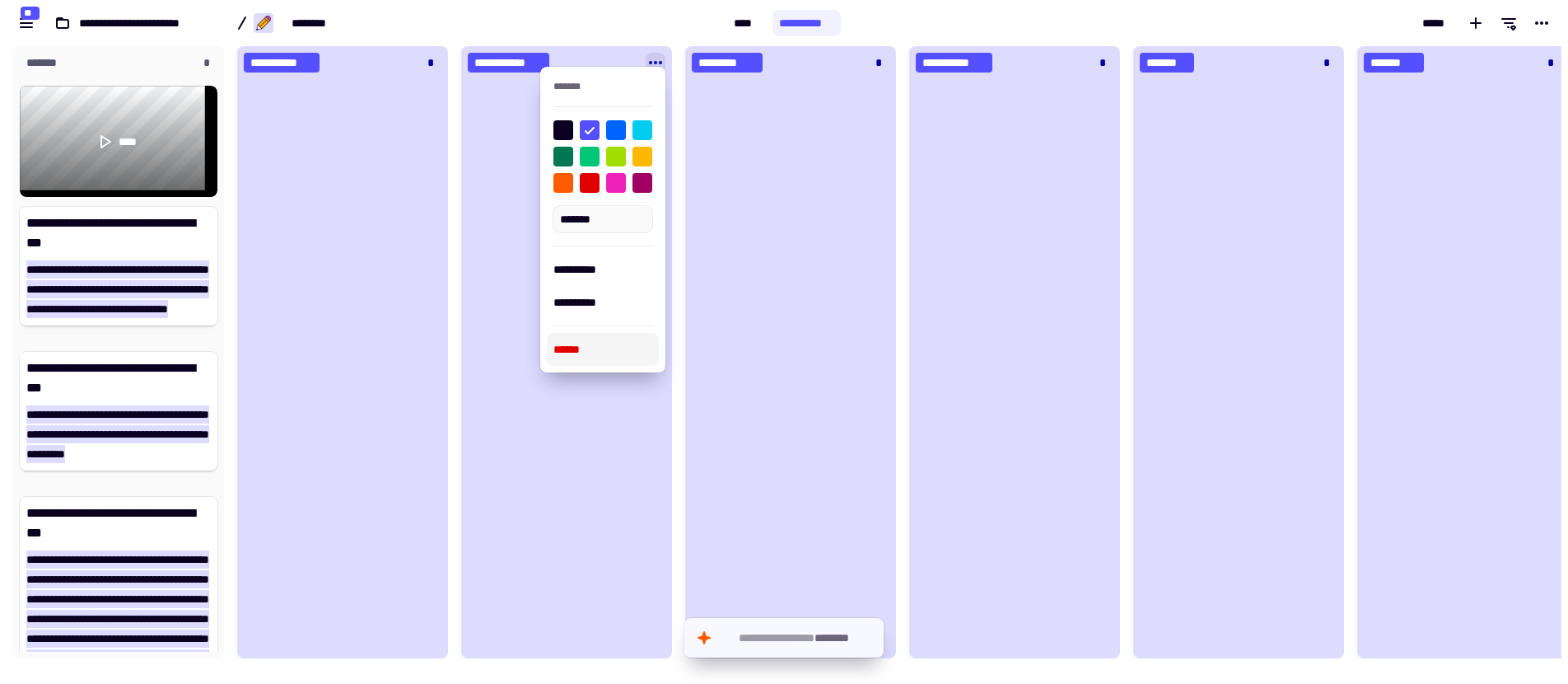click on "******" at bounding box center (603, 349) 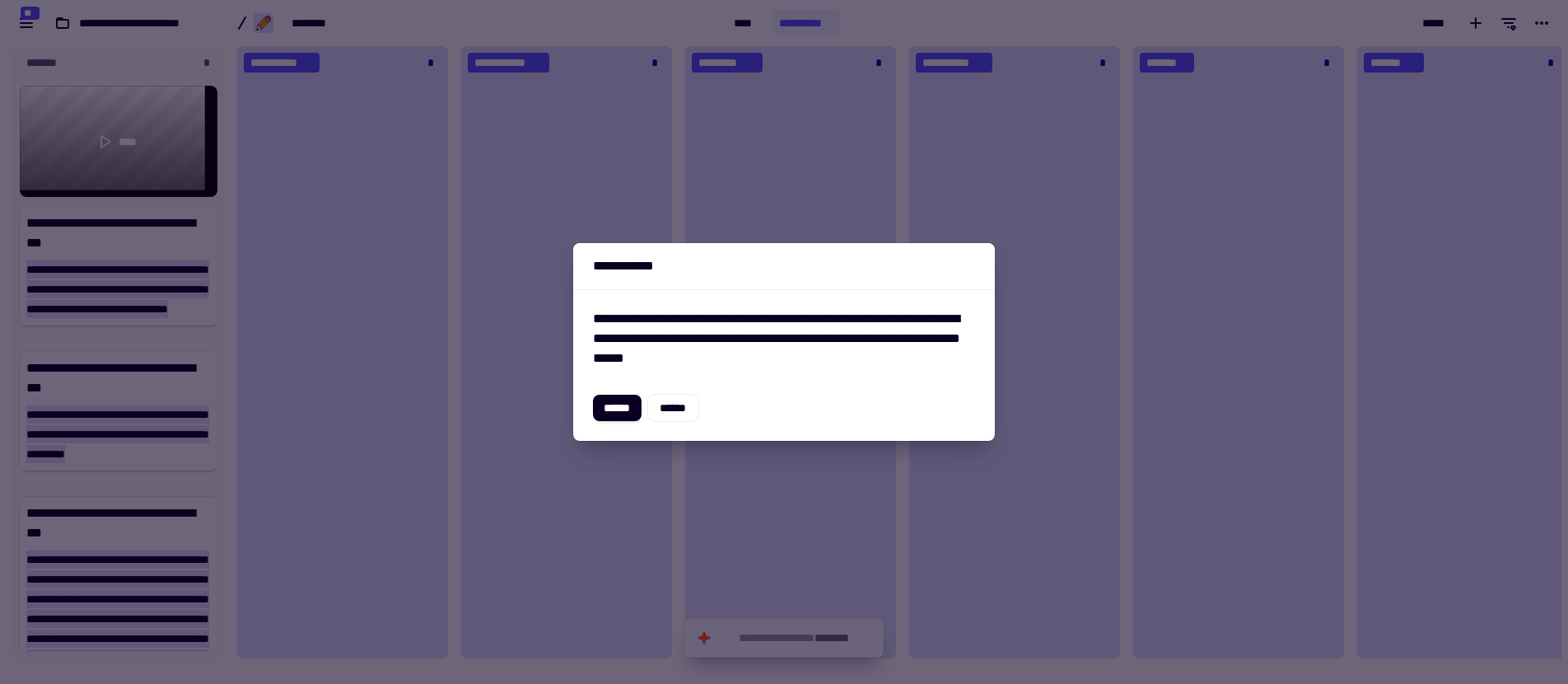 click on "******" 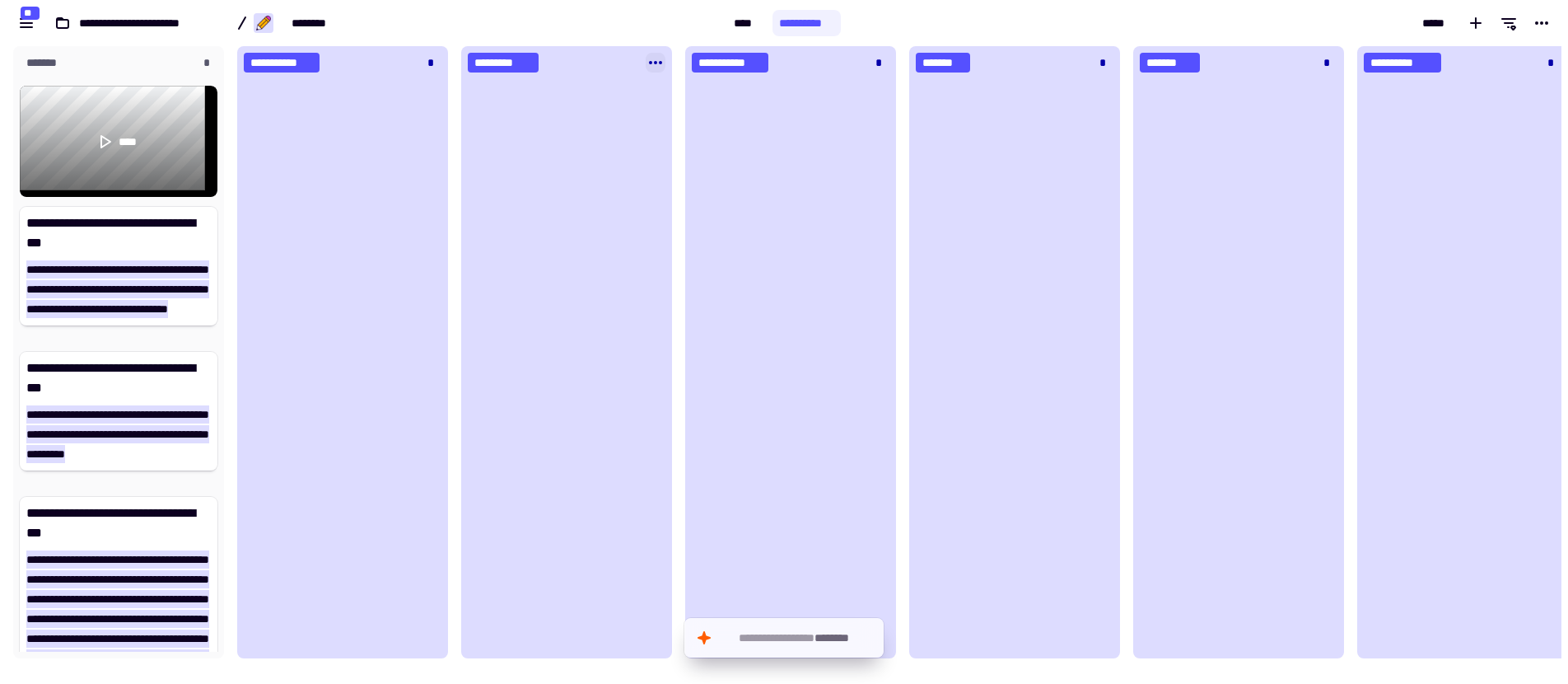 click 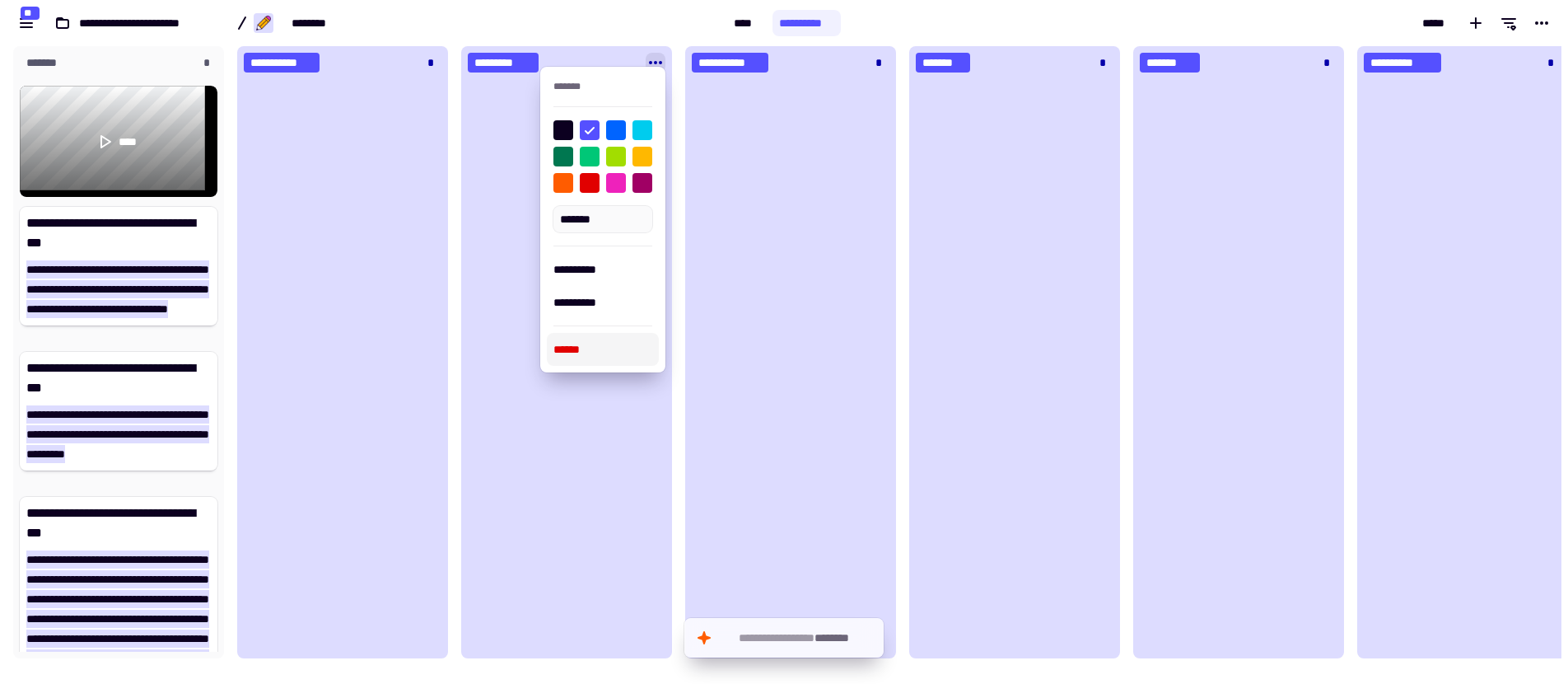 click on "******" at bounding box center [603, 349] 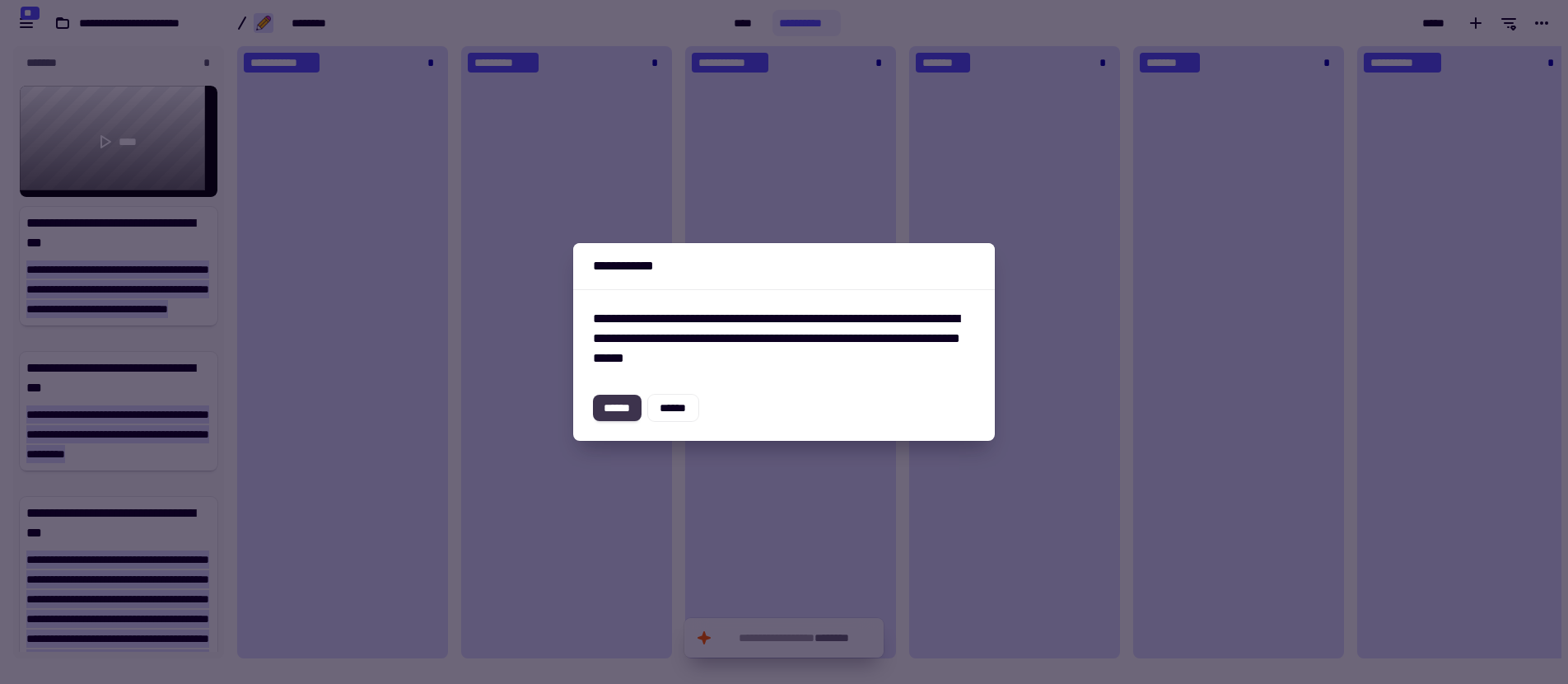 click on "******" 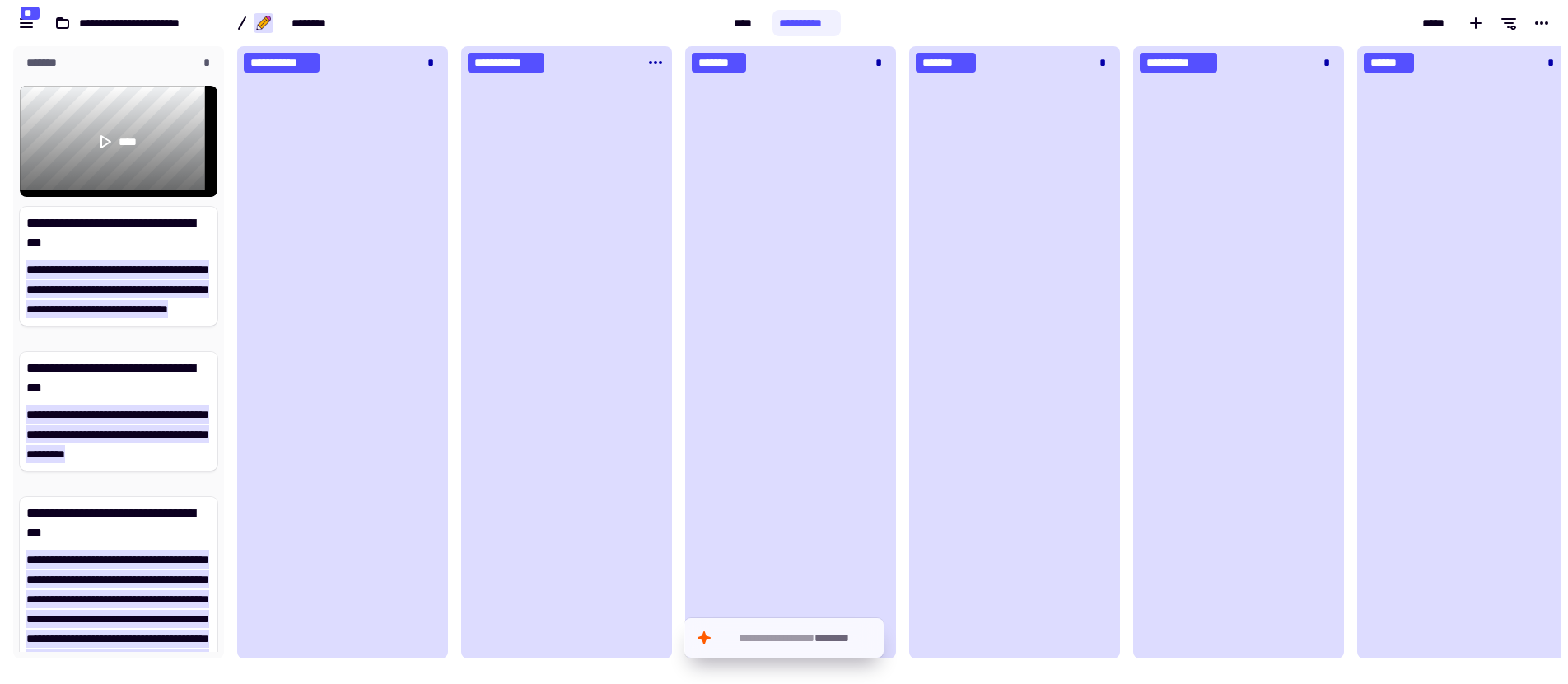 click 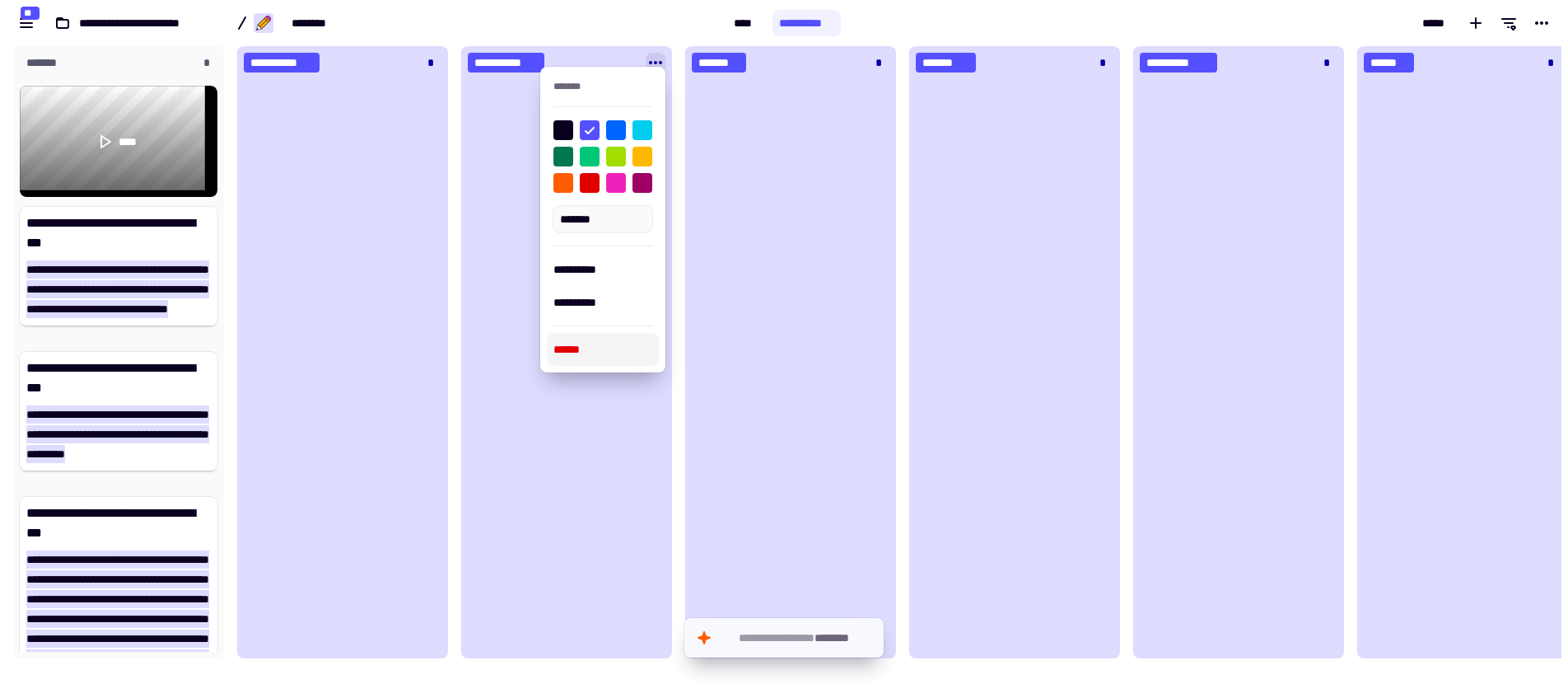 click on "******" at bounding box center [603, 349] 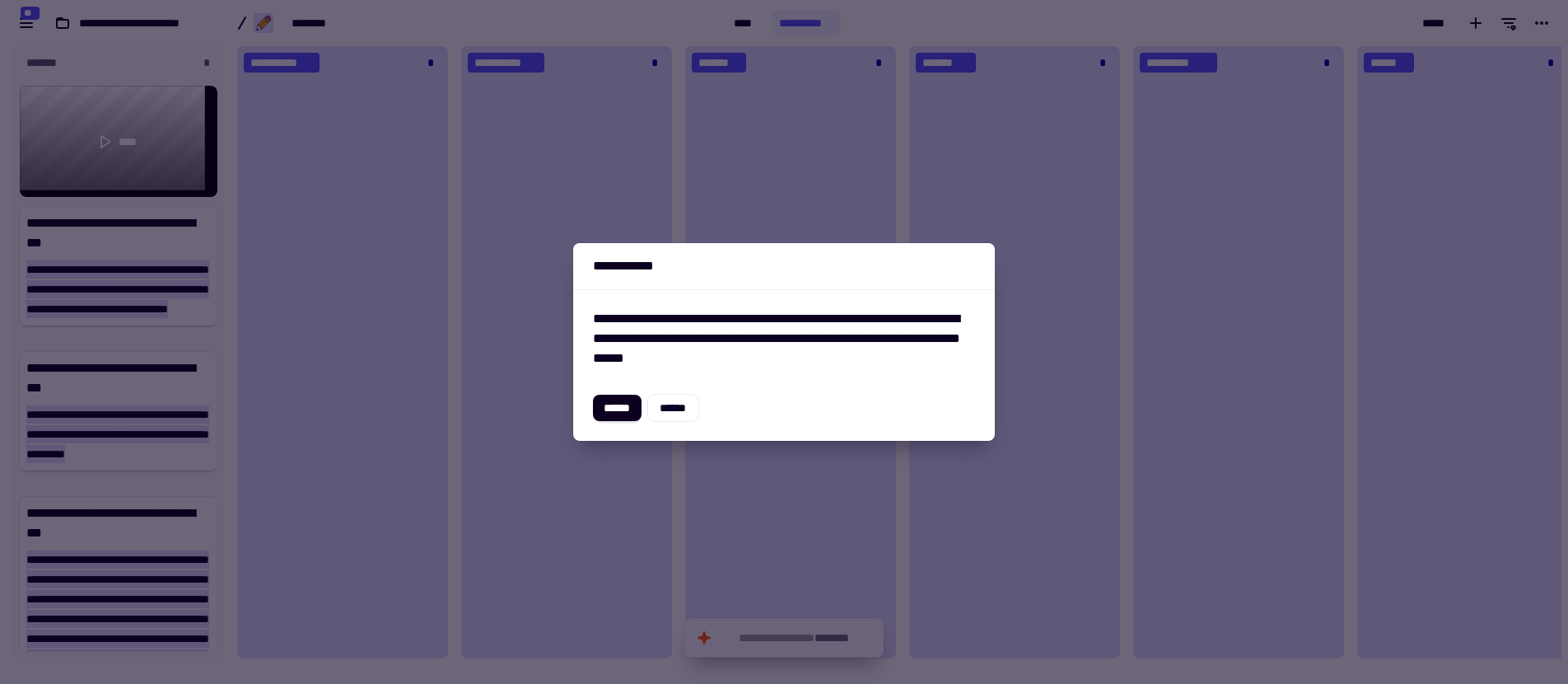 click on "******" 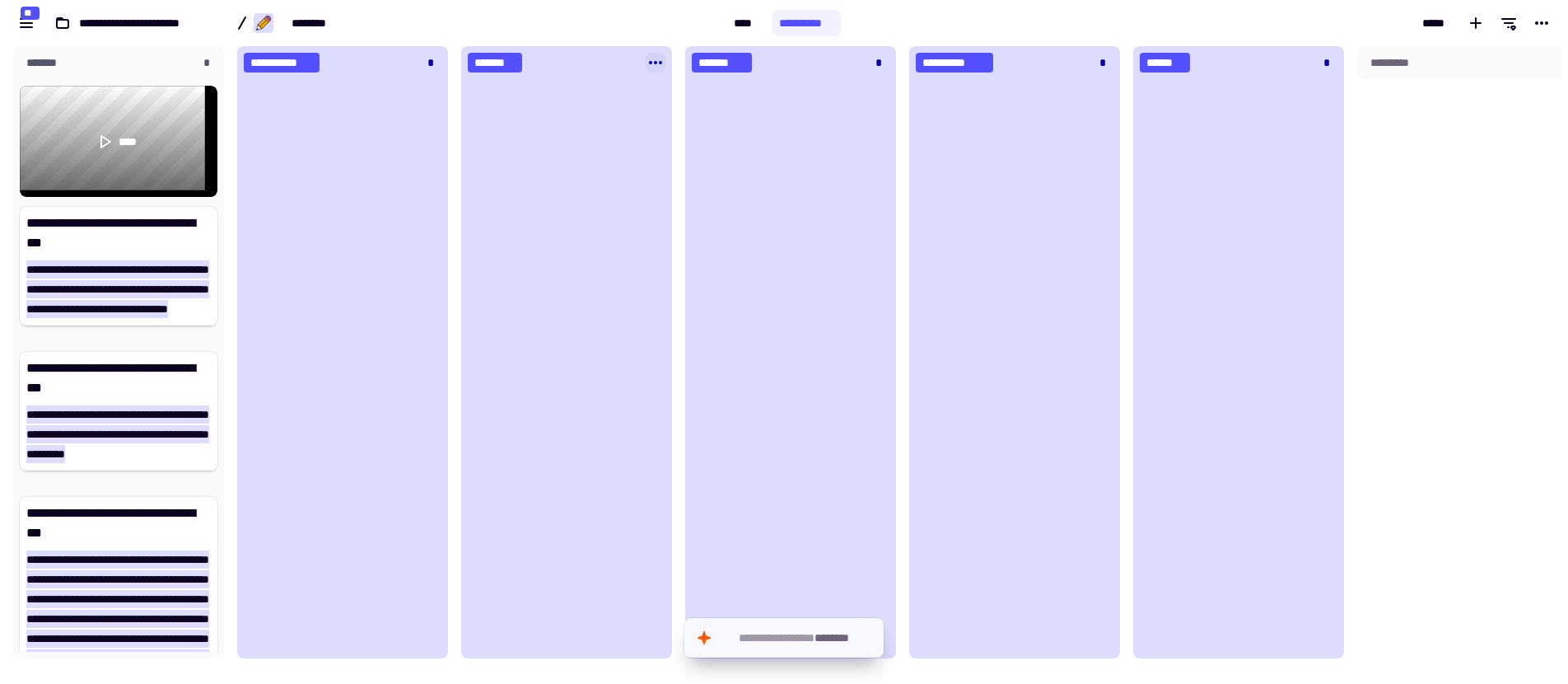 click 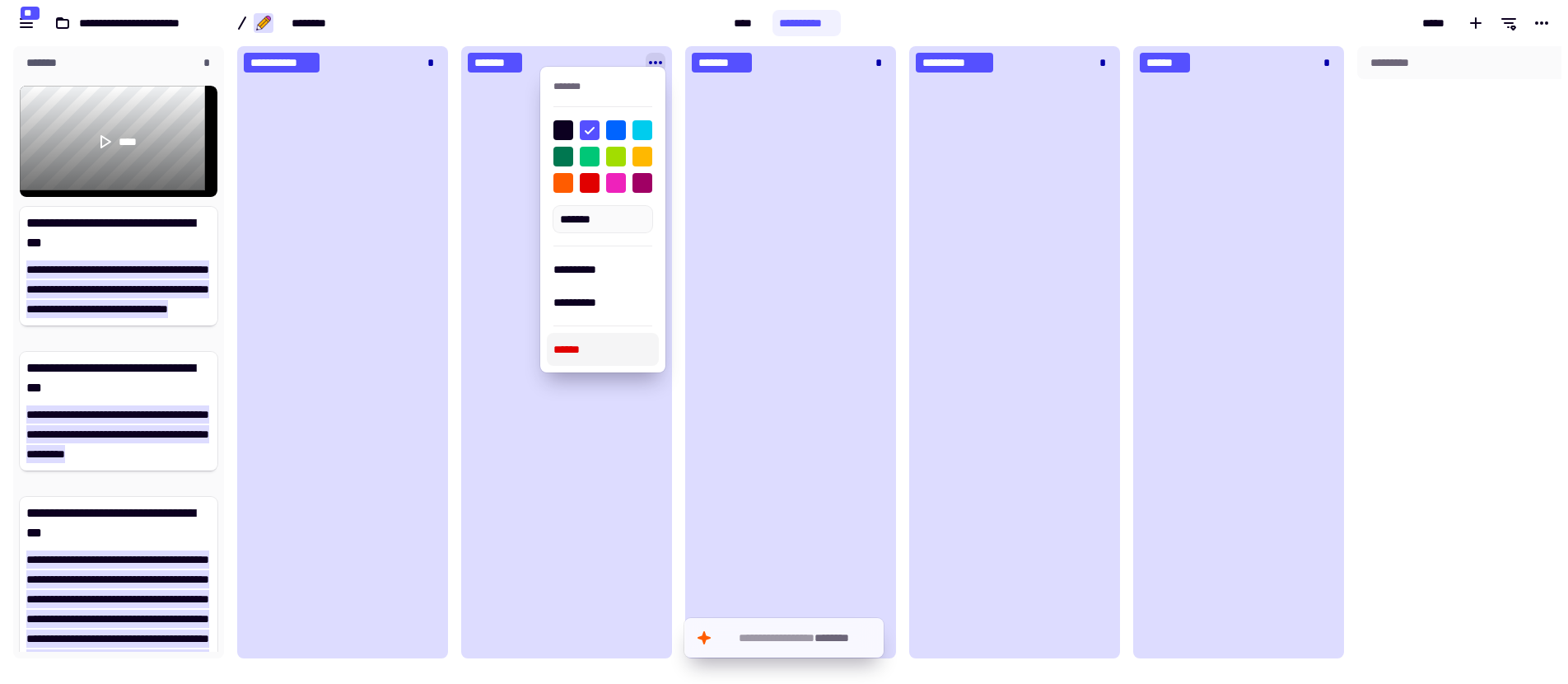 click on "******" at bounding box center (603, 349) 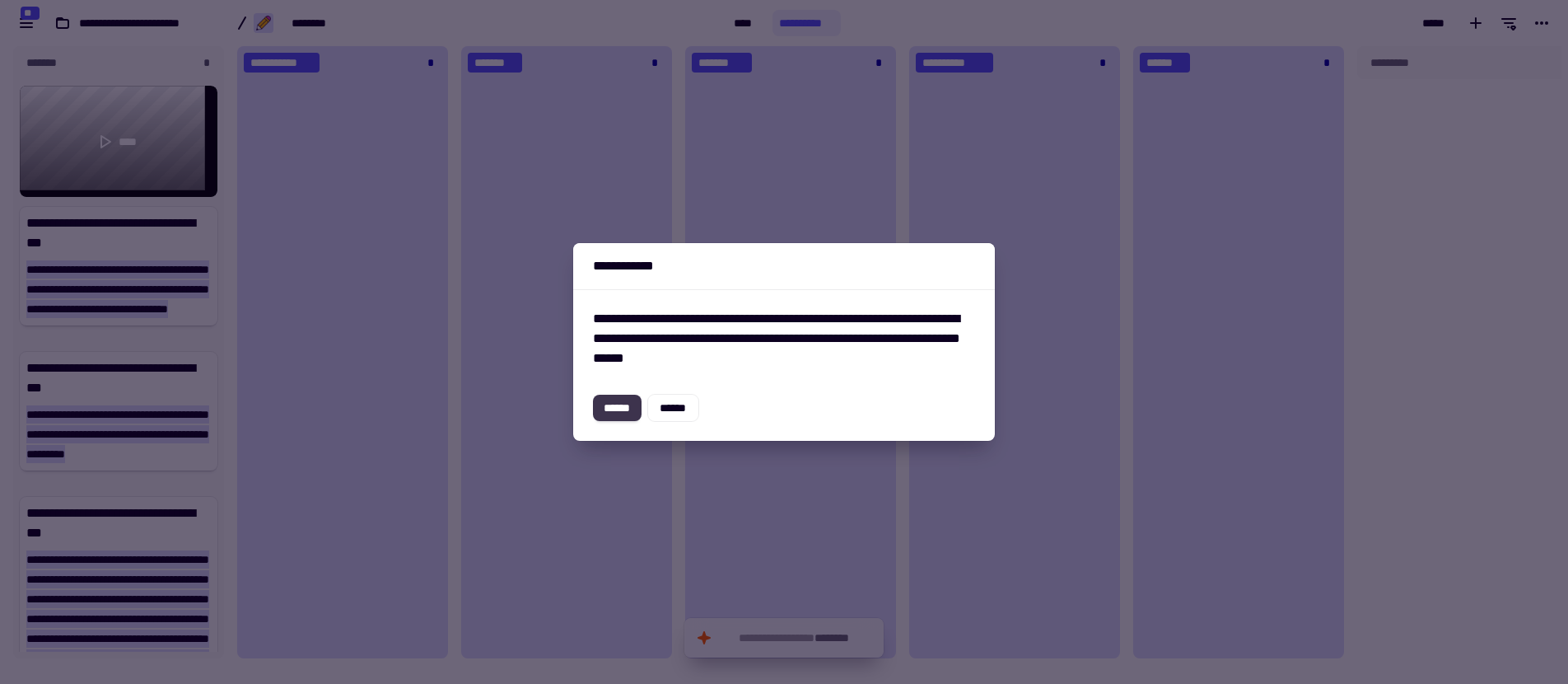 click on "******" 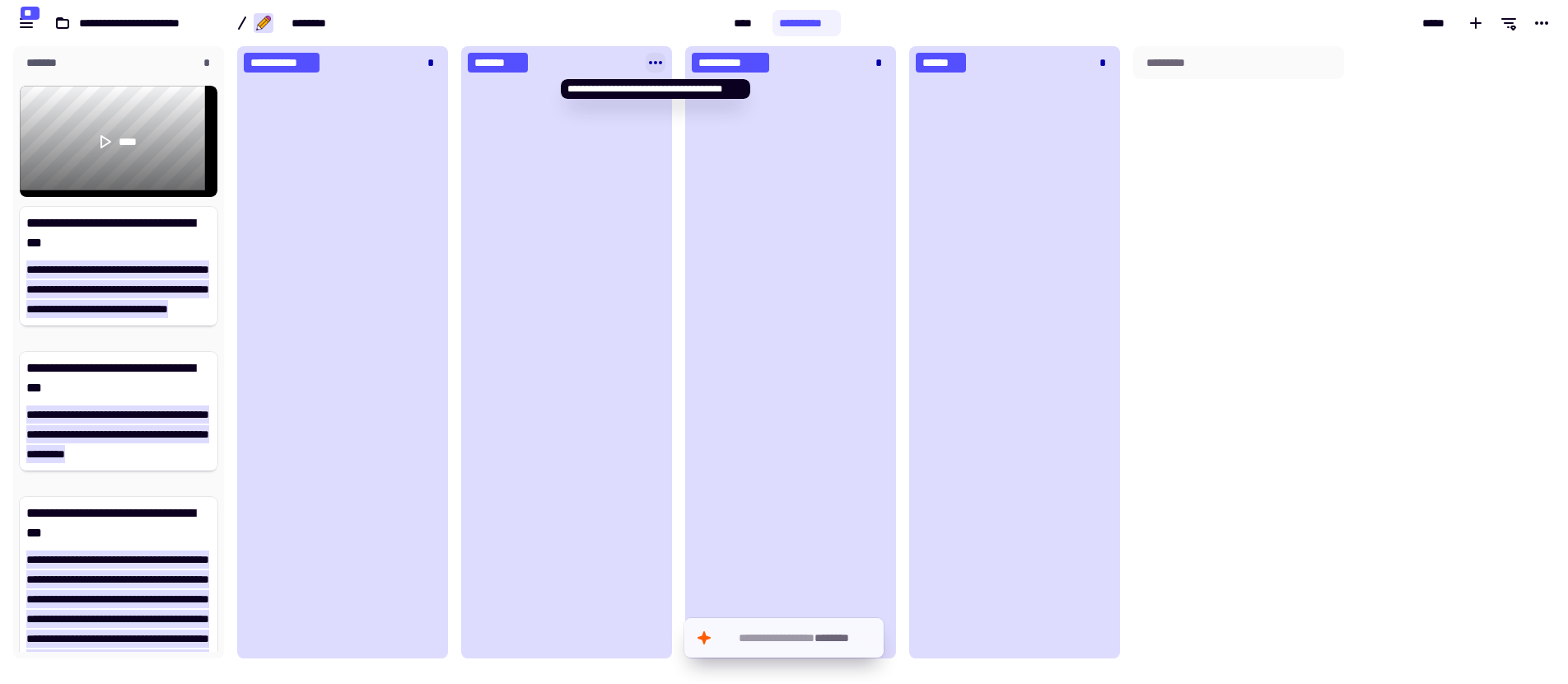 click 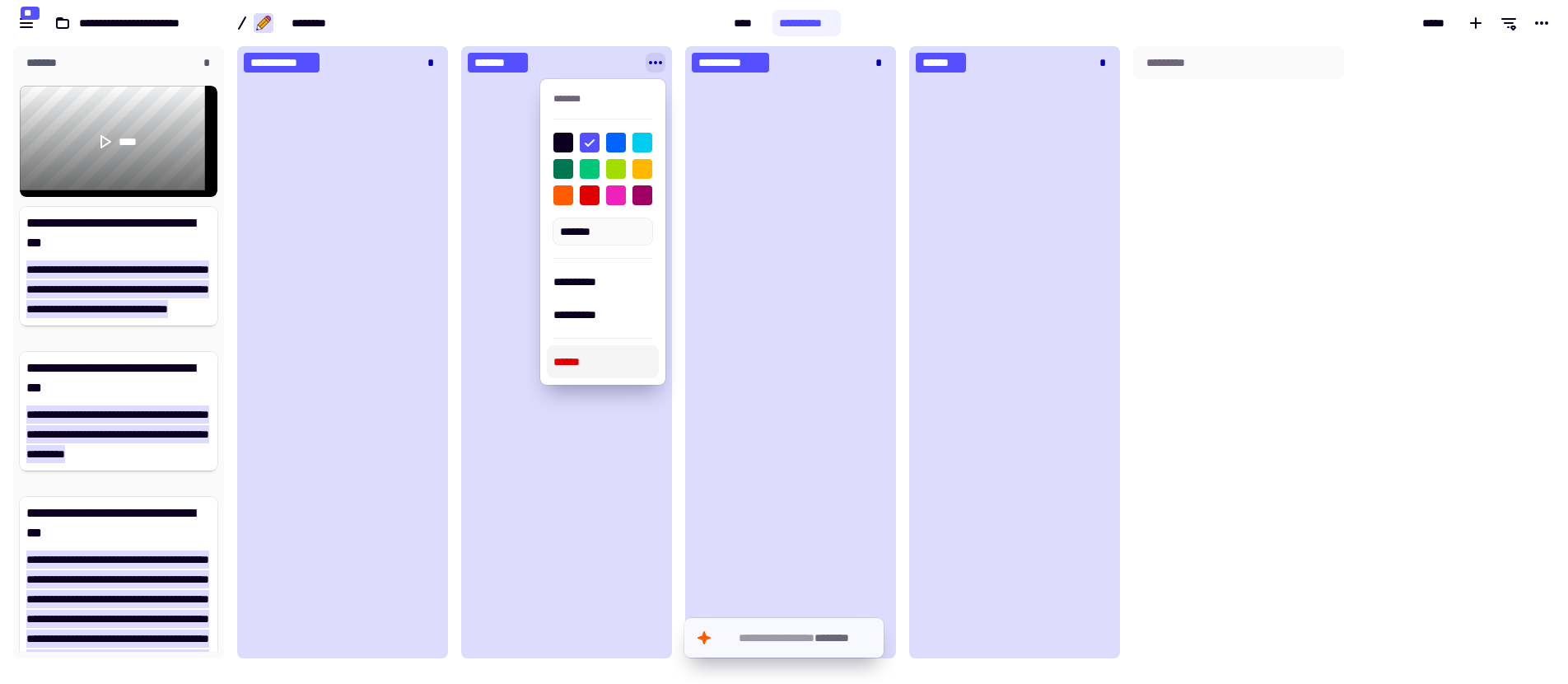 click on "******" at bounding box center (603, 362) 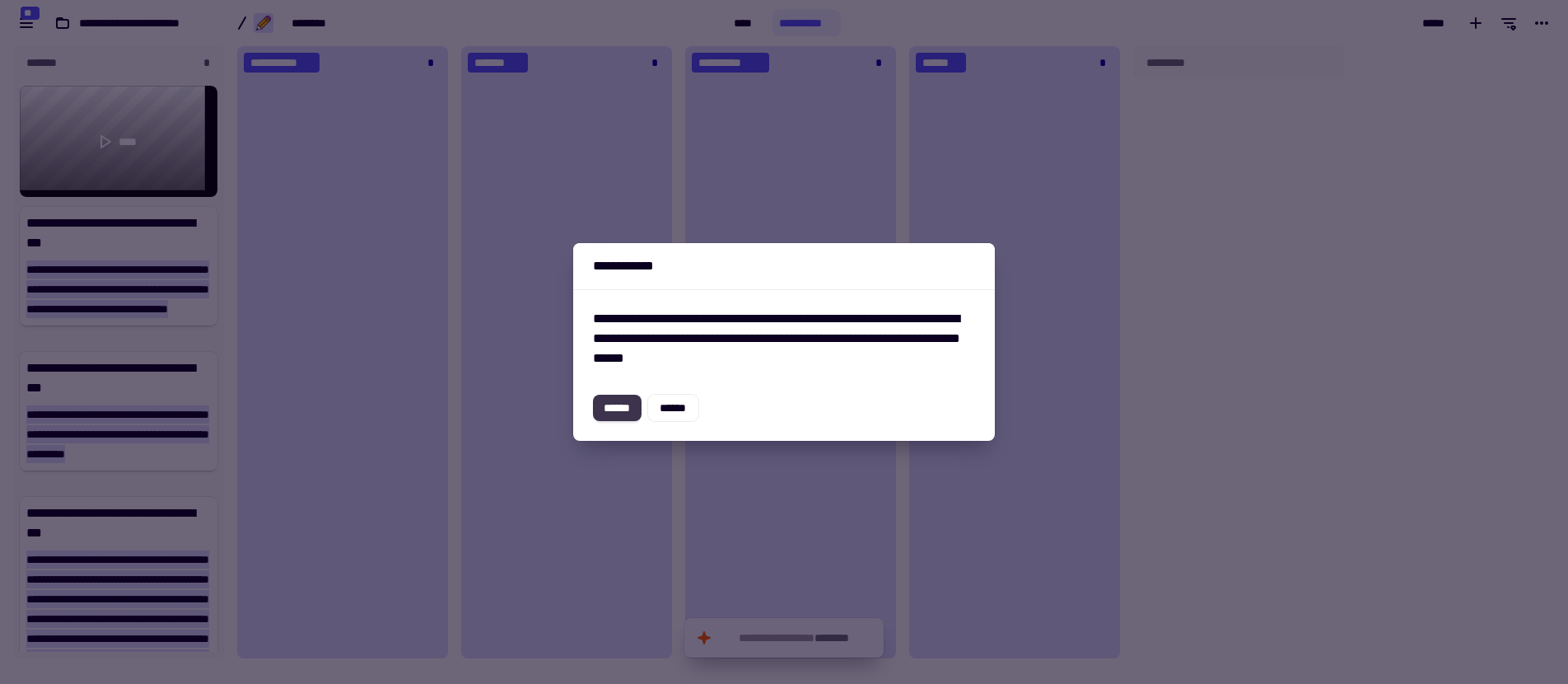 click on "******" 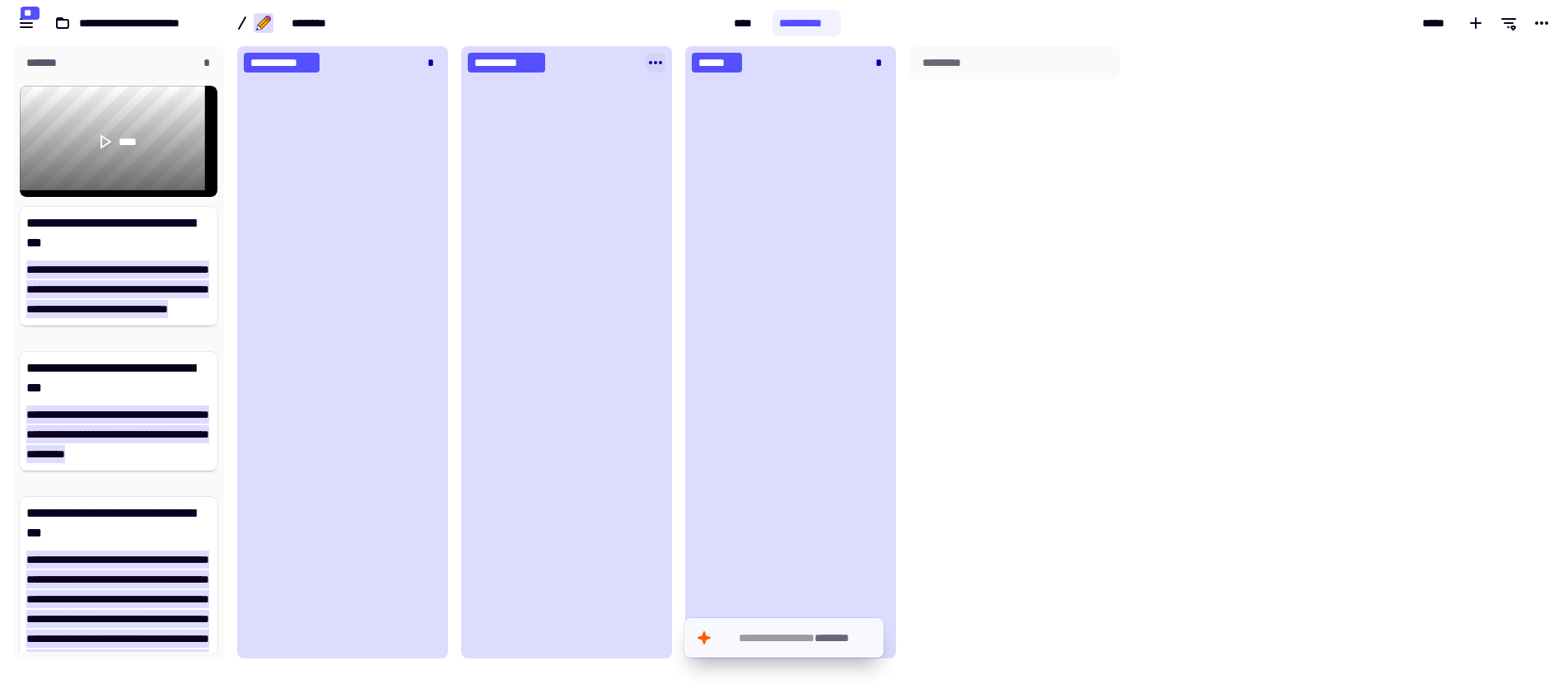 click 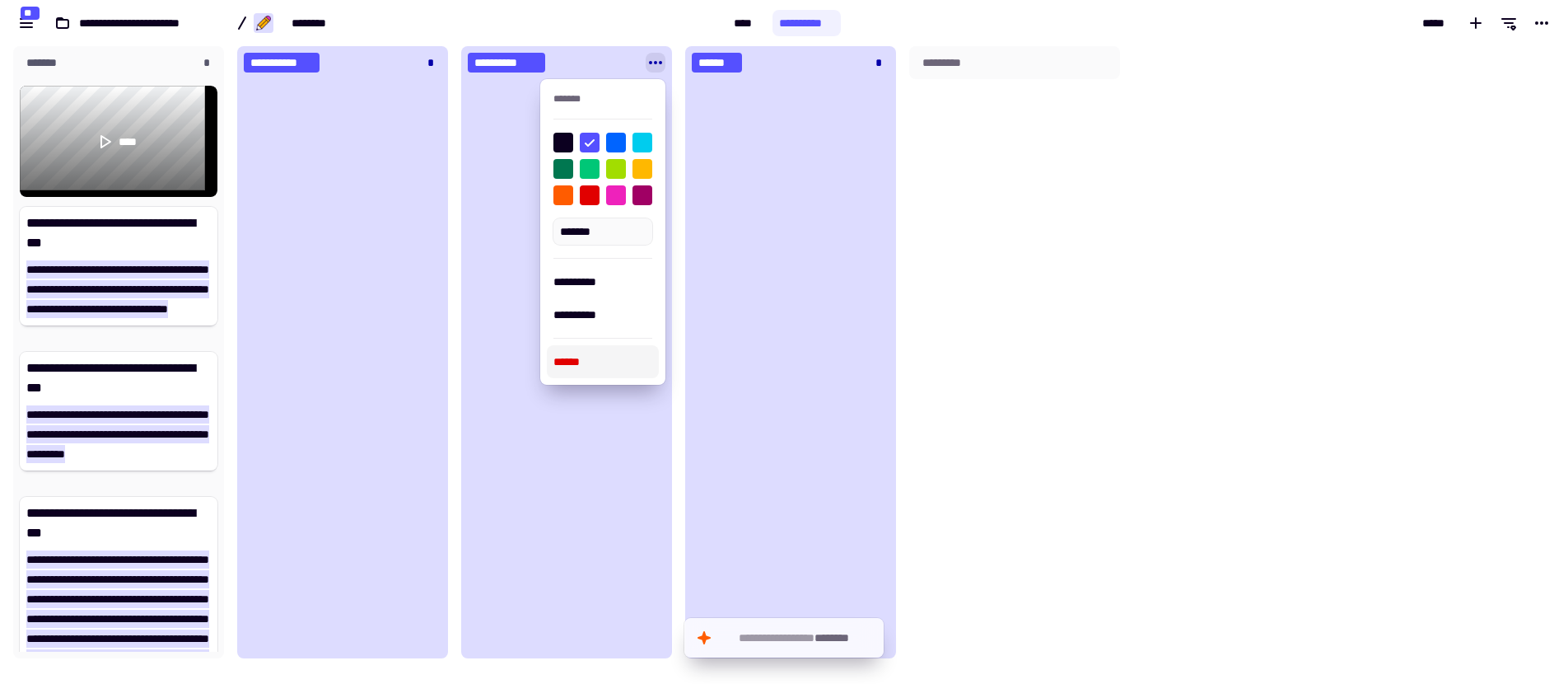 drag, startPoint x: 594, startPoint y: 352, endPoint x: 628, endPoint y: 280, distance: 79.62412 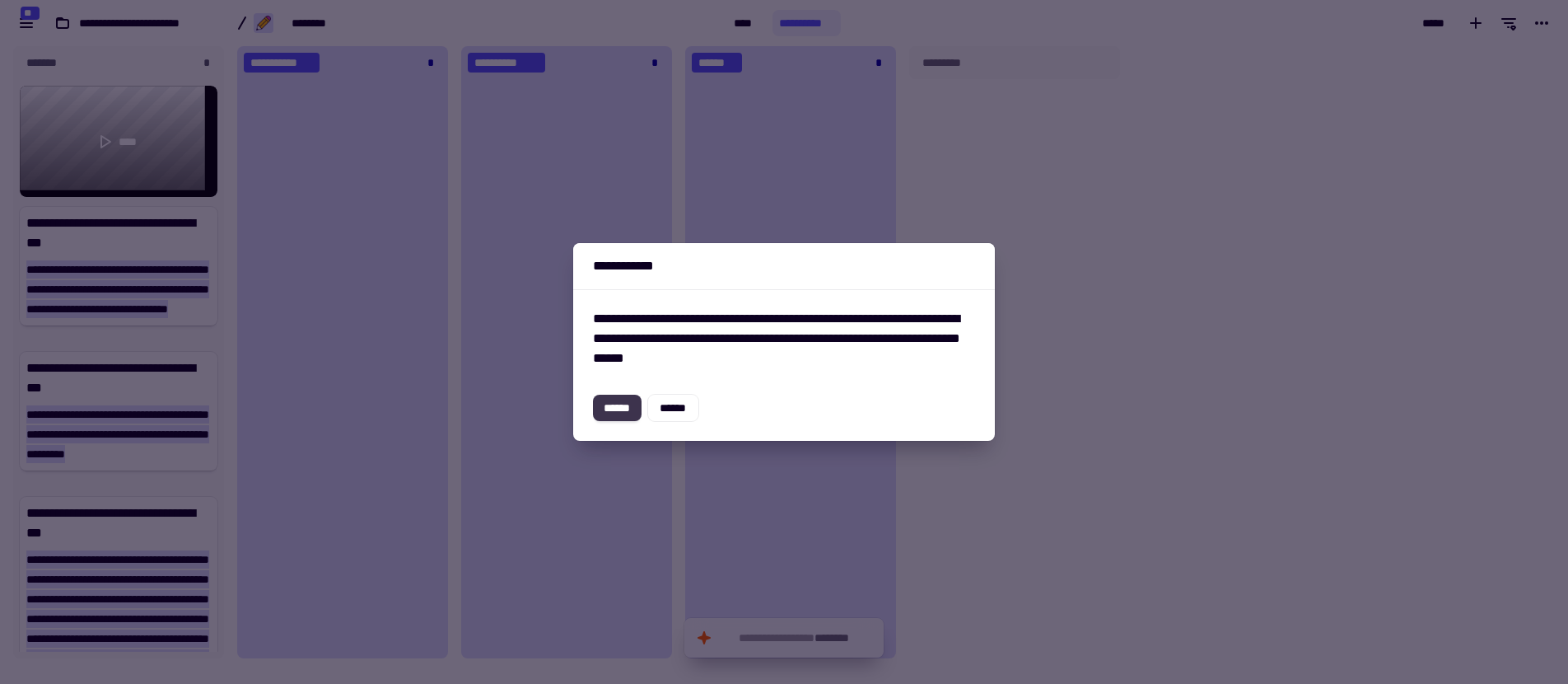 click on "******" 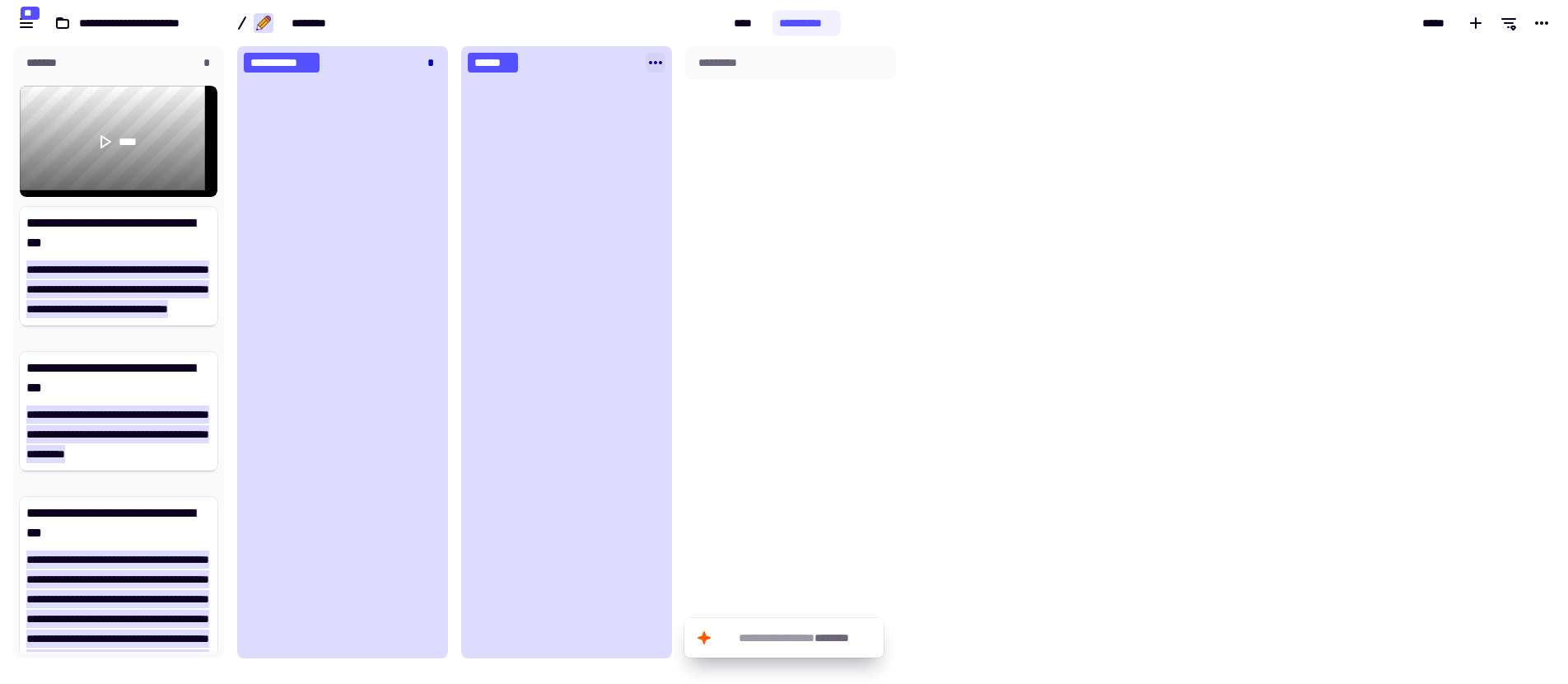 click 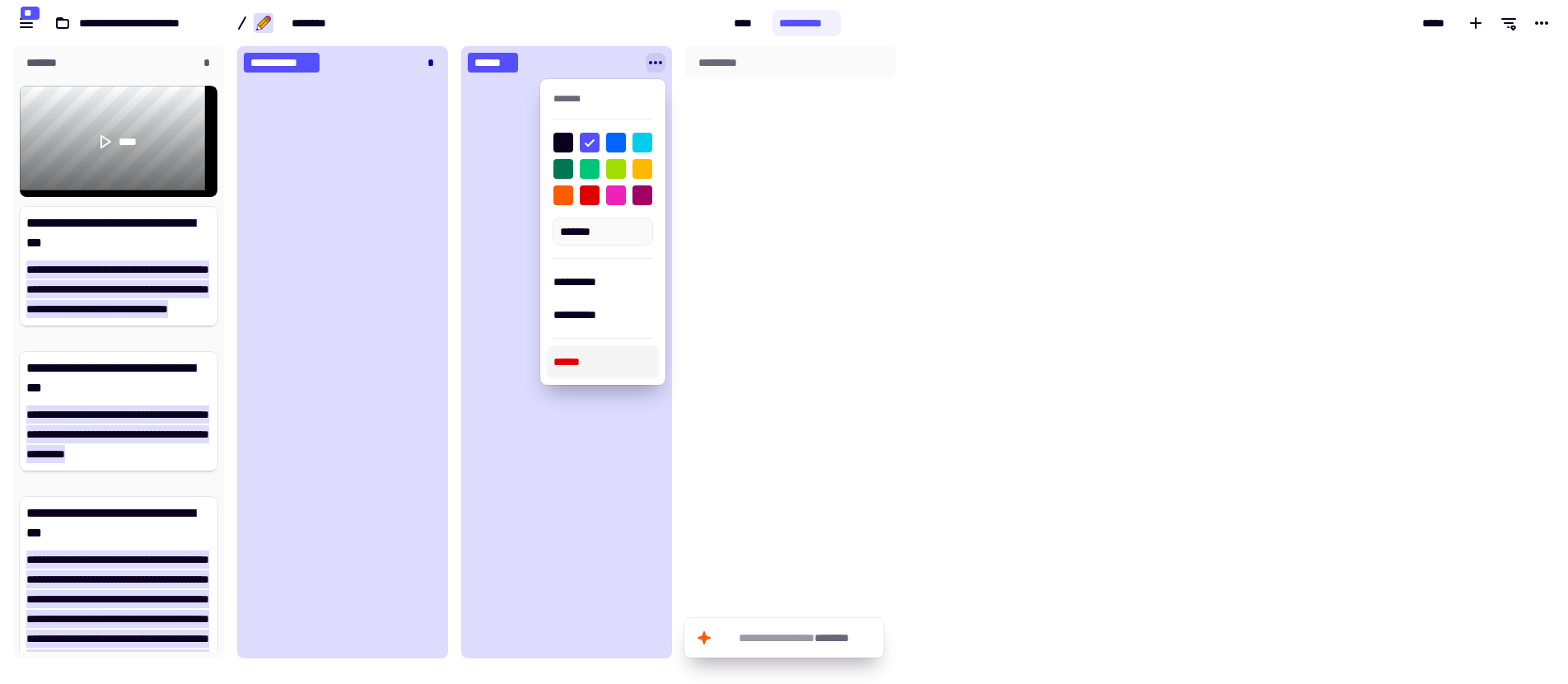 drag, startPoint x: 618, startPoint y: 362, endPoint x: 614, endPoint y: 353, distance: 9.848858 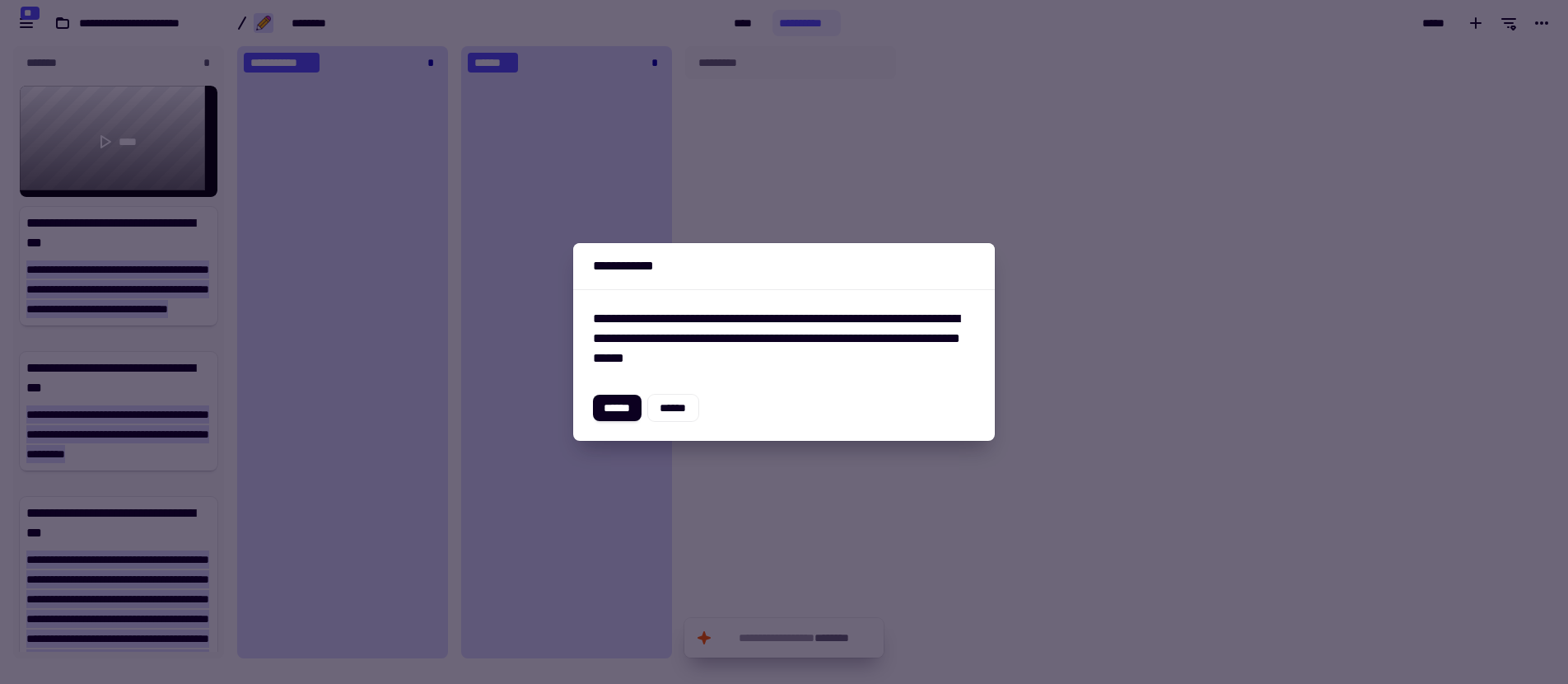 click on "******" 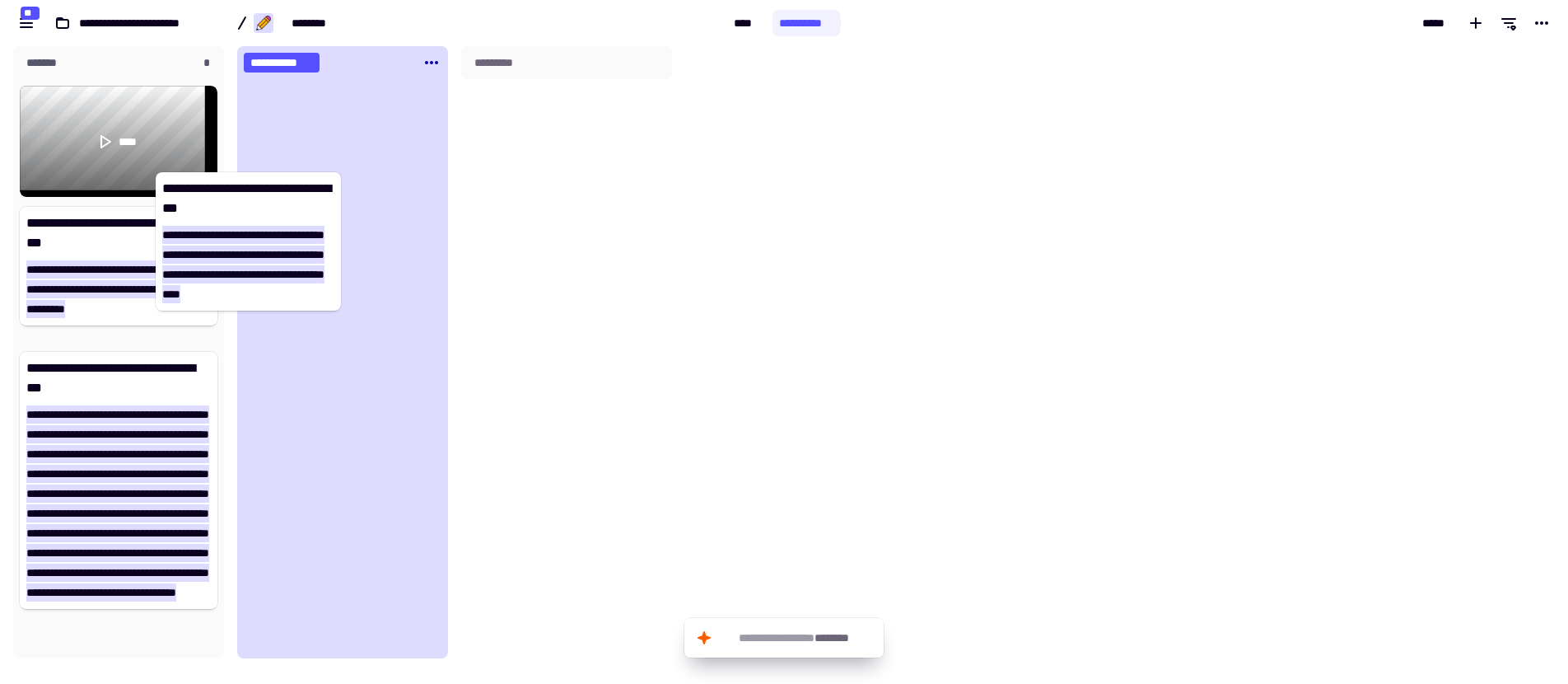 drag, startPoint x: 170, startPoint y: 265, endPoint x: 321, endPoint y: 213, distance: 159.7028 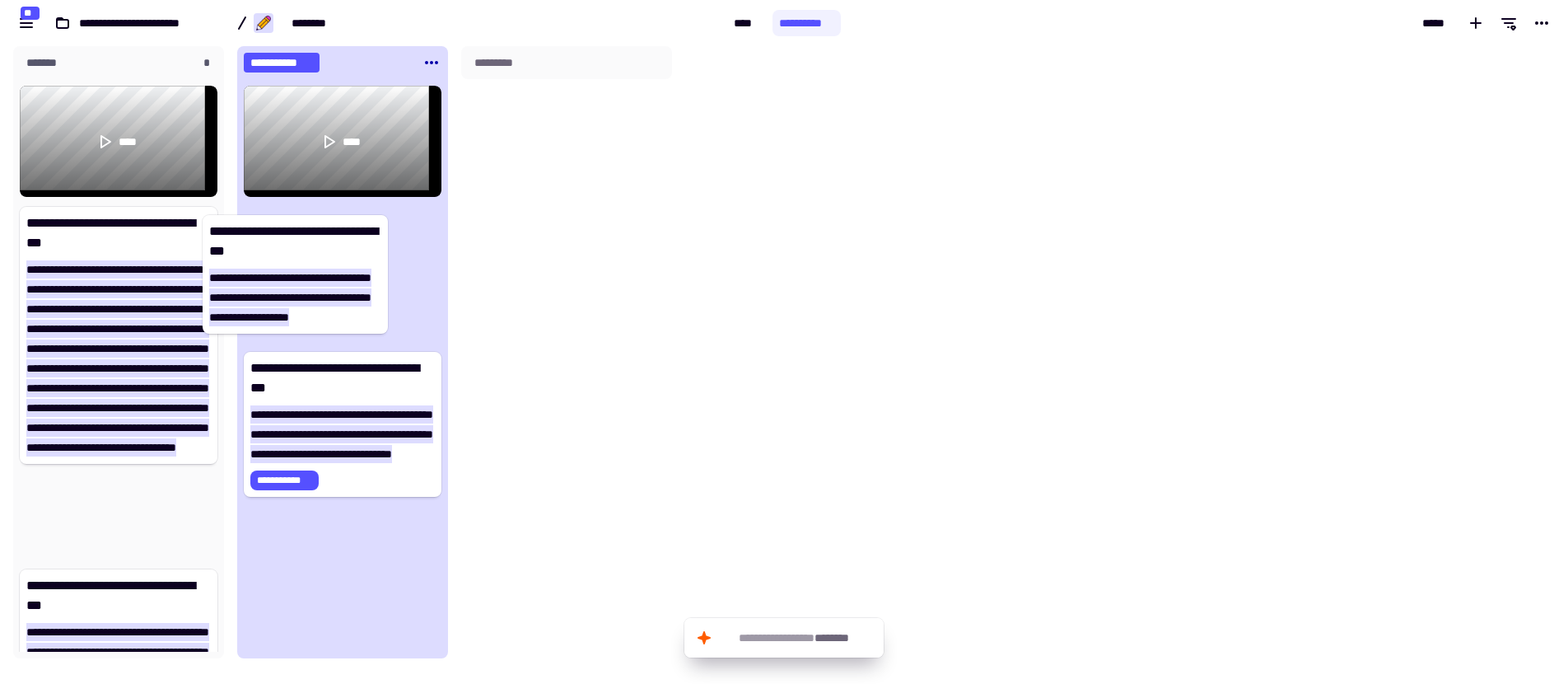 drag, startPoint x: 193, startPoint y: 281, endPoint x: 307, endPoint y: 290, distance: 114.35471 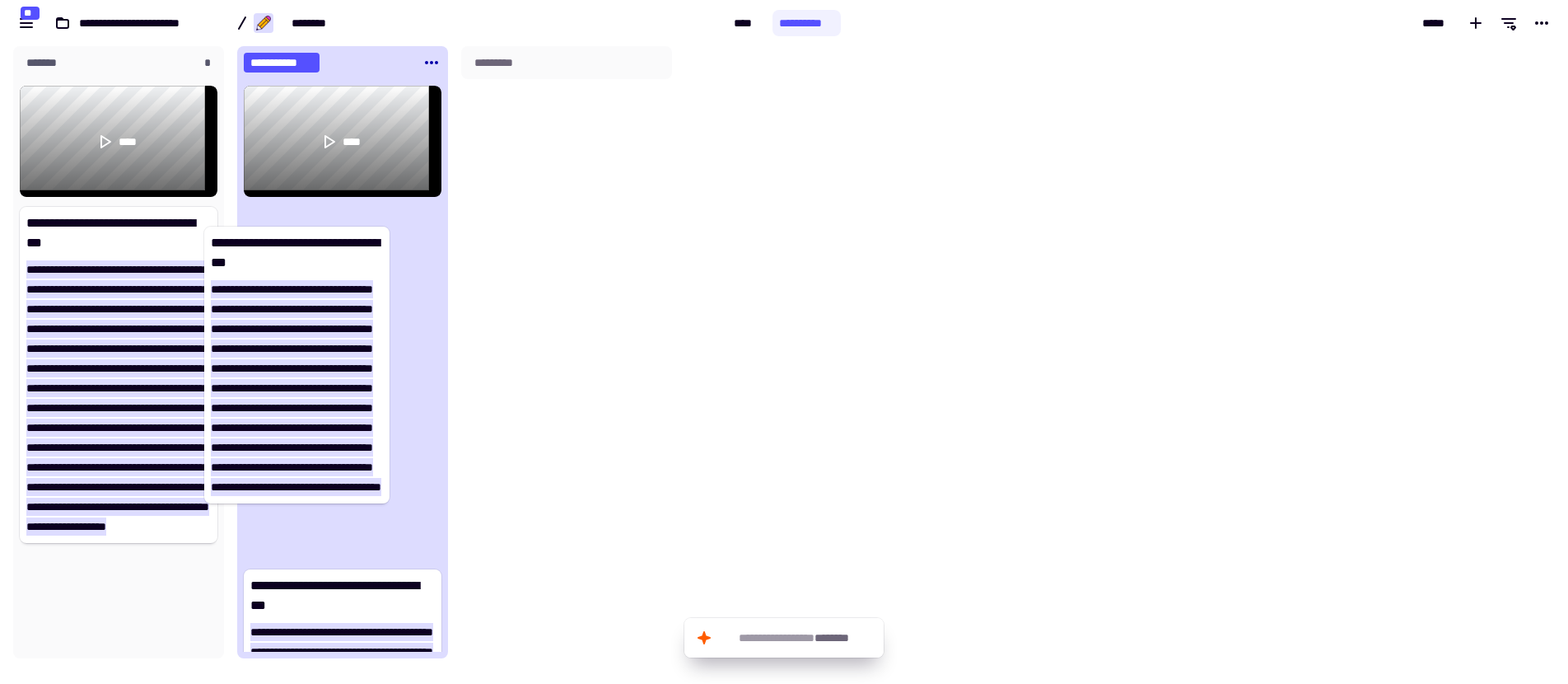 drag, startPoint x: 113, startPoint y: 340, endPoint x: 315, endPoint y: 360, distance: 202.9877 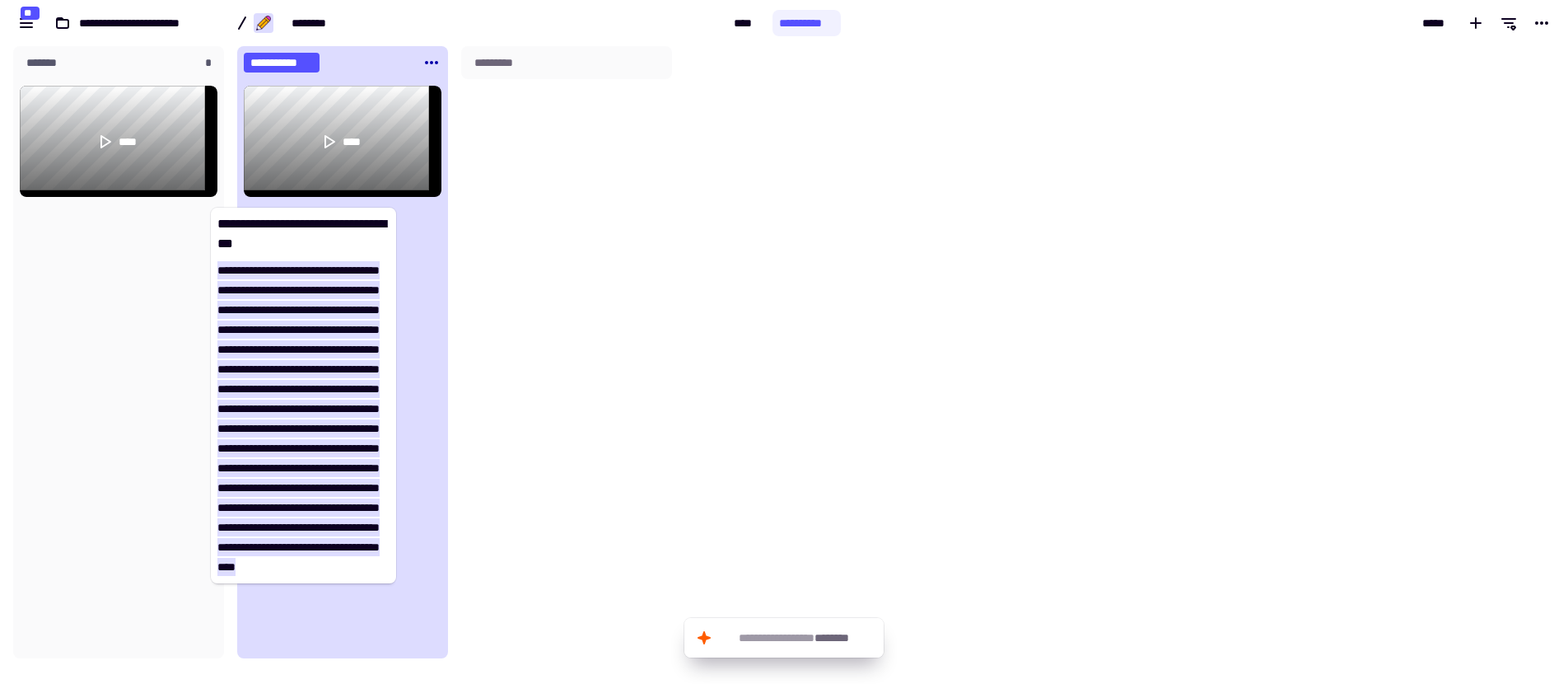 drag, startPoint x: 143, startPoint y: 360, endPoint x: 349, endPoint y: 358, distance: 206.01 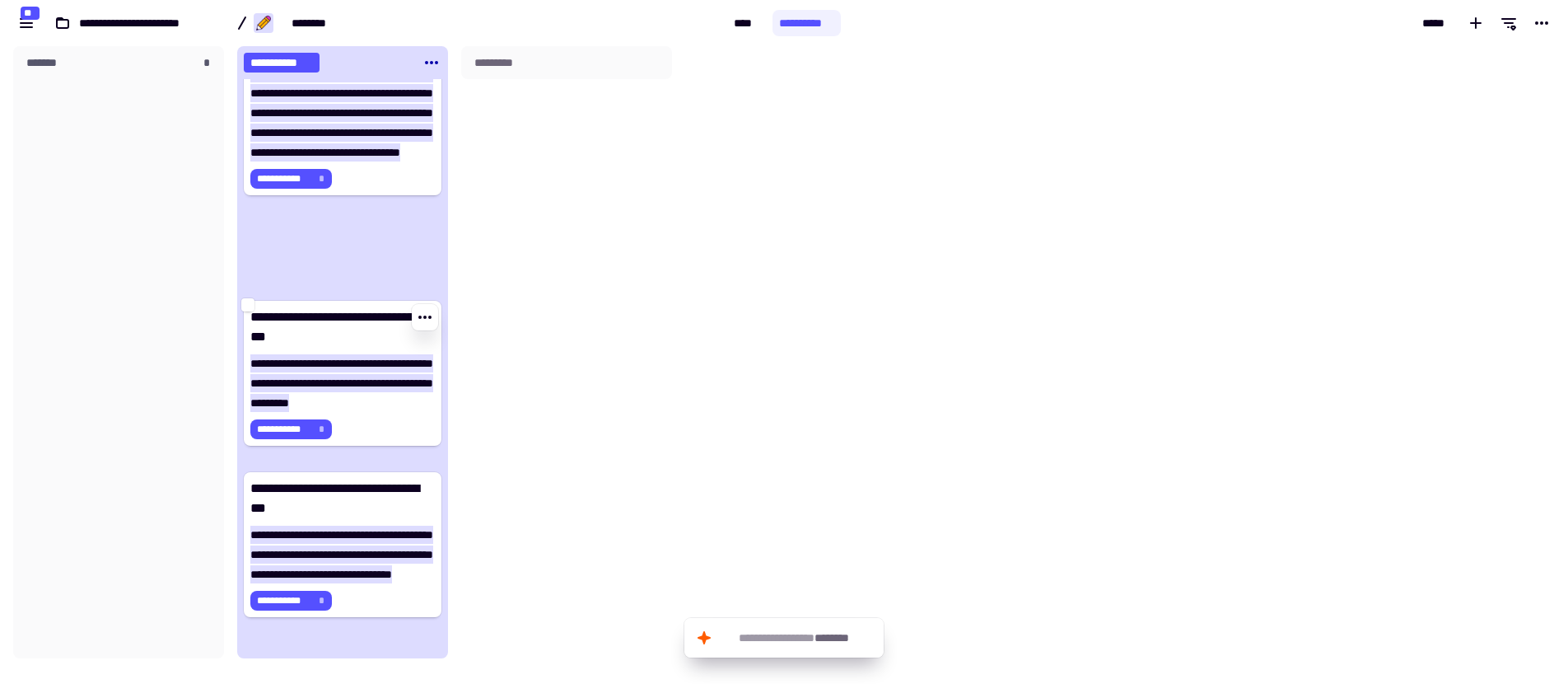 scroll, scrollTop: 0, scrollLeft: 0, axis: both 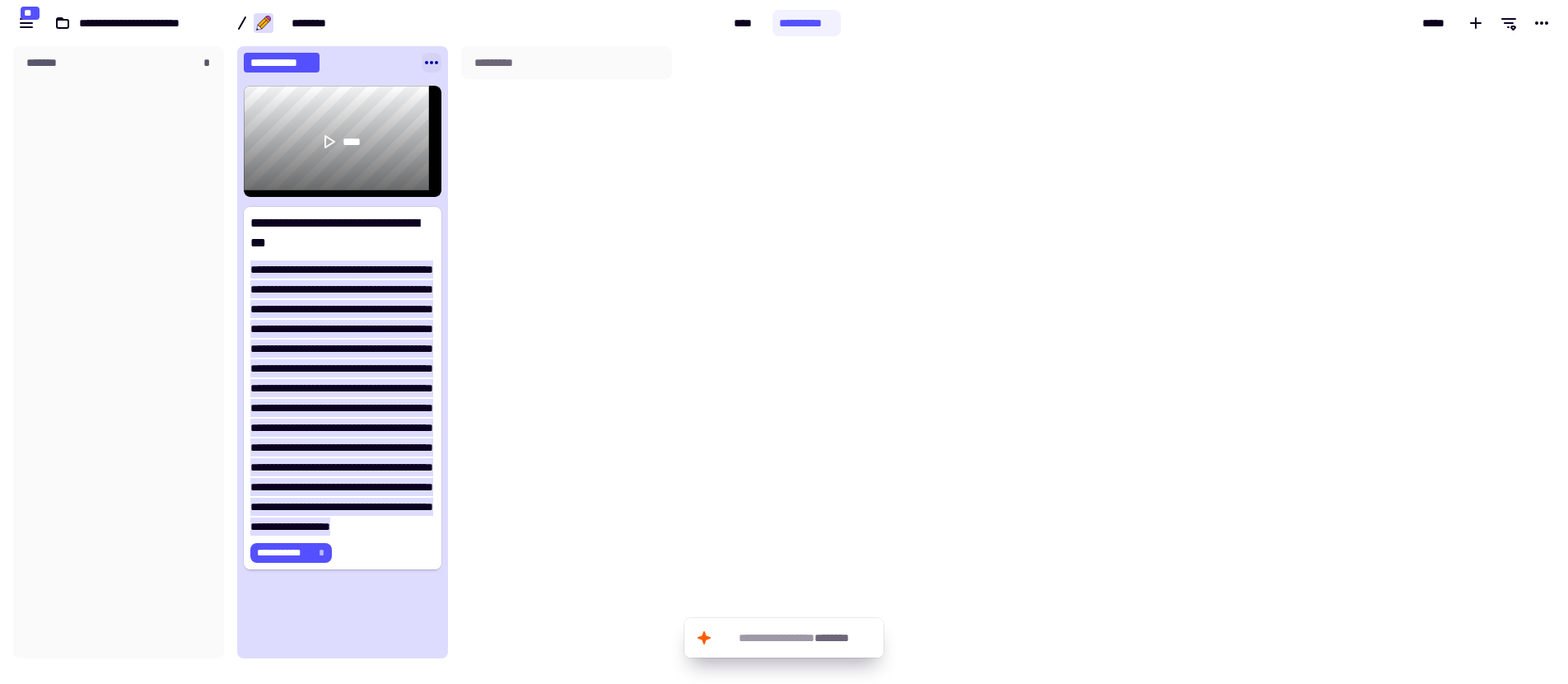 click 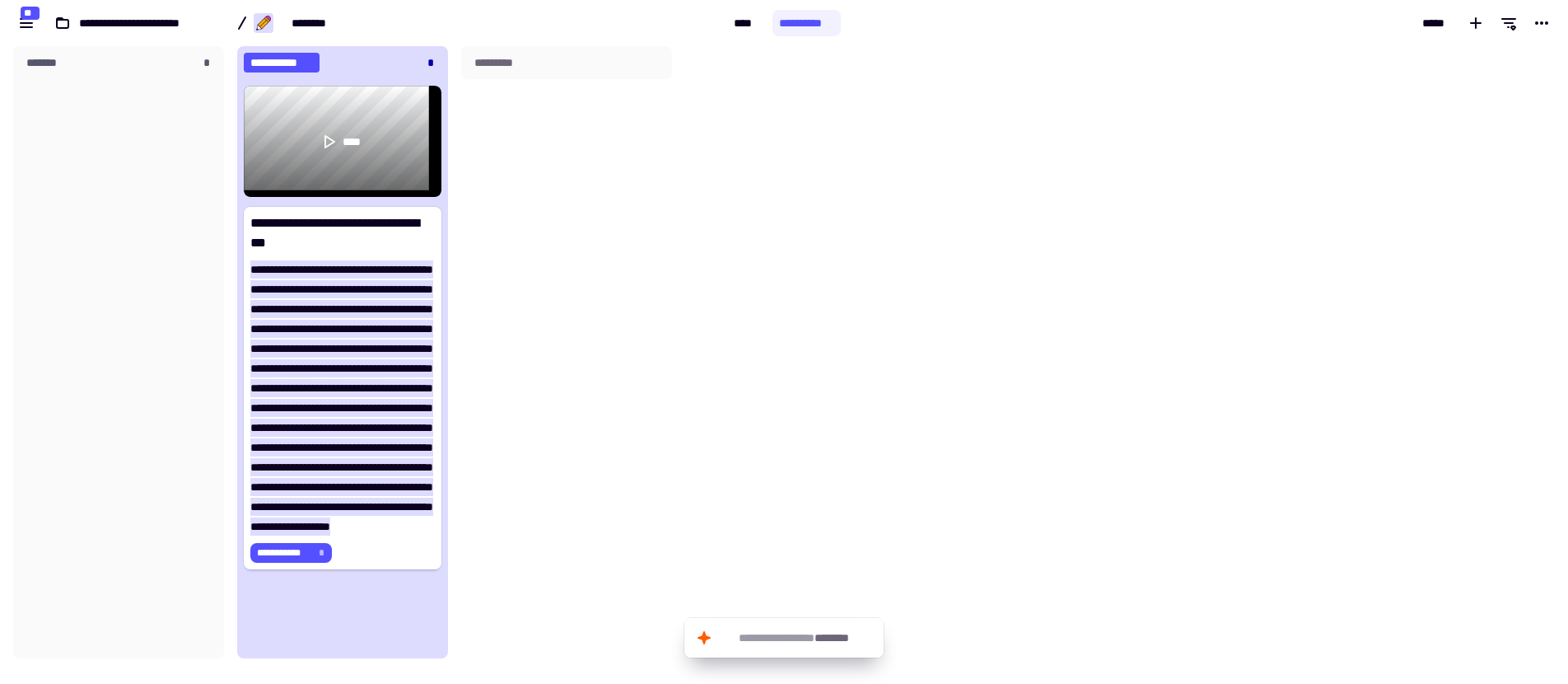 click on "*********" 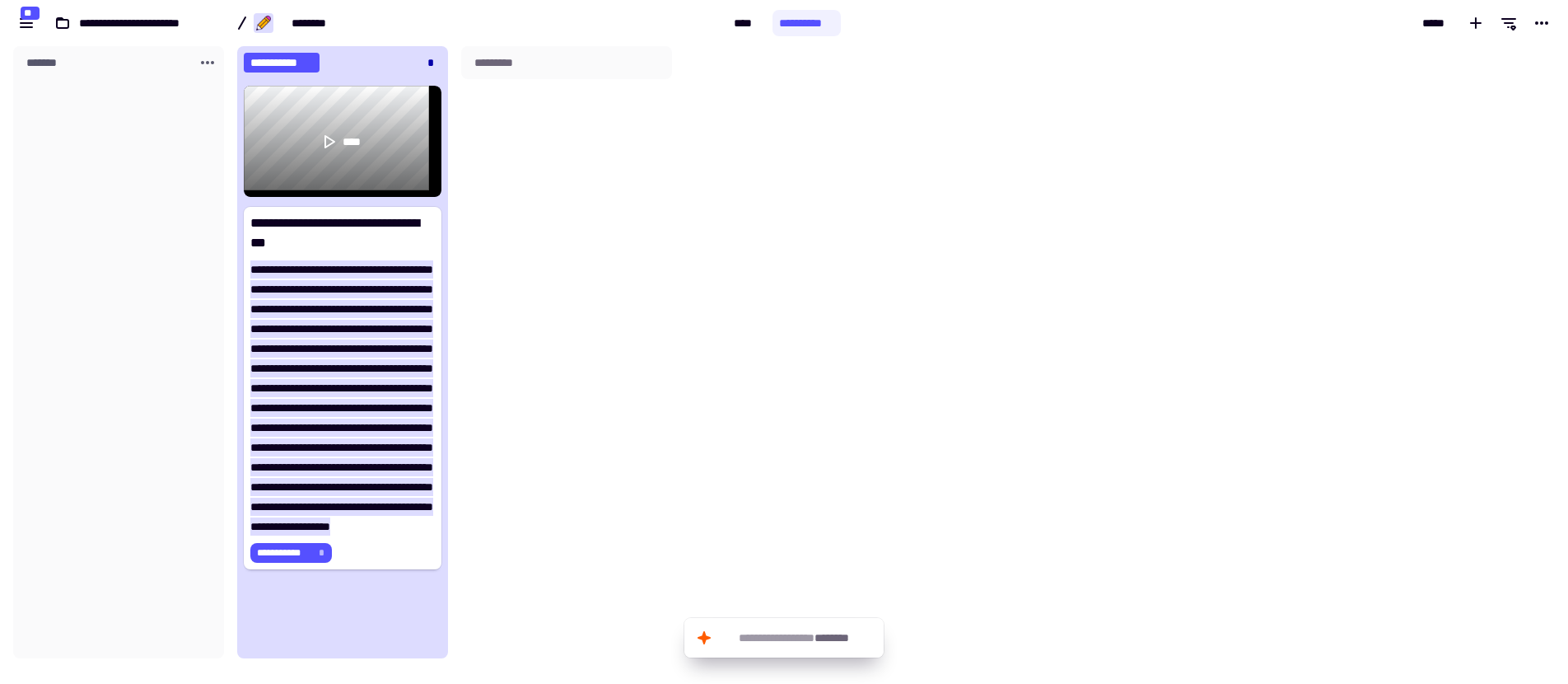 drag, startPoint x: 336, startPoint y: 154, endPoint x: 193, endPoint y: 194, distance: 148.4891 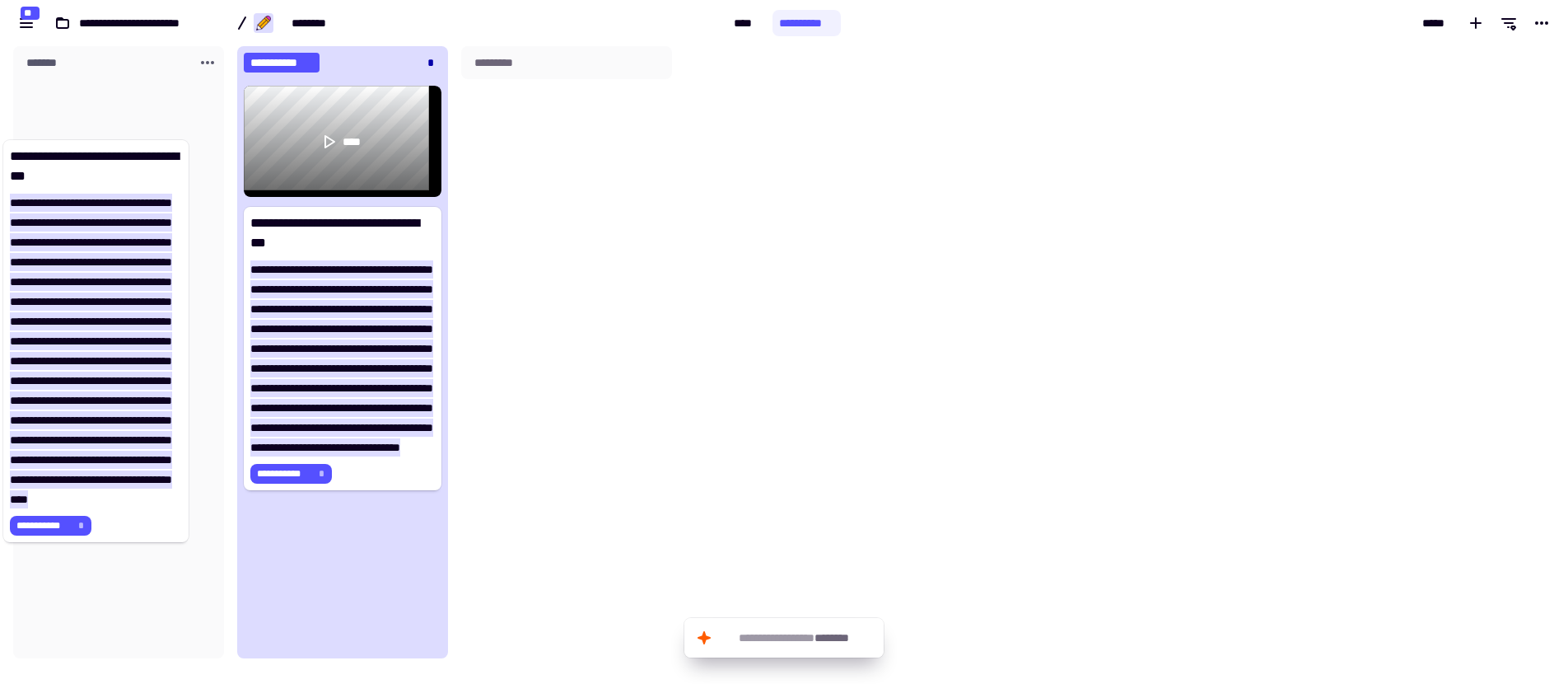 drag, startPoint x: 331, startPoint y: 291, endPoint x: 82, endPoint y: 227, distance: 257.09337 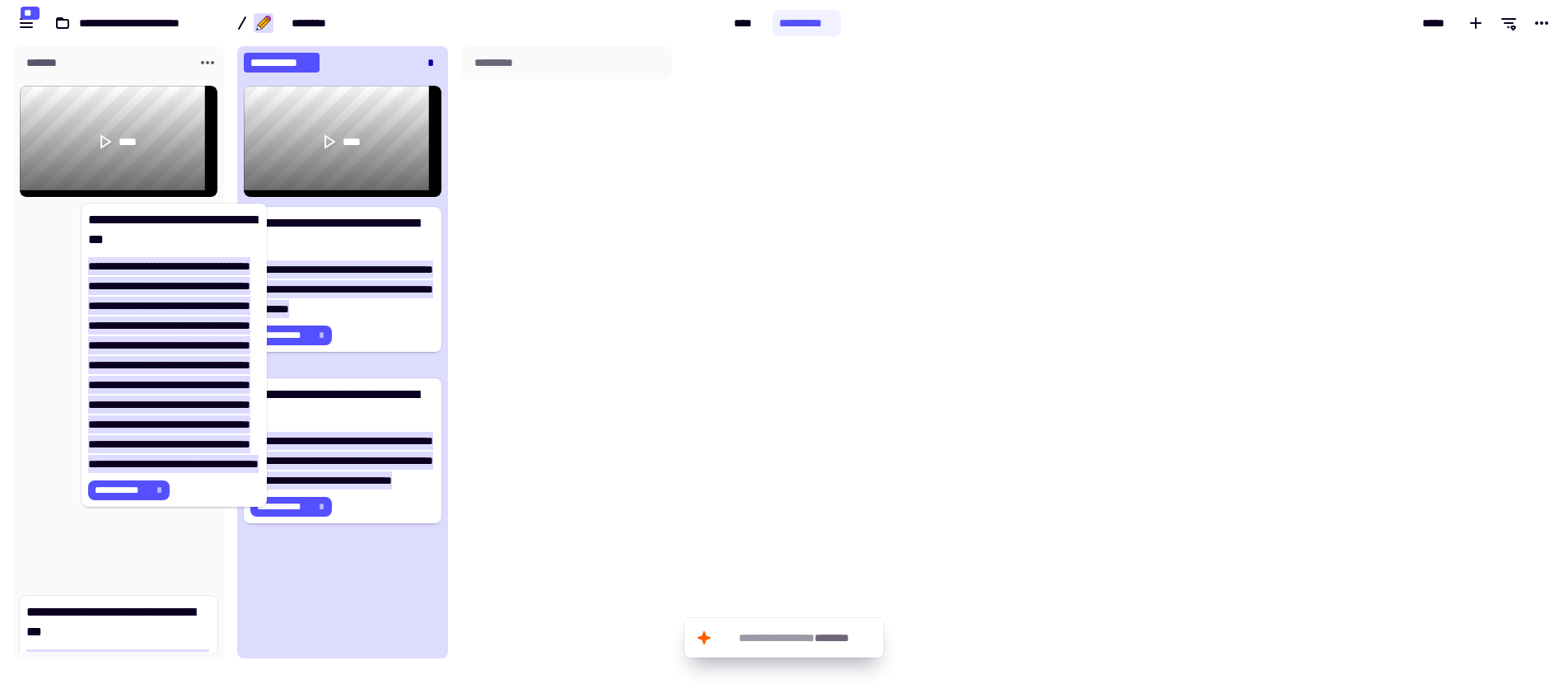 drag, startPoint x: 358, startPoint y: 317, endPoint x: 105, endPoint y: 305, distance: 253.28443 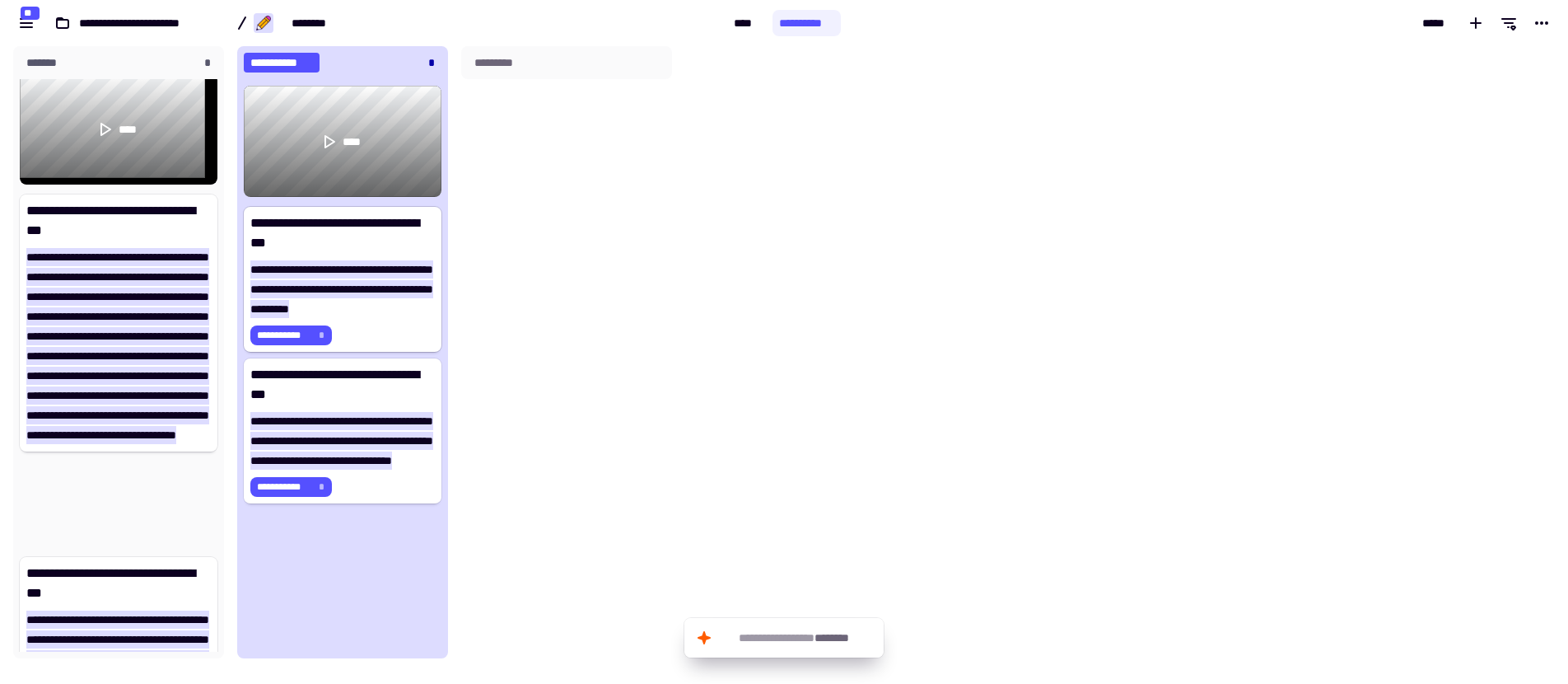 scroll, scrollTop: 13, scrollLeft: 0, axis: vertical 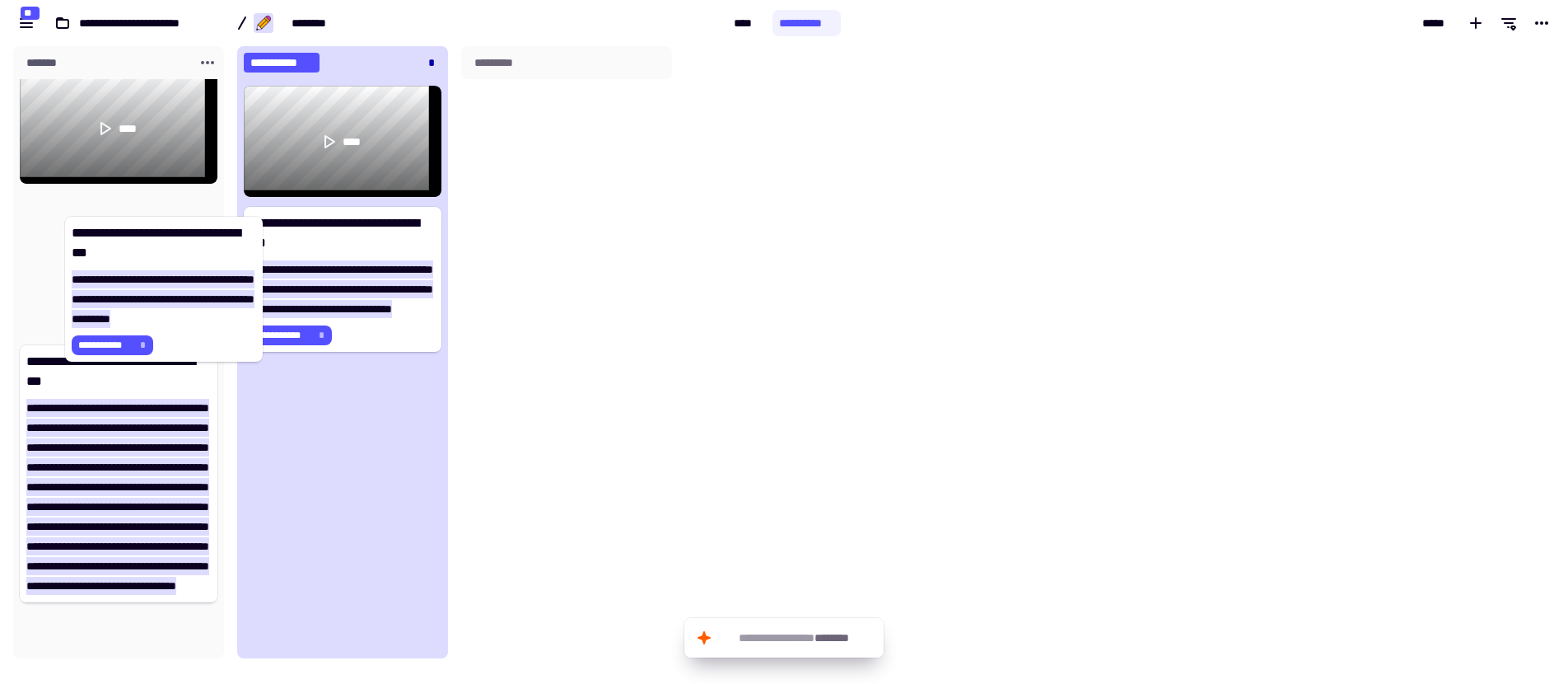 drag, startPoint x: 346, startPoint y: 272, endPoint x: 152, endPoint y: 285, distance: 194.43508 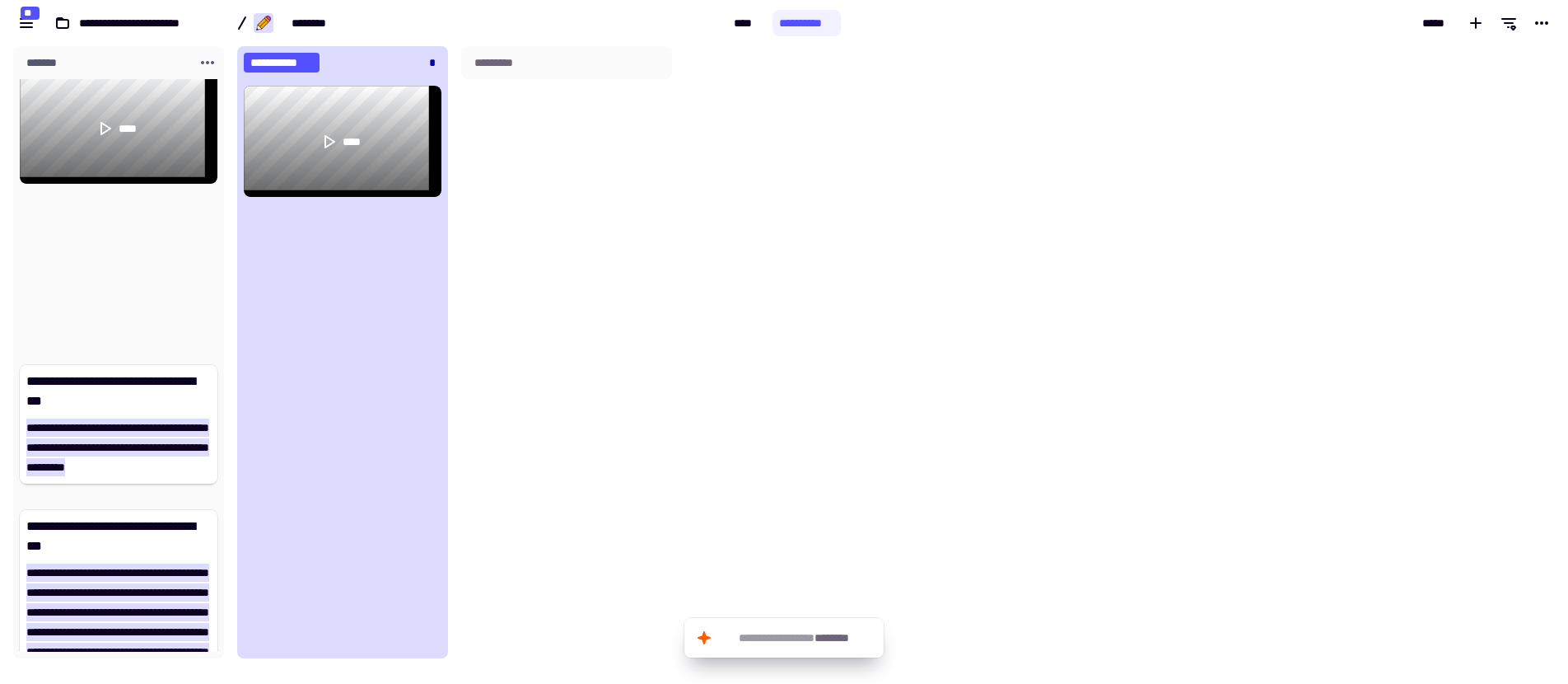 drag, startPoint x: 301, startPoint y: 291, endPoint x: 94, endPoint y: 290, distance: 207.002 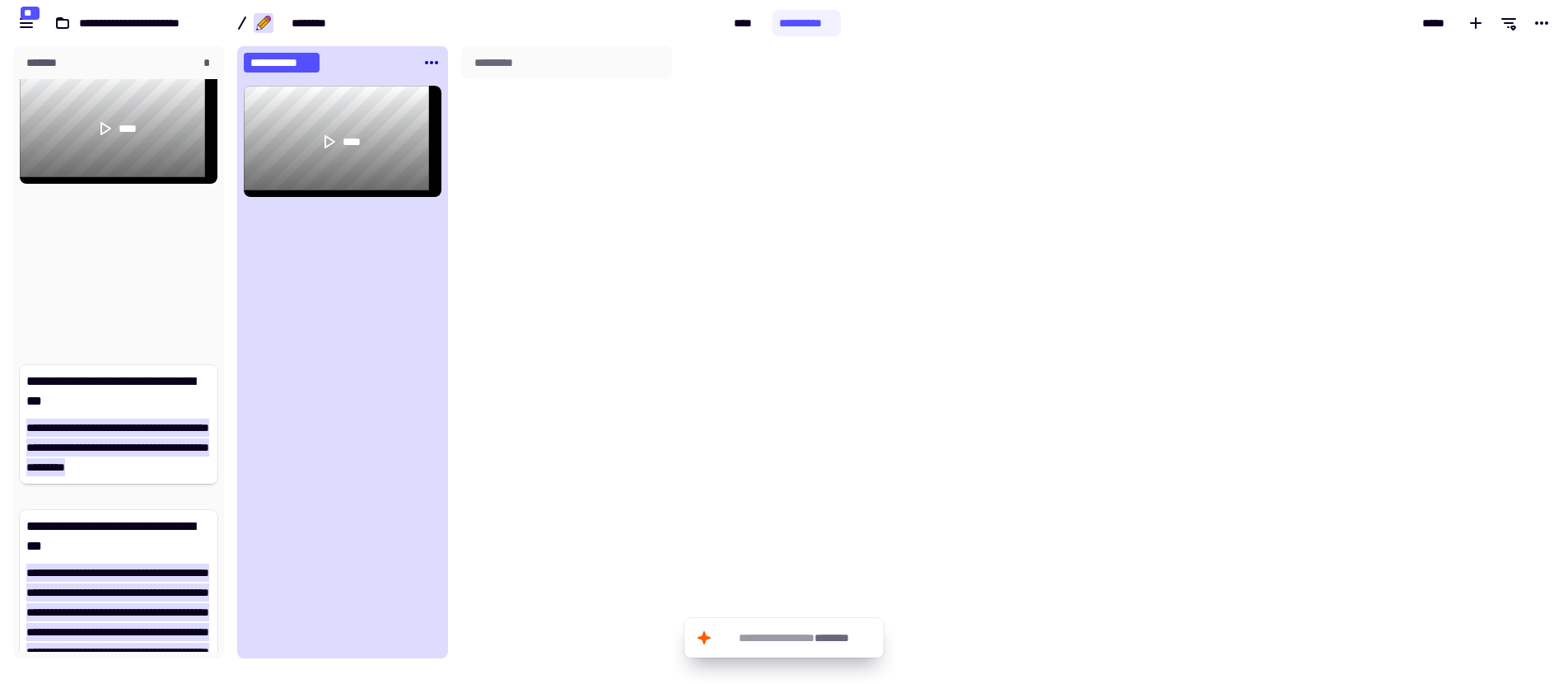 click on "**********" 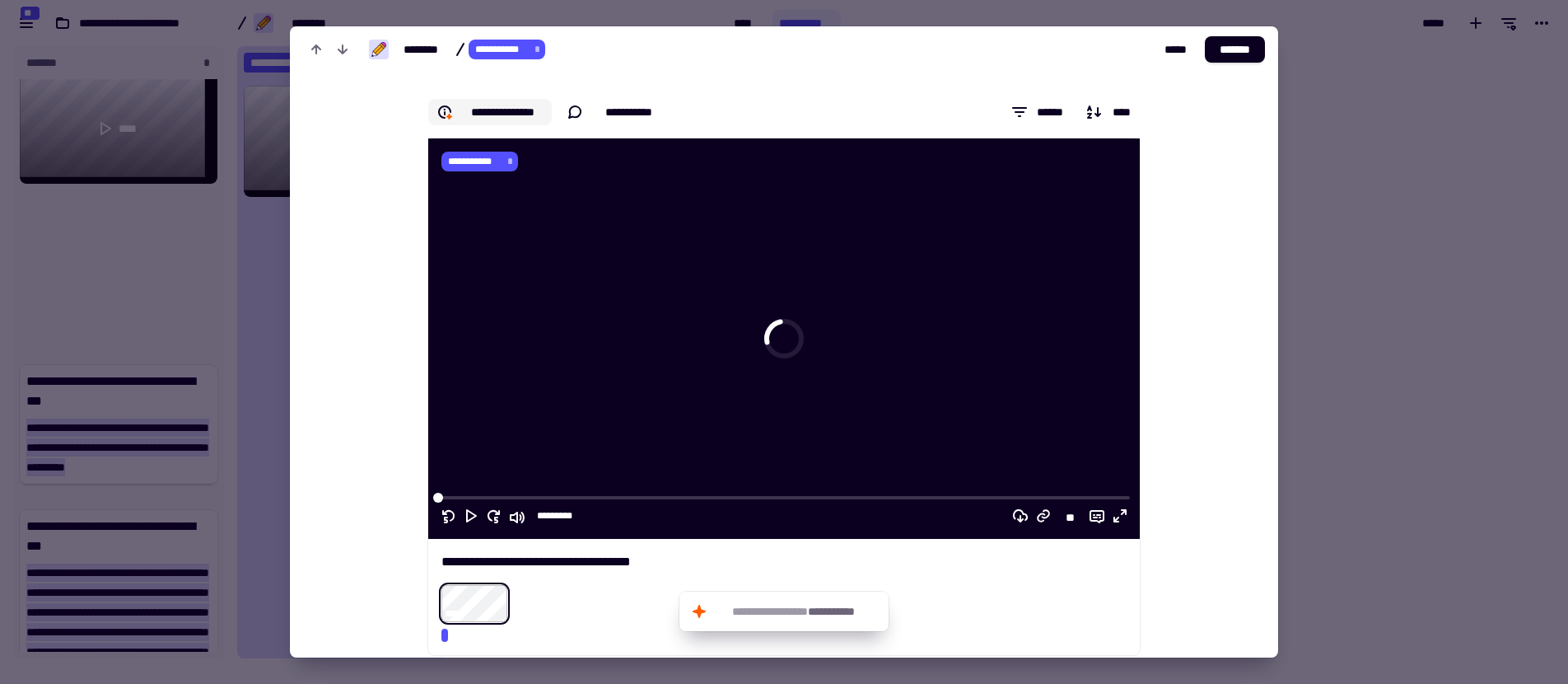 click on "**********" 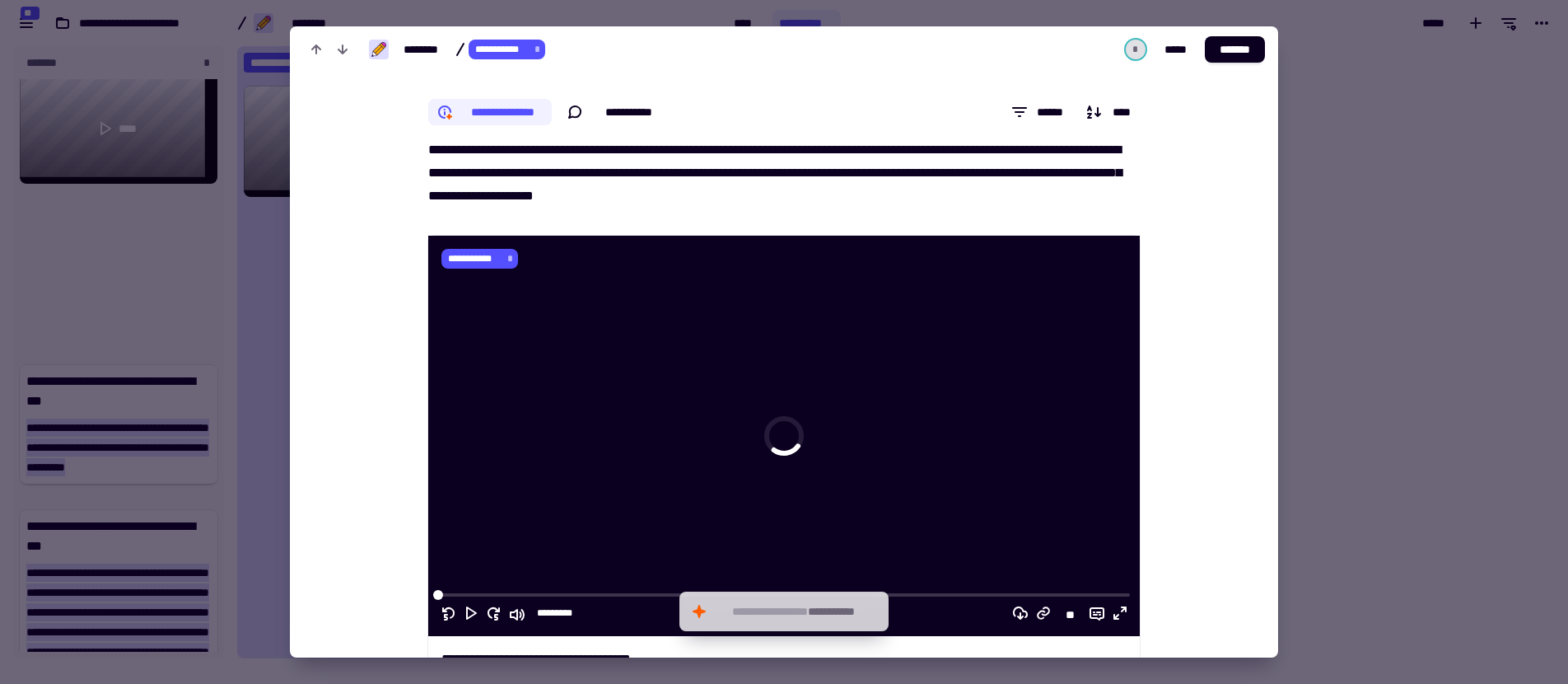 click at bounding box center [784, 342] 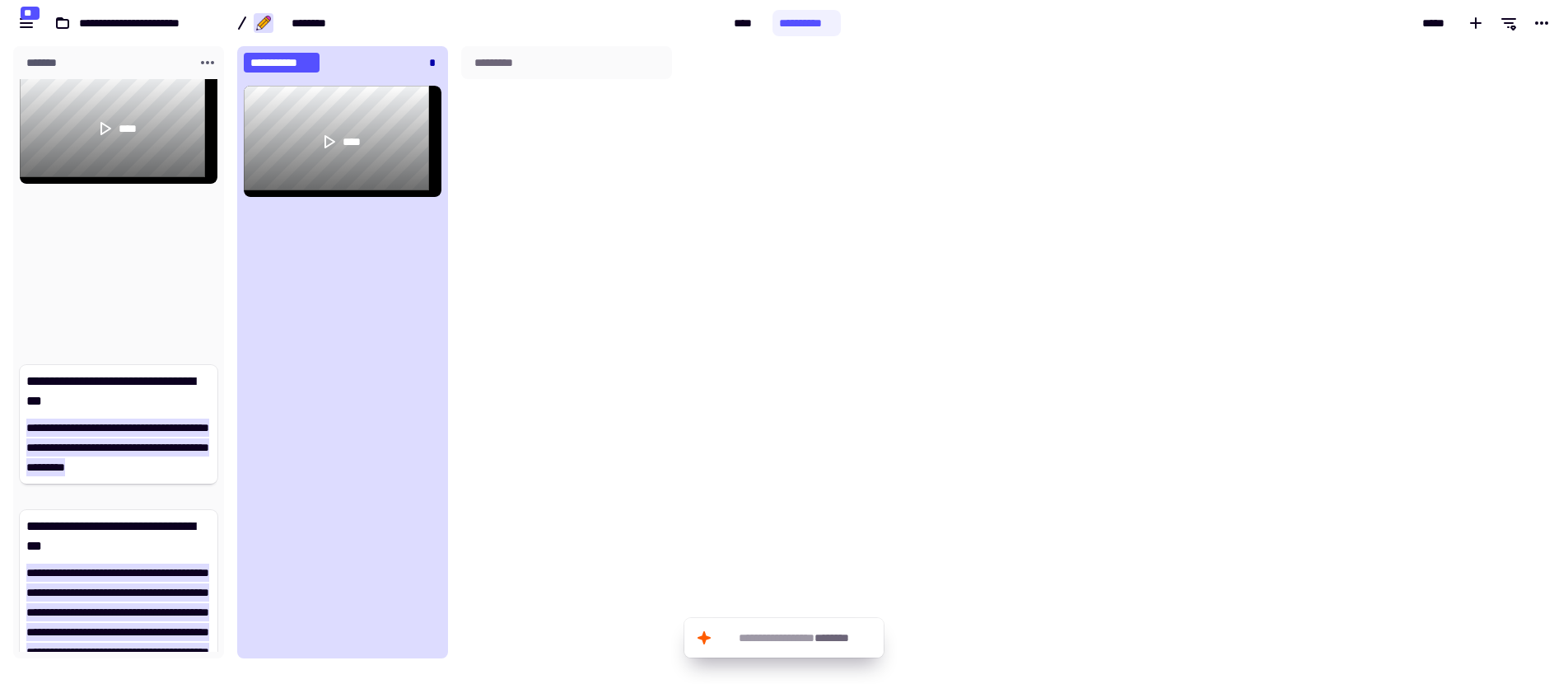 drag, startPoint x: 319, startPoint y: 157, endPoint x: 239, endPoint y: 182, distance: 83.8153 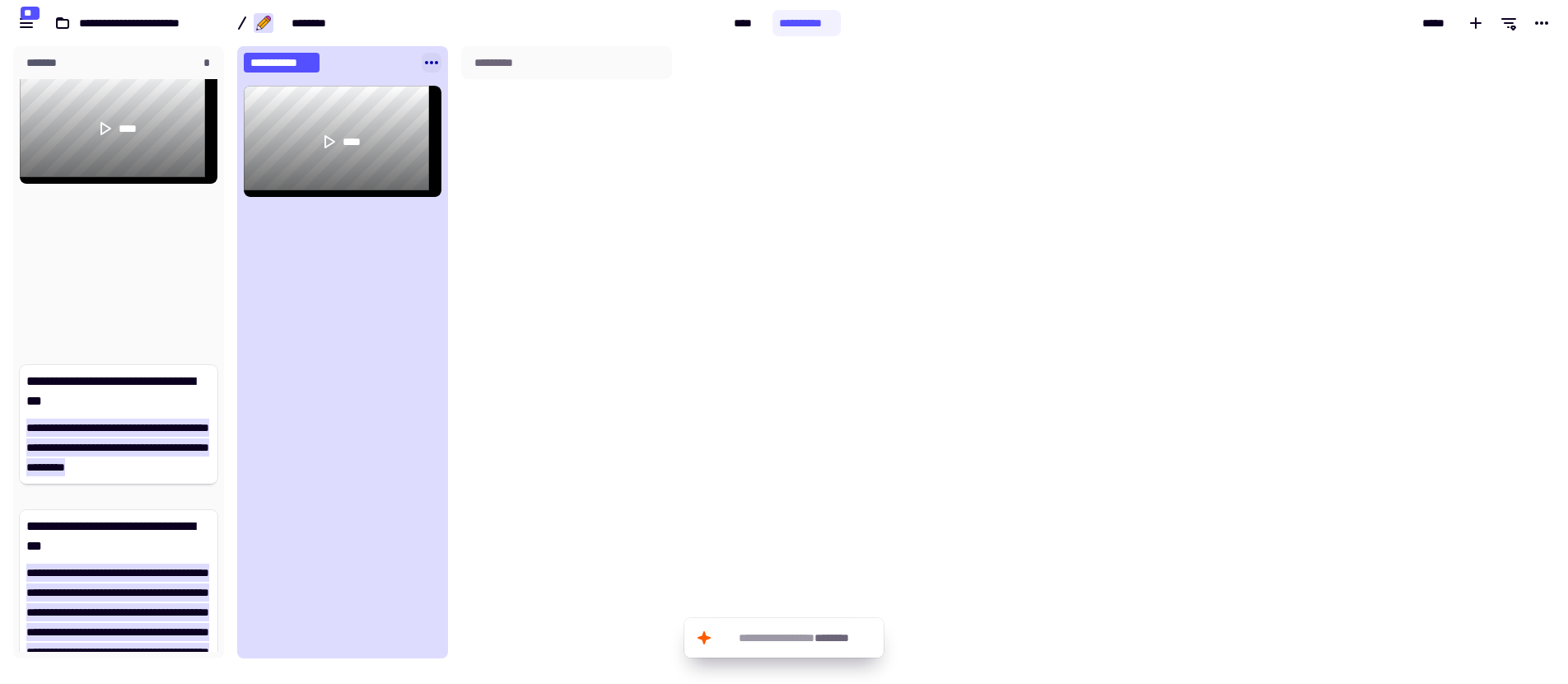 click 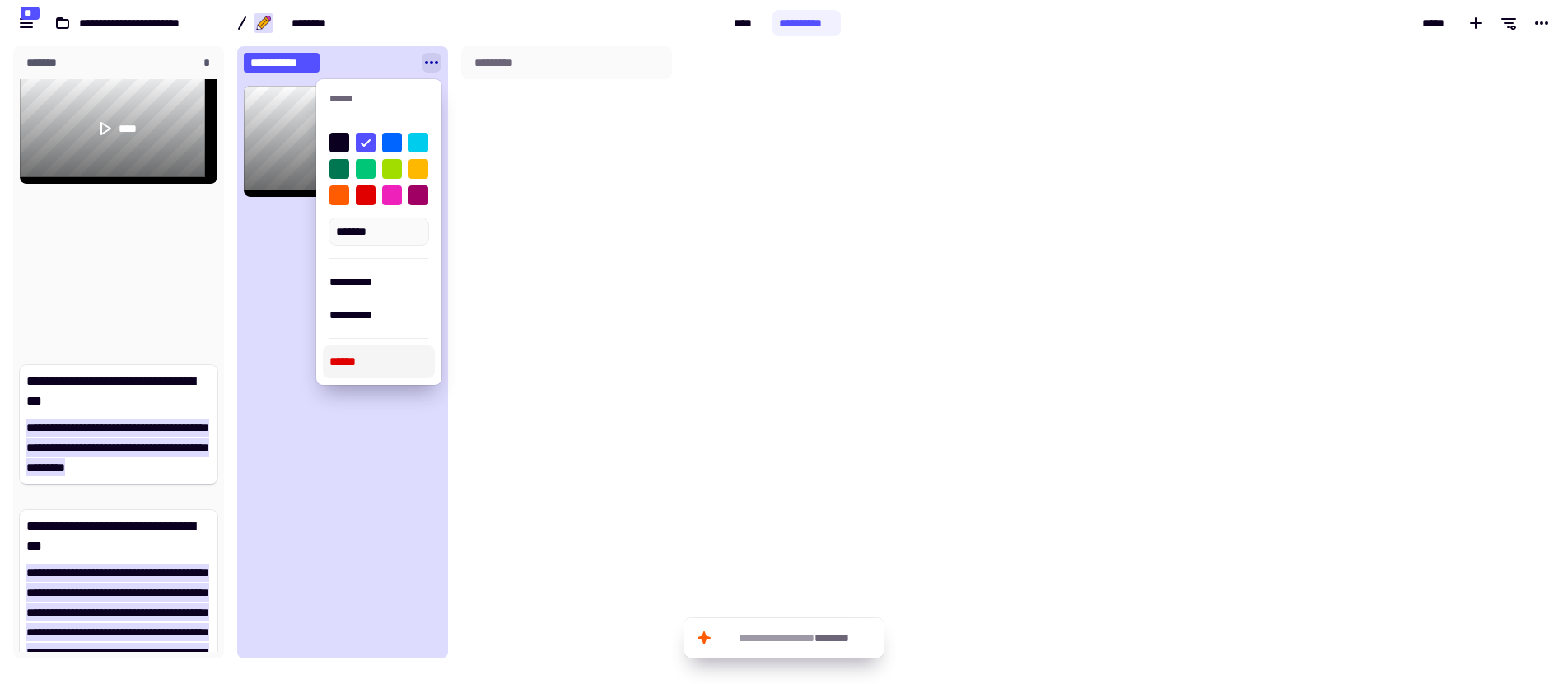 click on "******" at bounding box center [379, 362] 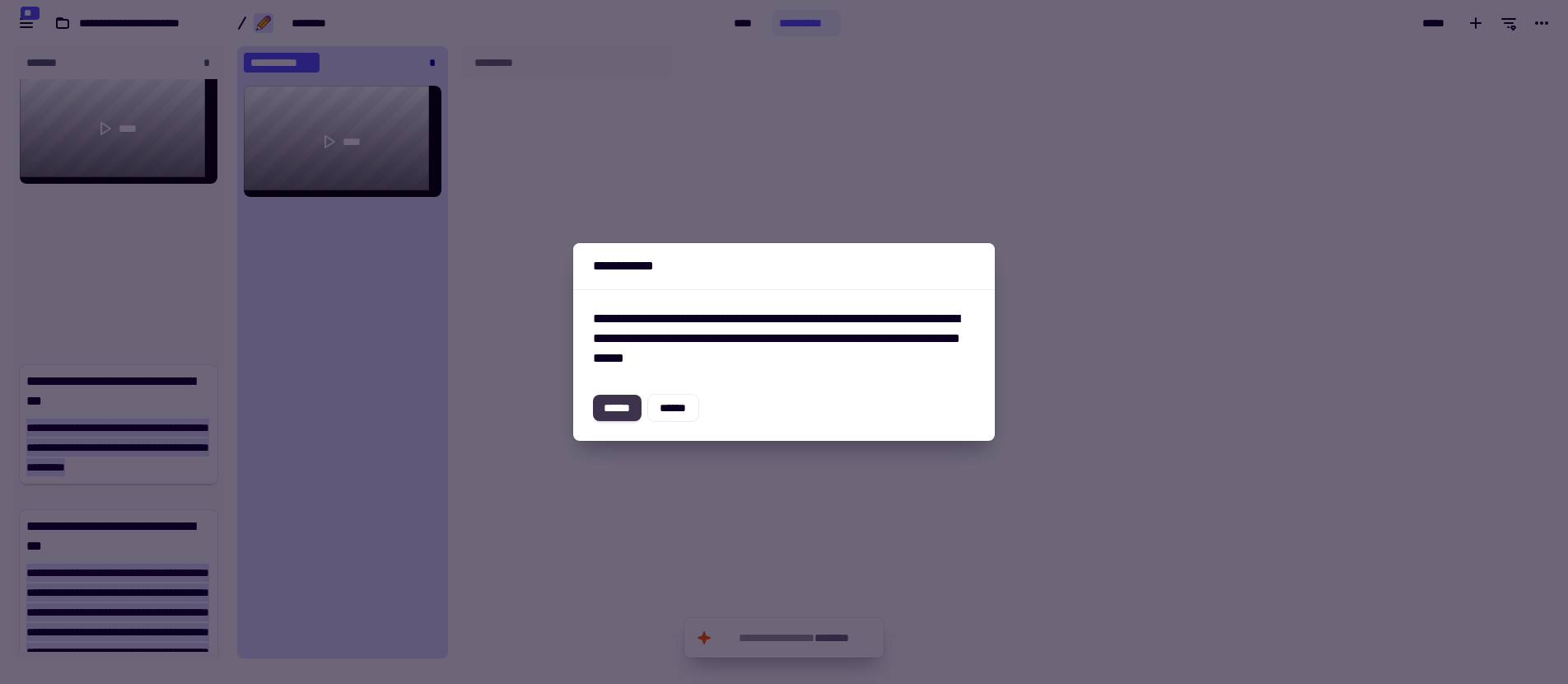 click on "******" 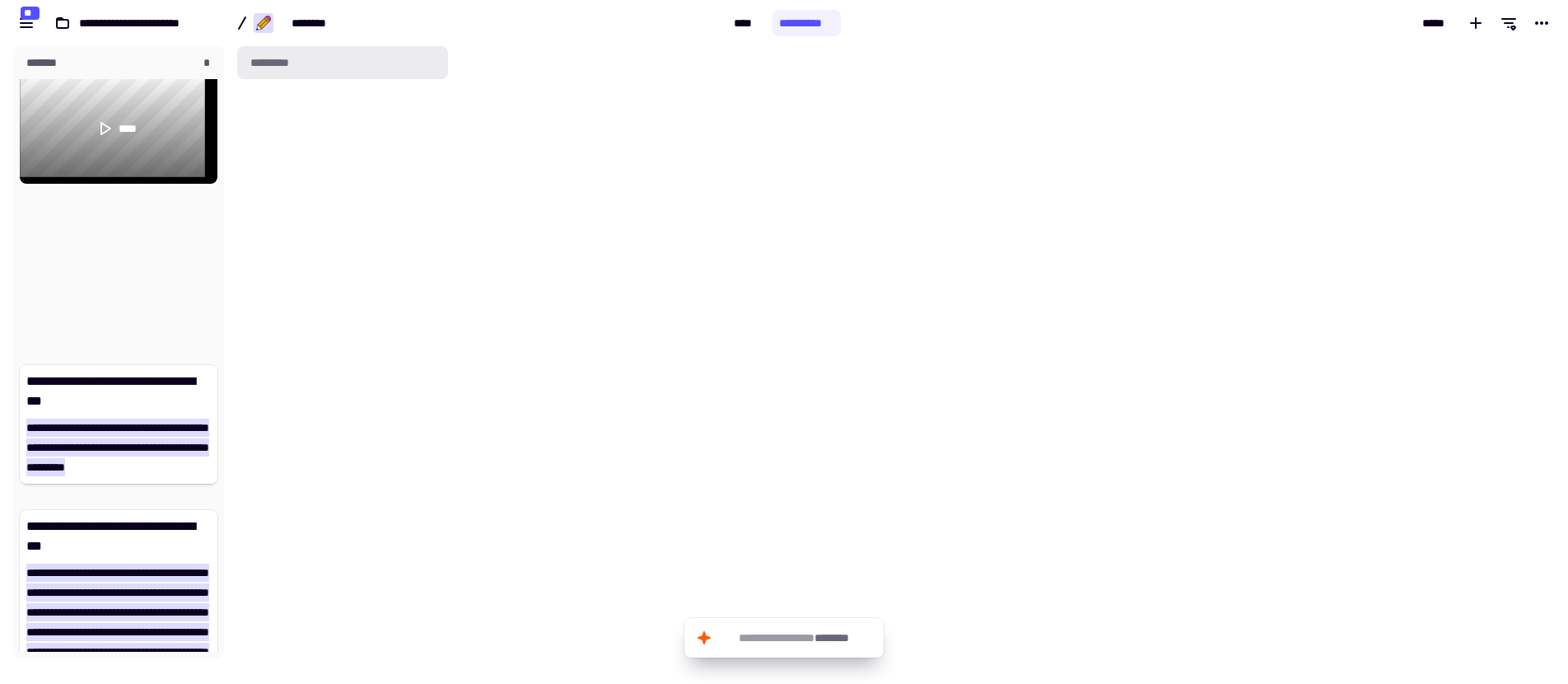 click on "*********" 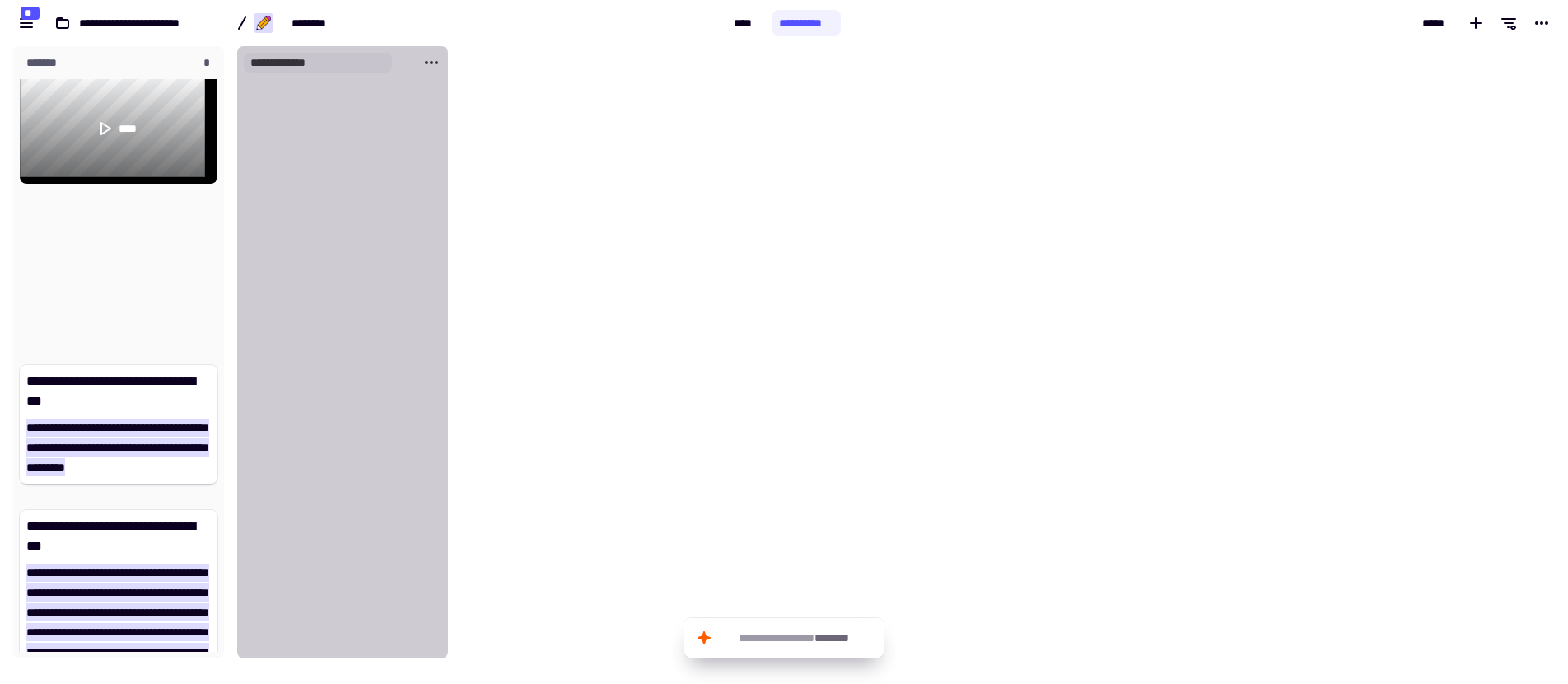 type on "**********" 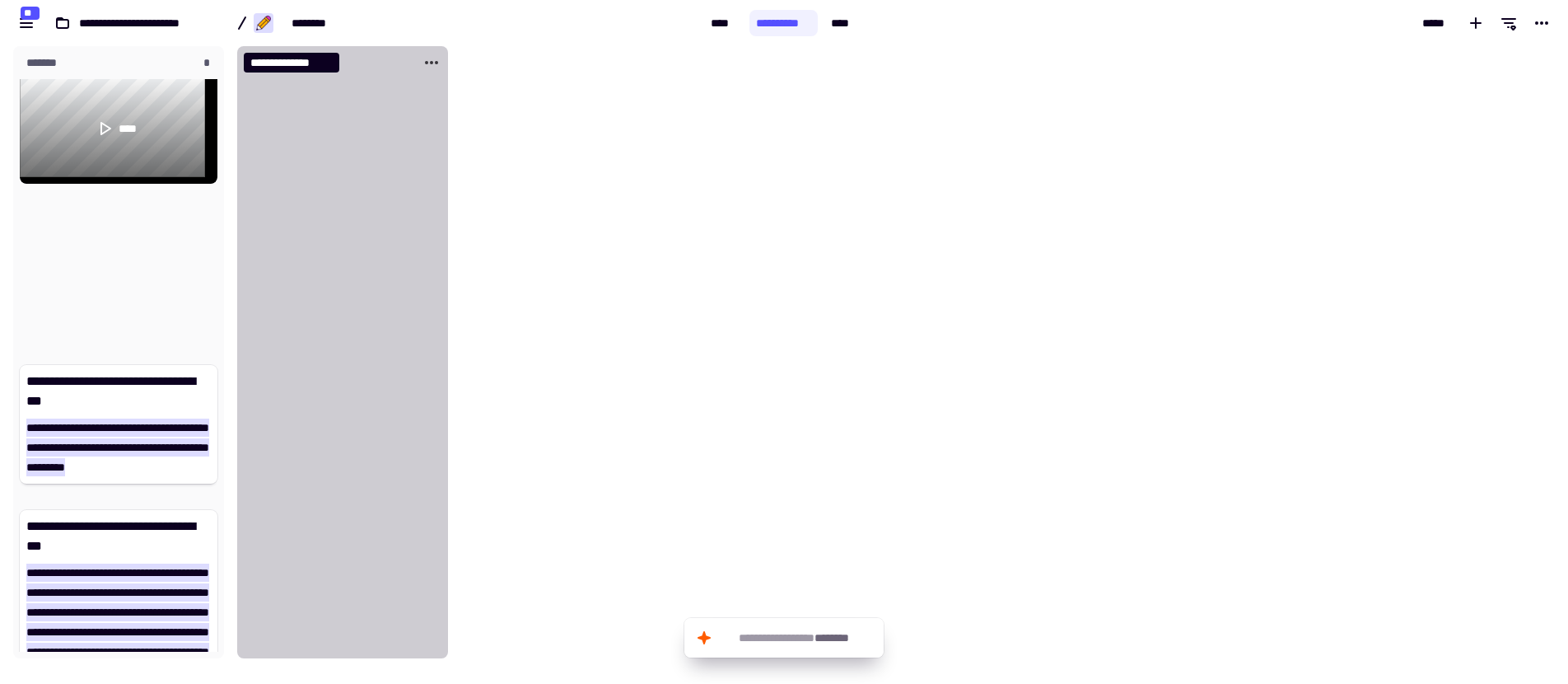 scroll, scrollTop: 666, scrollLeft: 0, axis: vertical 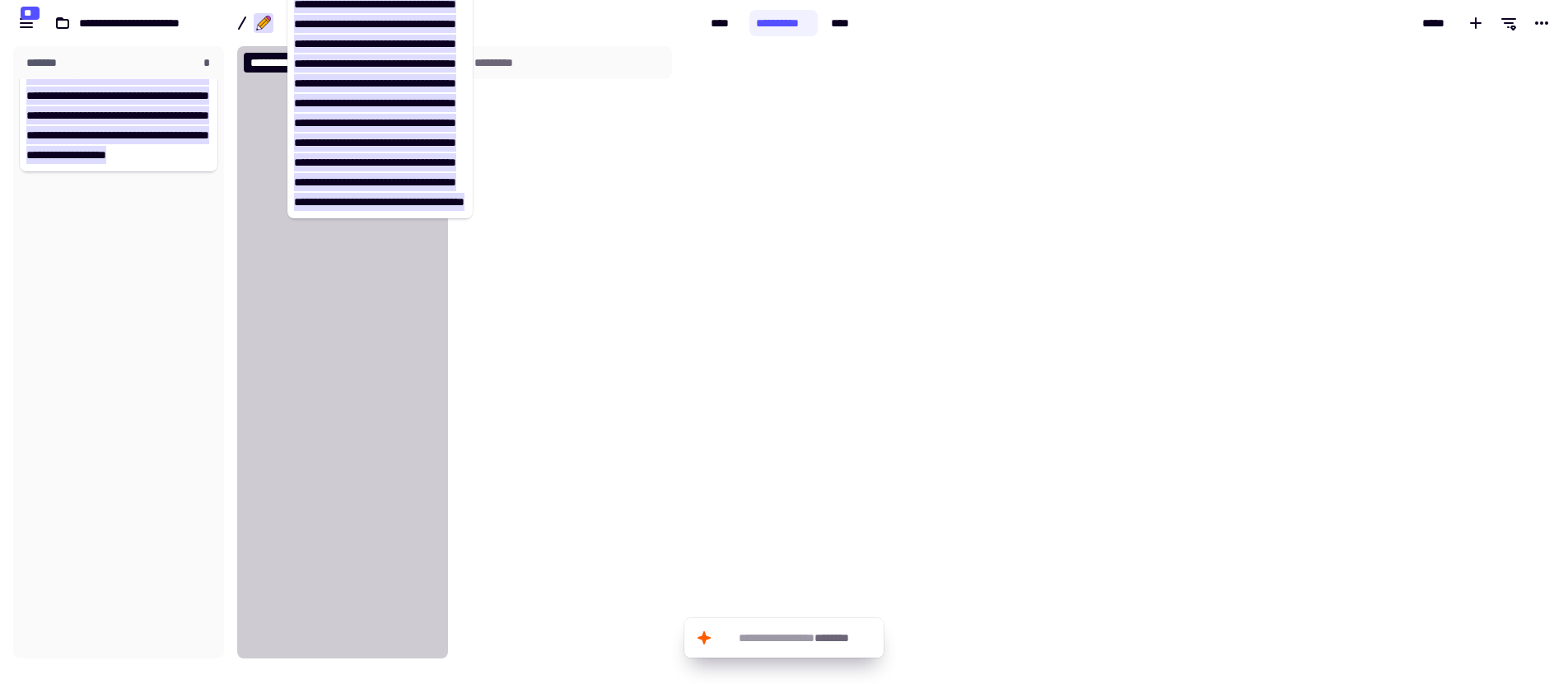 drag, startPoint x: 92, startPoint y: 116, endPoint x: 364, endPoint y: 227, distance: 293.7771 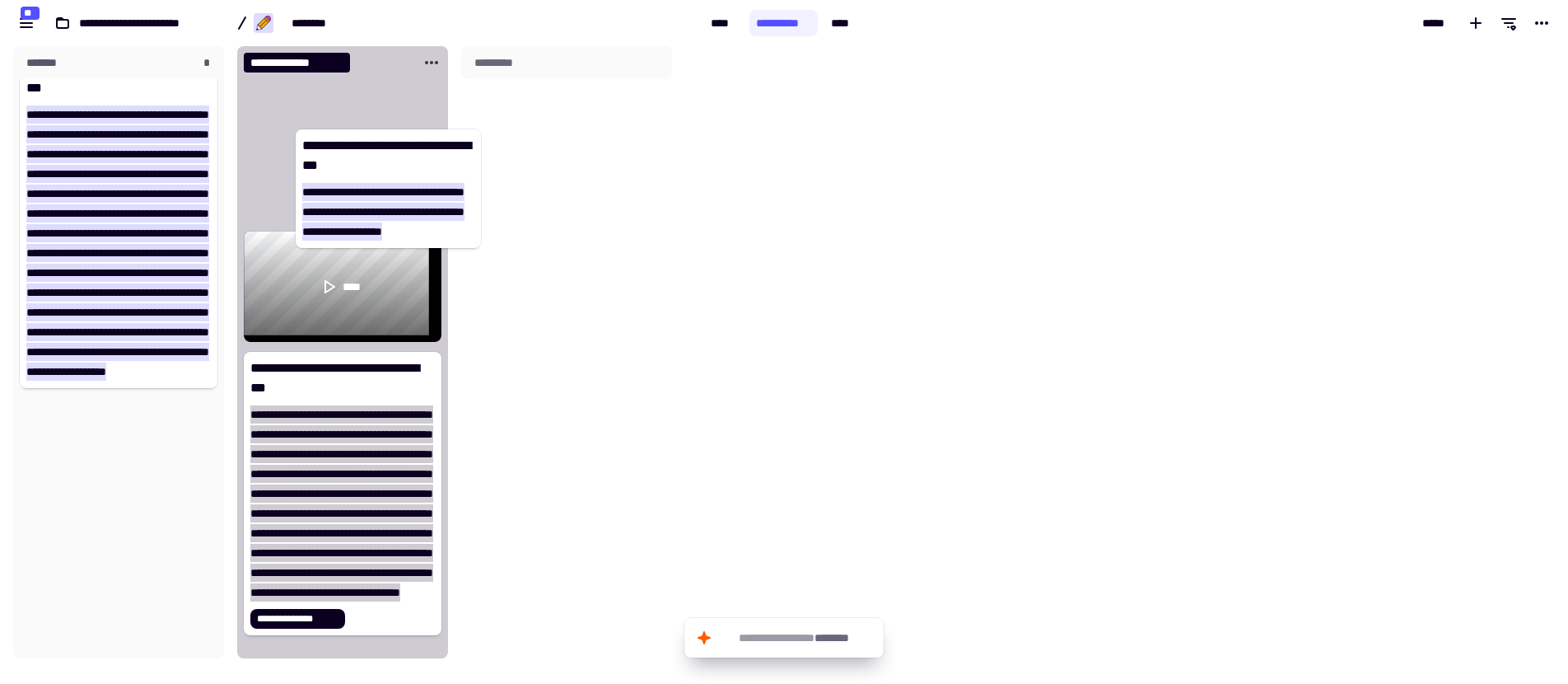 drag, startPoint x: 105, startPoint y: 186, endPoint x: 386, endPoint y: 267, distance: 292.44145 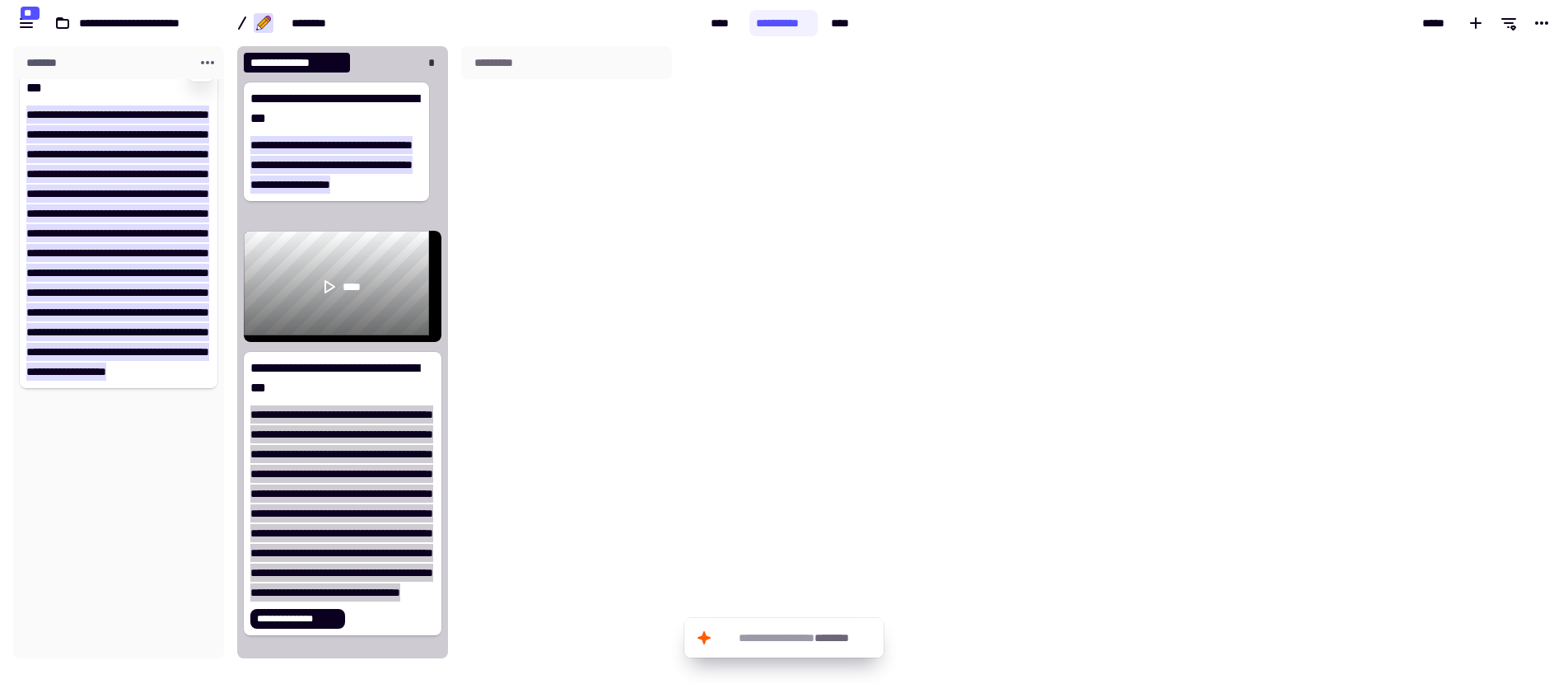 scroll, scrollTop: 158, scrollLeft: 0, axis: vertical 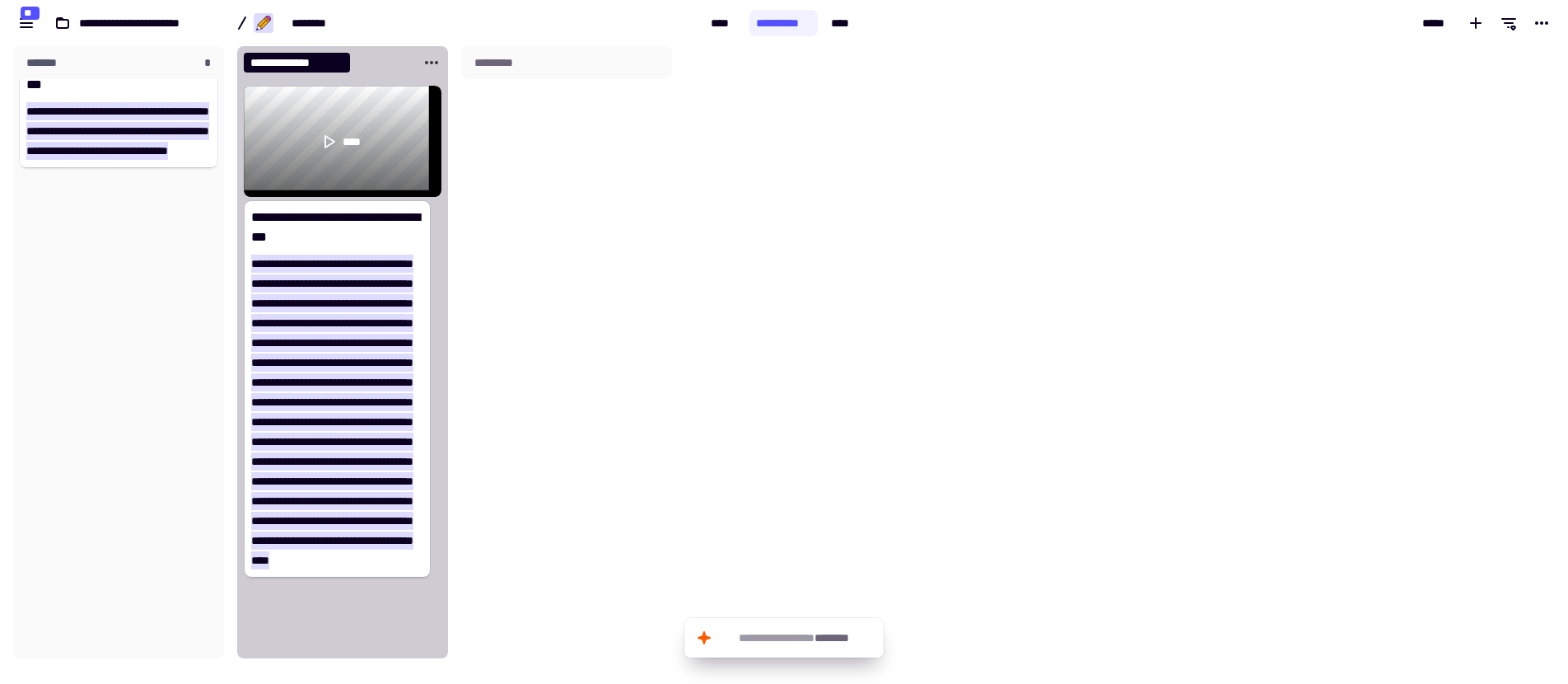 drag, startPoint x: 147, startPoint y: 249, endPoint x: 366, endPoint y: 259, distance: 219.22819 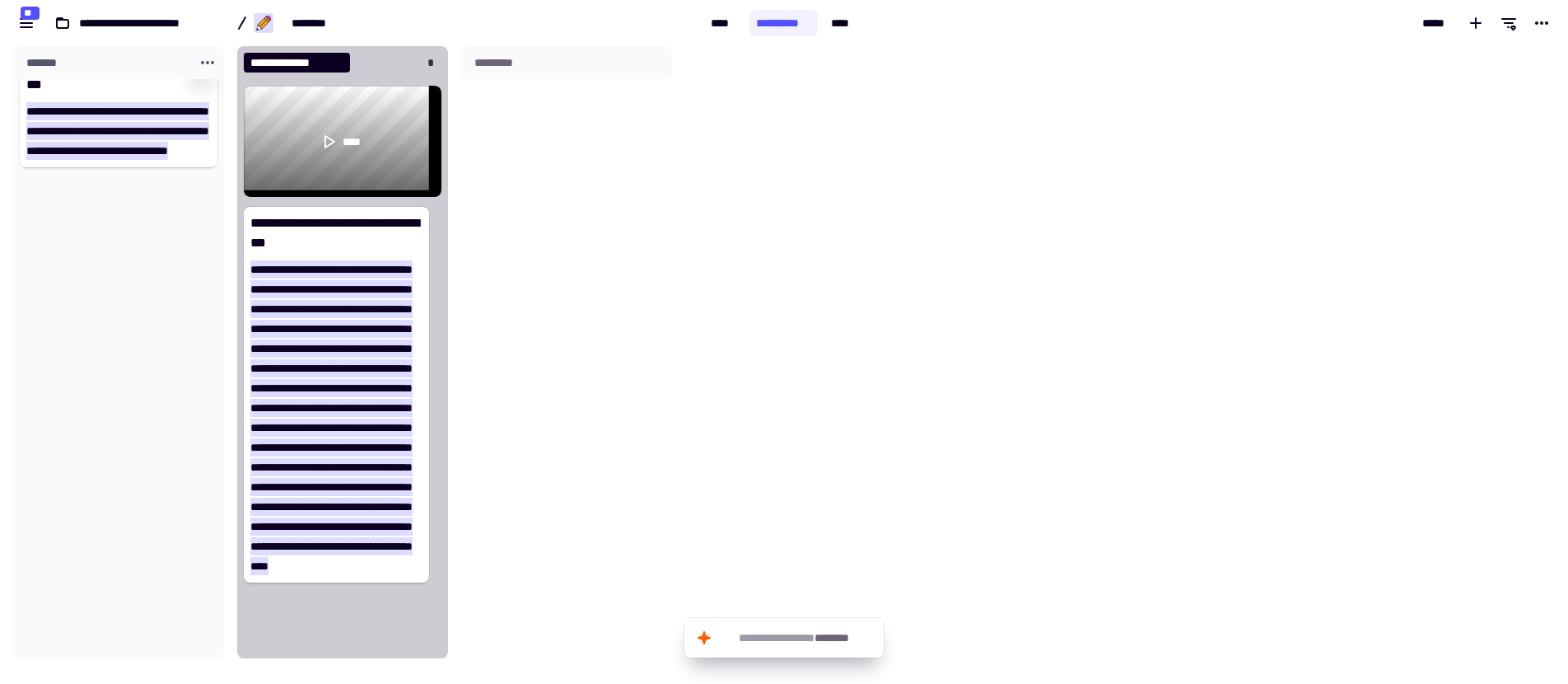scroll, scrollTop: 0, scrollLeft: 0, axis: both 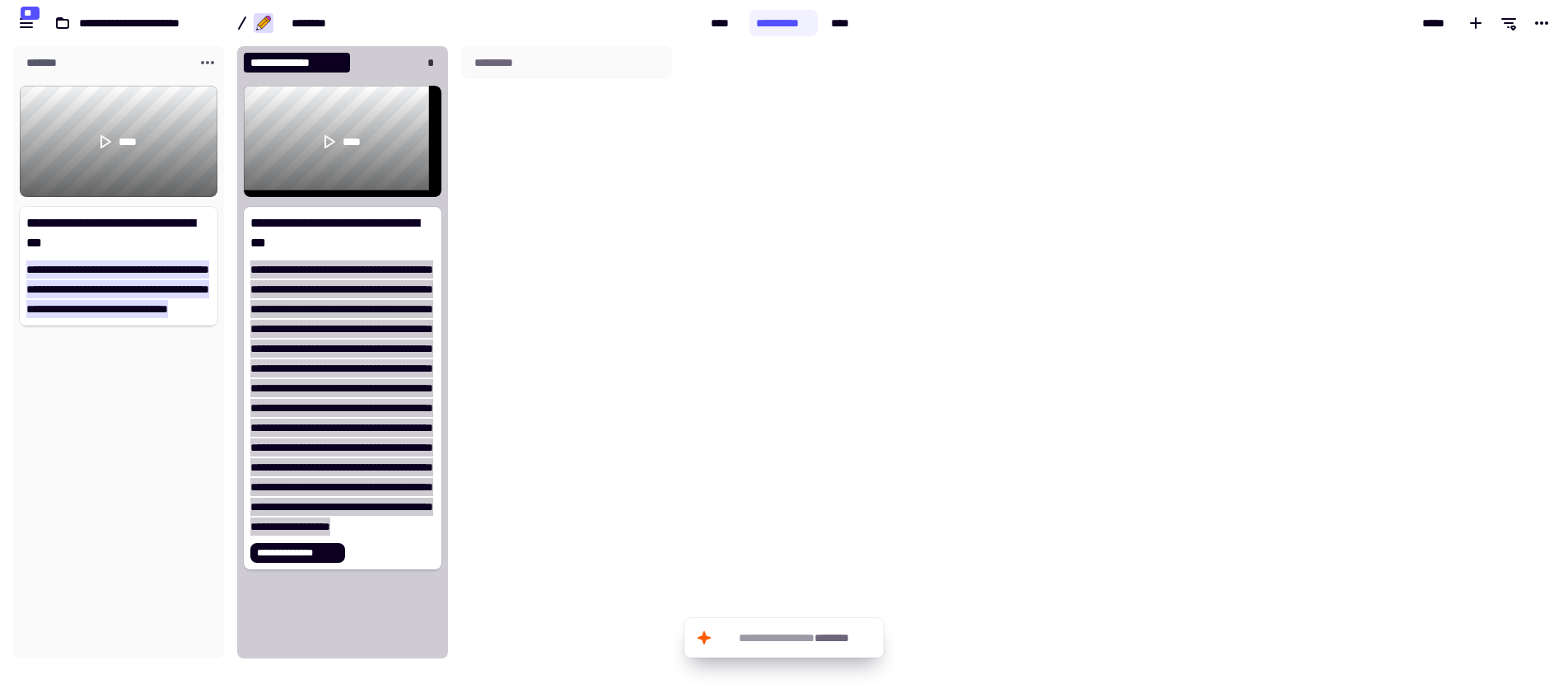 drag, startPoint x: 159, startPoint y: 138, endPoint x: 210, endPoint y: 160, distance: 55.54278 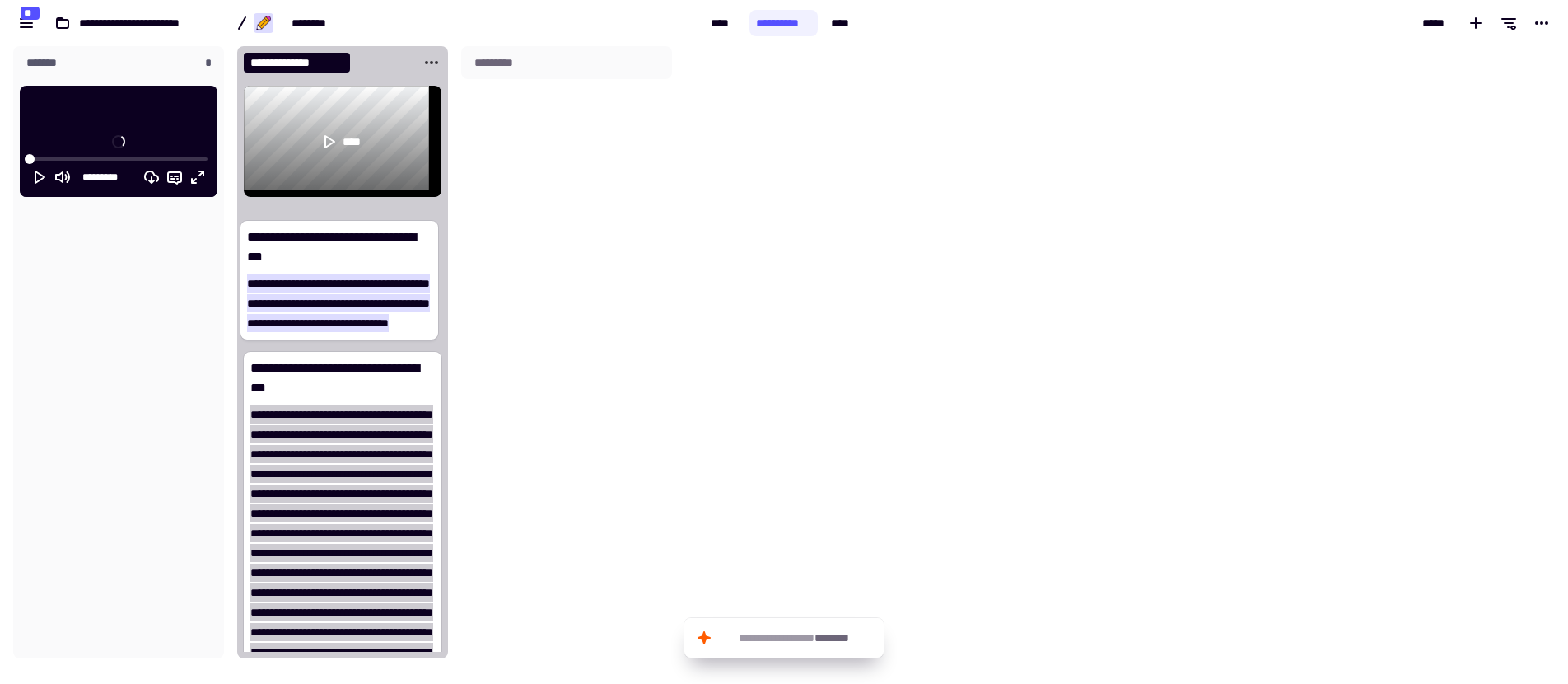 drag, startPoint x: 86, startPoint y: 241, endPoint x: 317, endPoint y: 255, distance: 231.42385 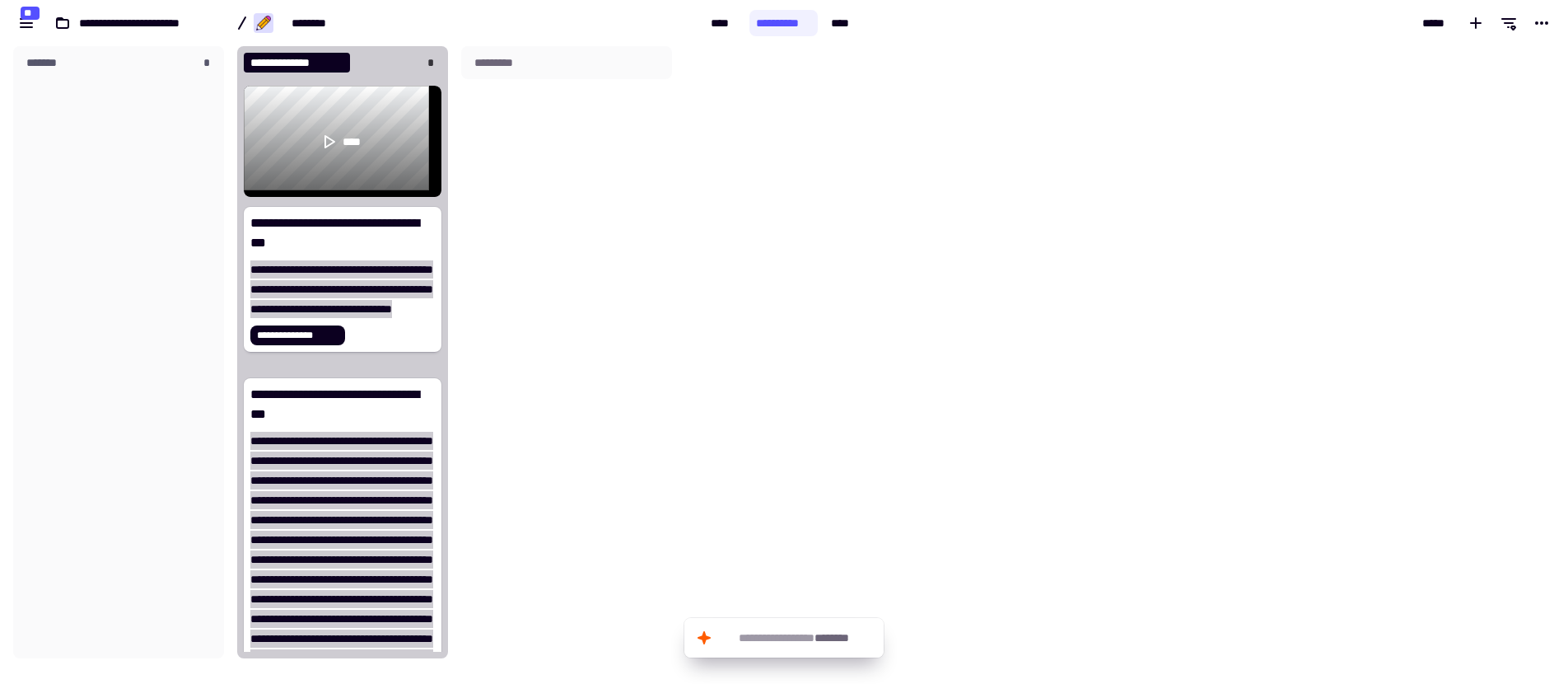 click on "*********" 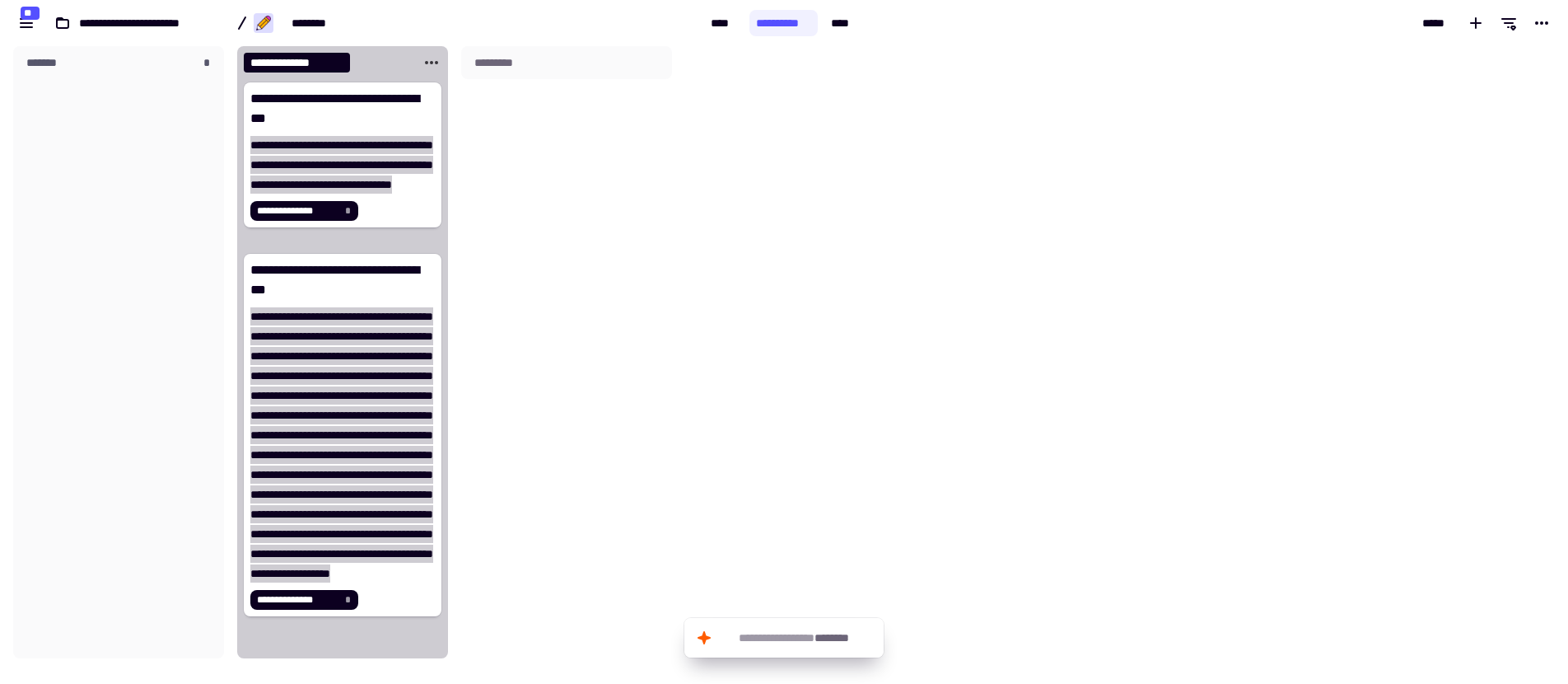 scroll, scrollTop: 0, scrollLeft: 0, axis: both 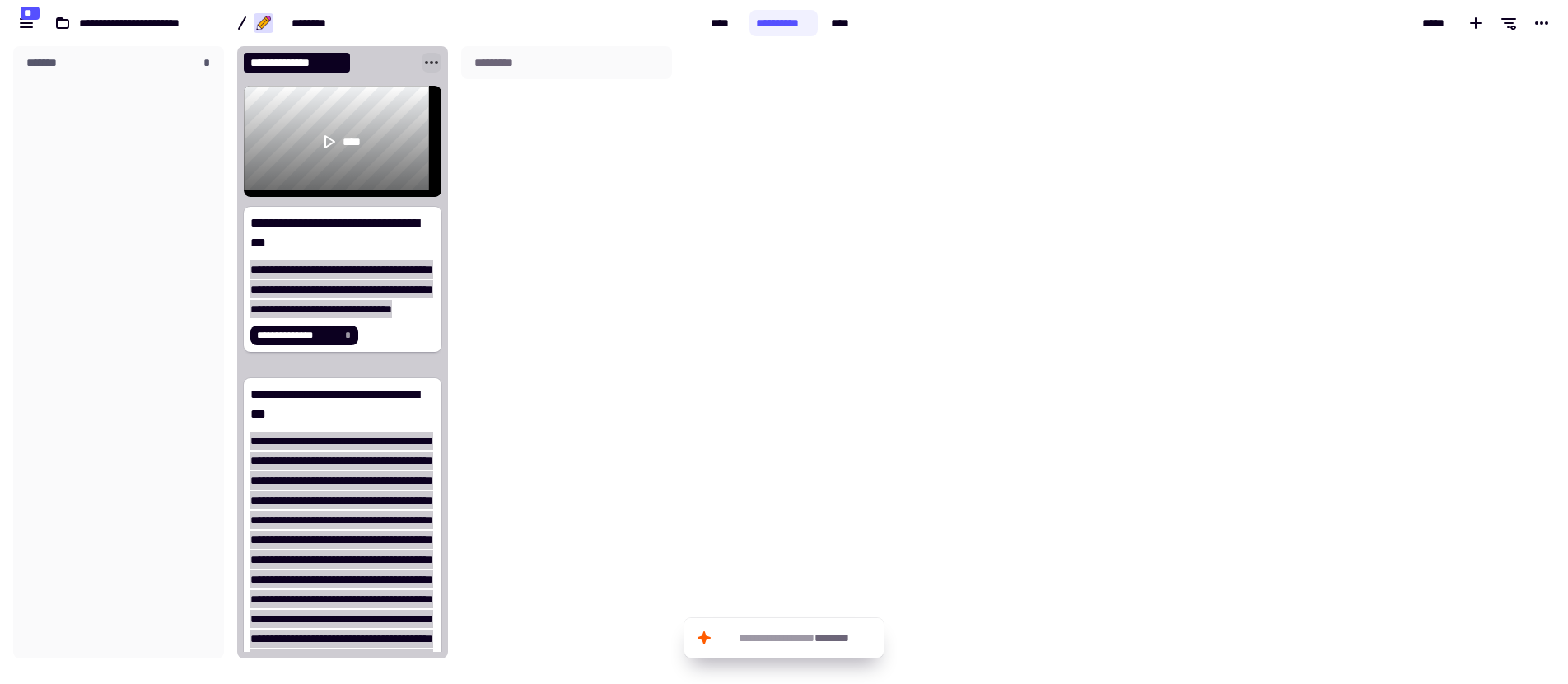 click 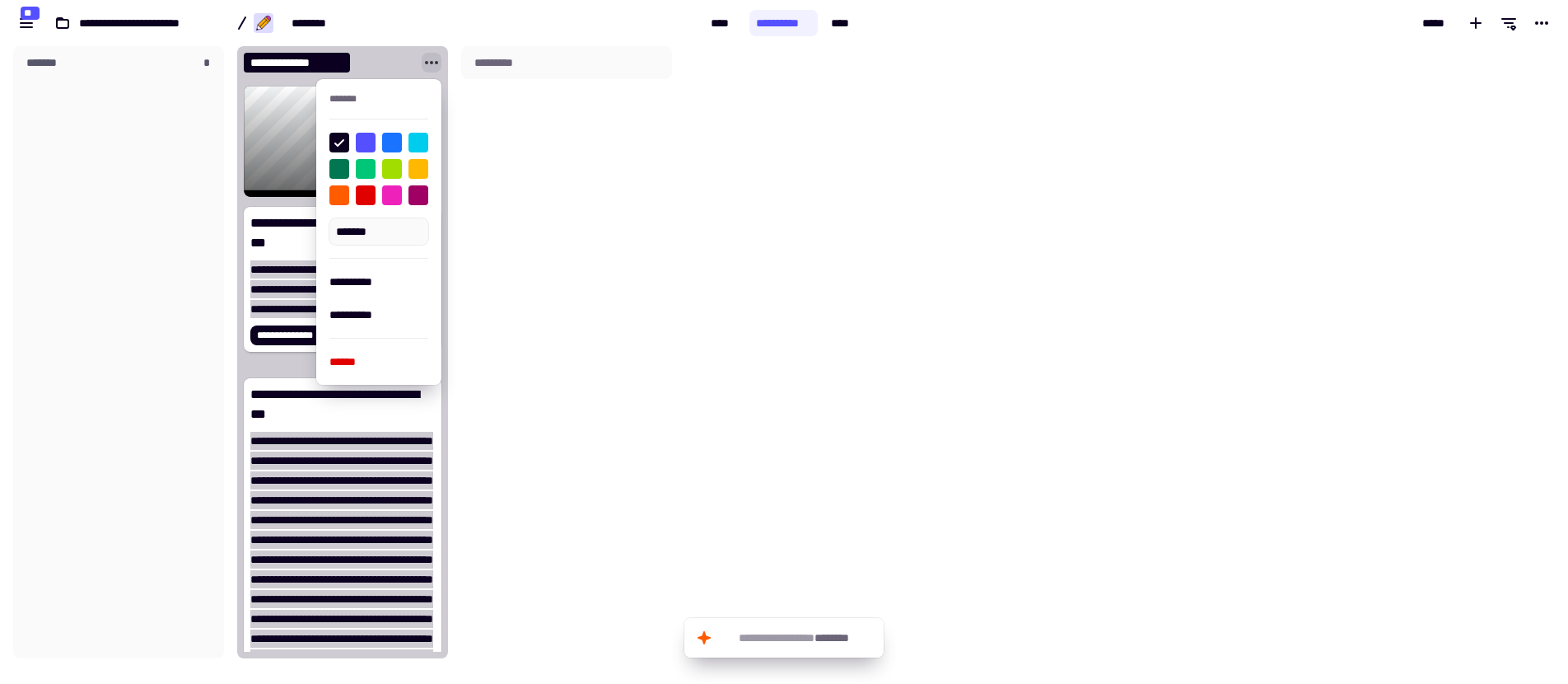 click at bounding box center [392, 143] 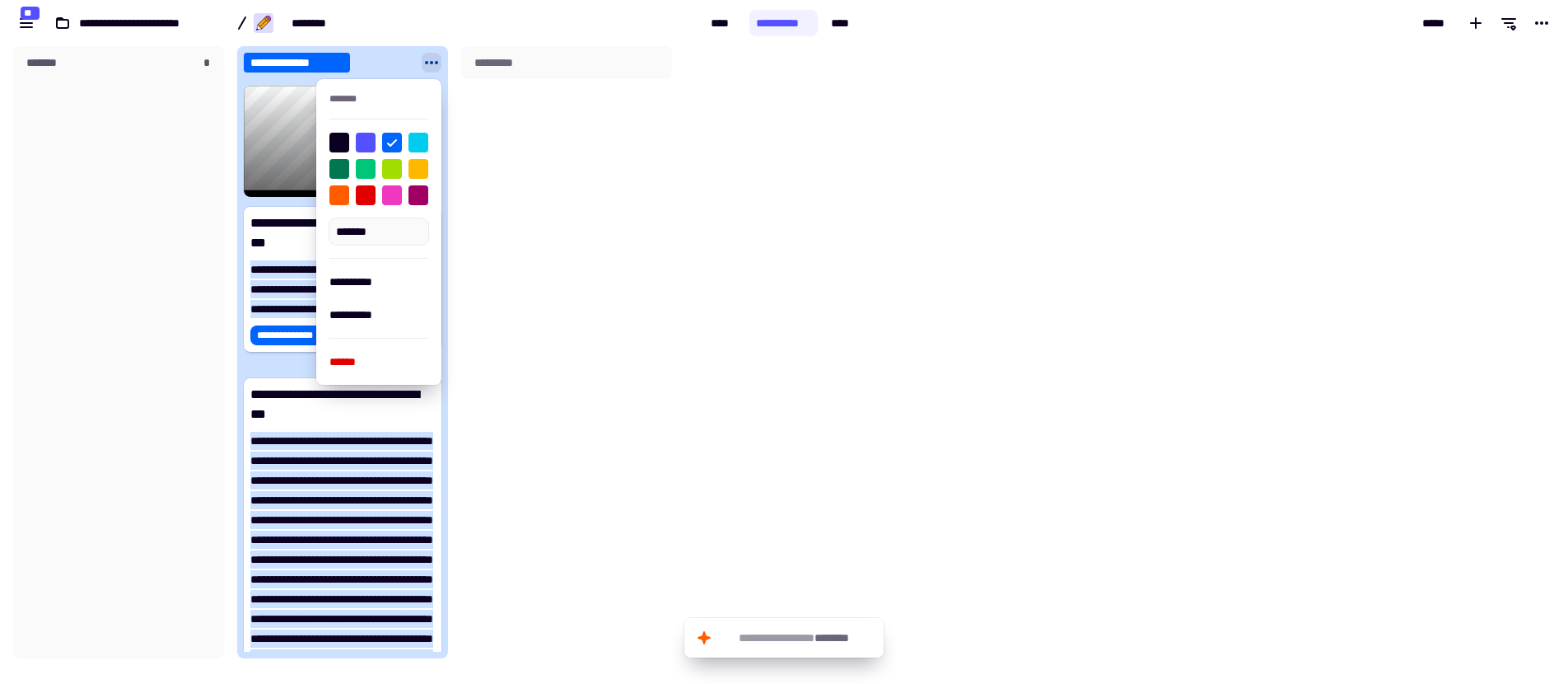click at bounding box center [392, 195] 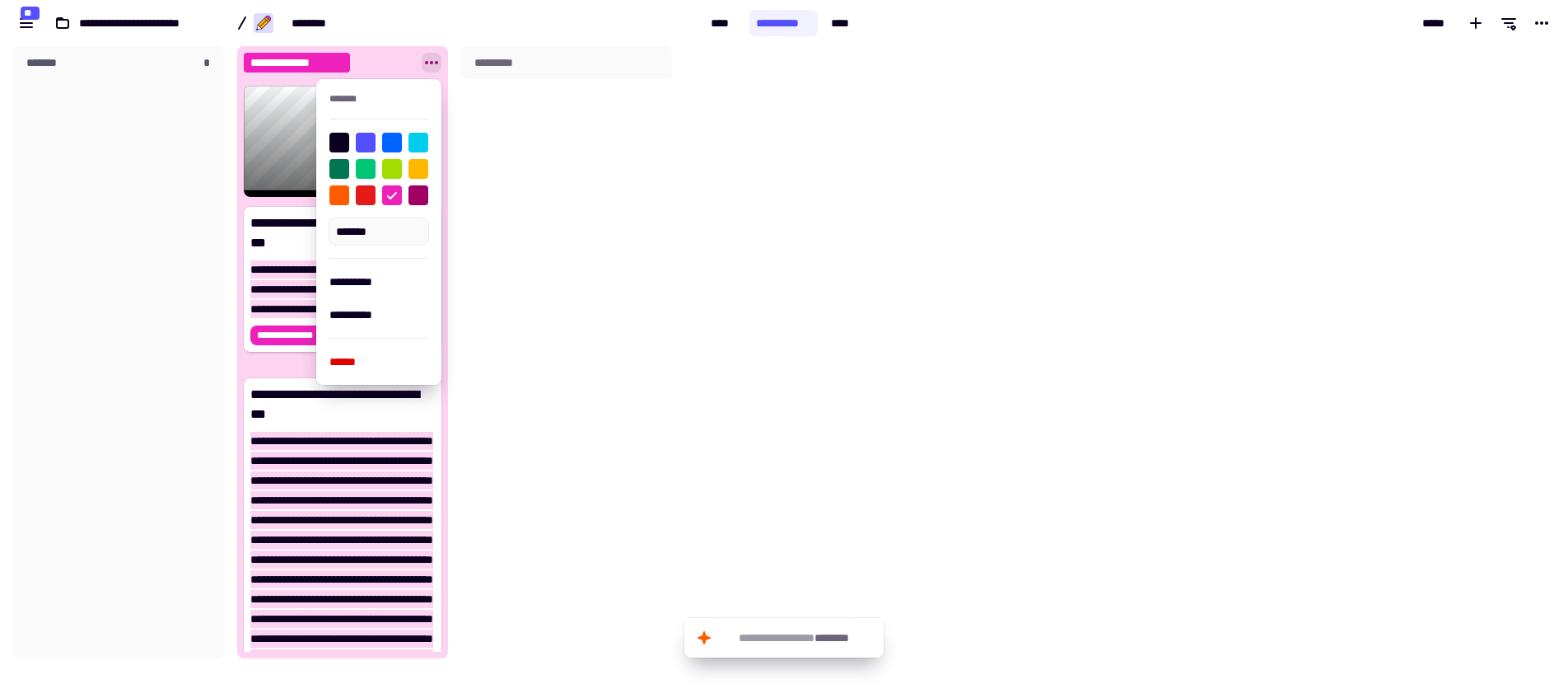 click at bounding box center (366, 195) 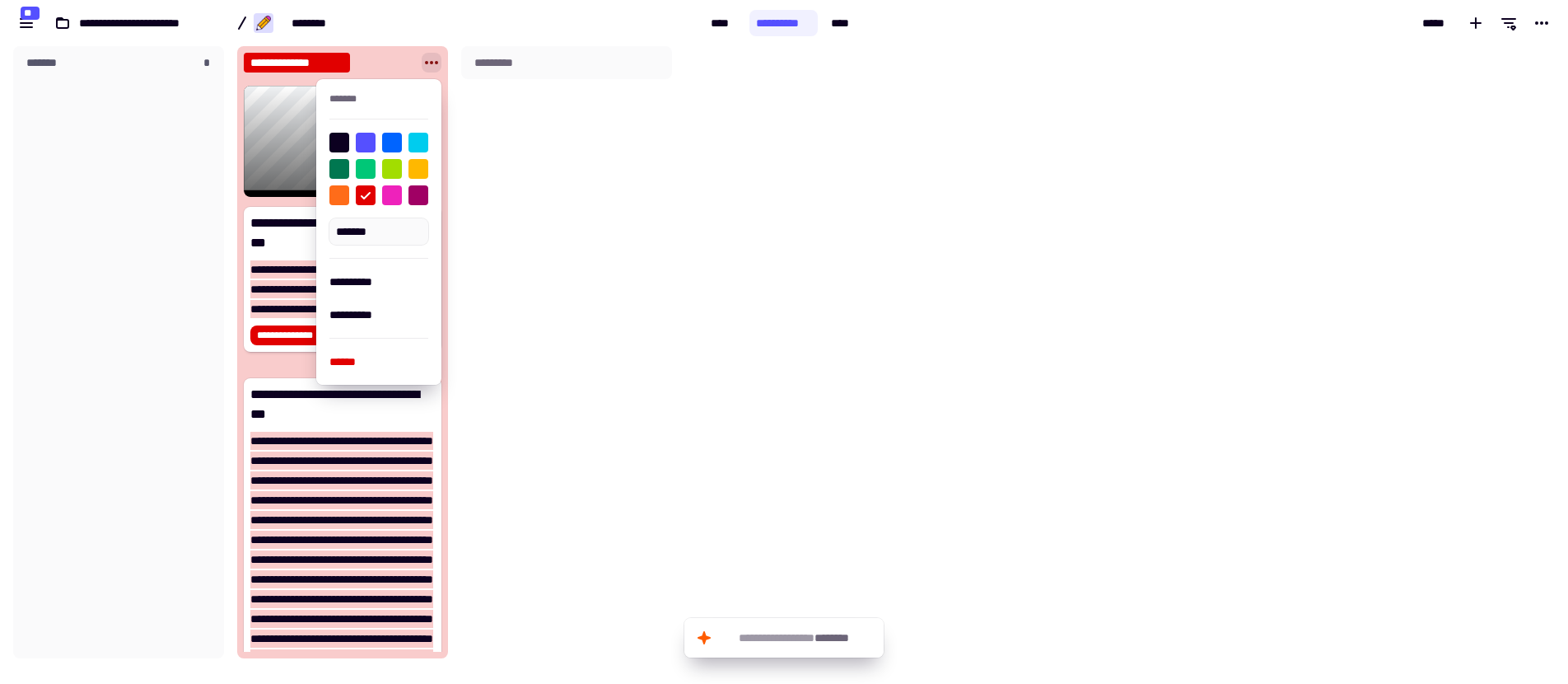 click at bounding box center (339, 195) 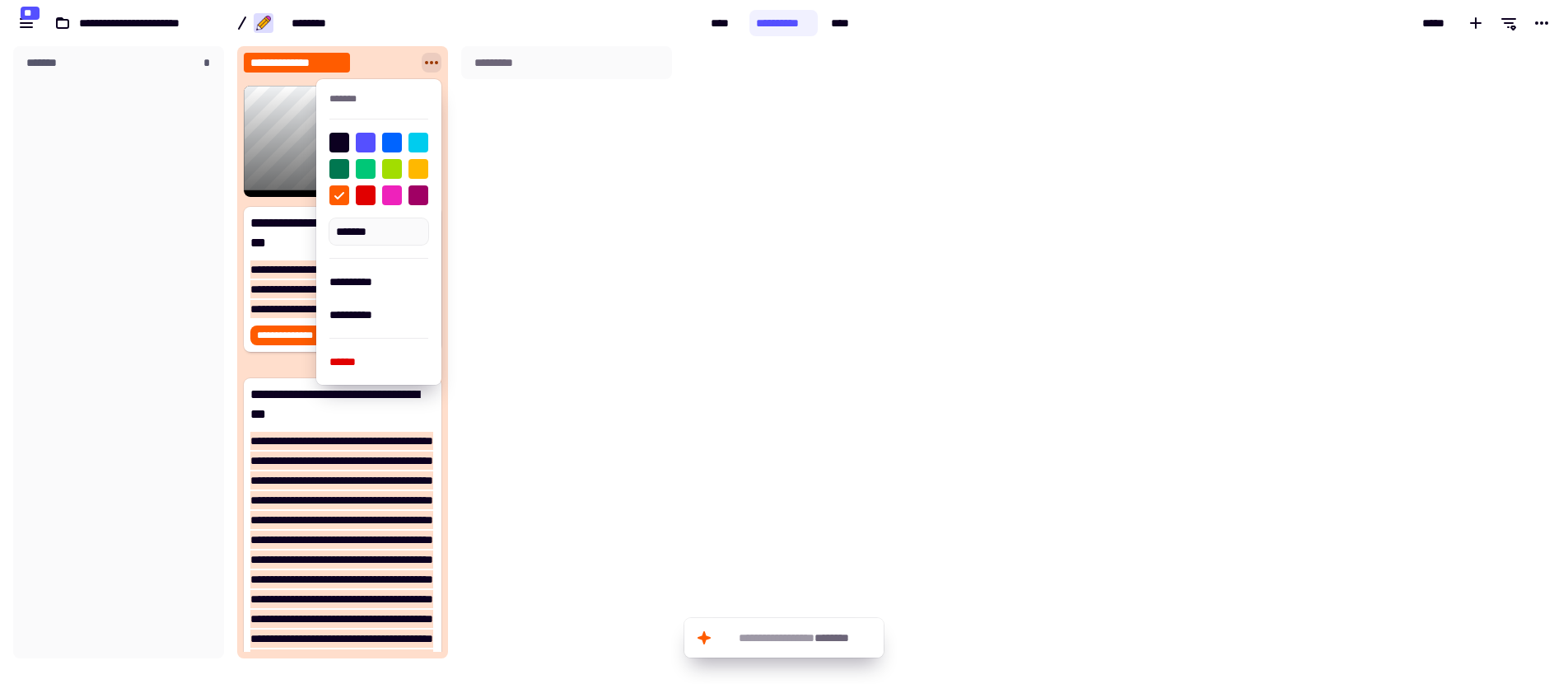 click on "**********" at bounding box center (379, 232) 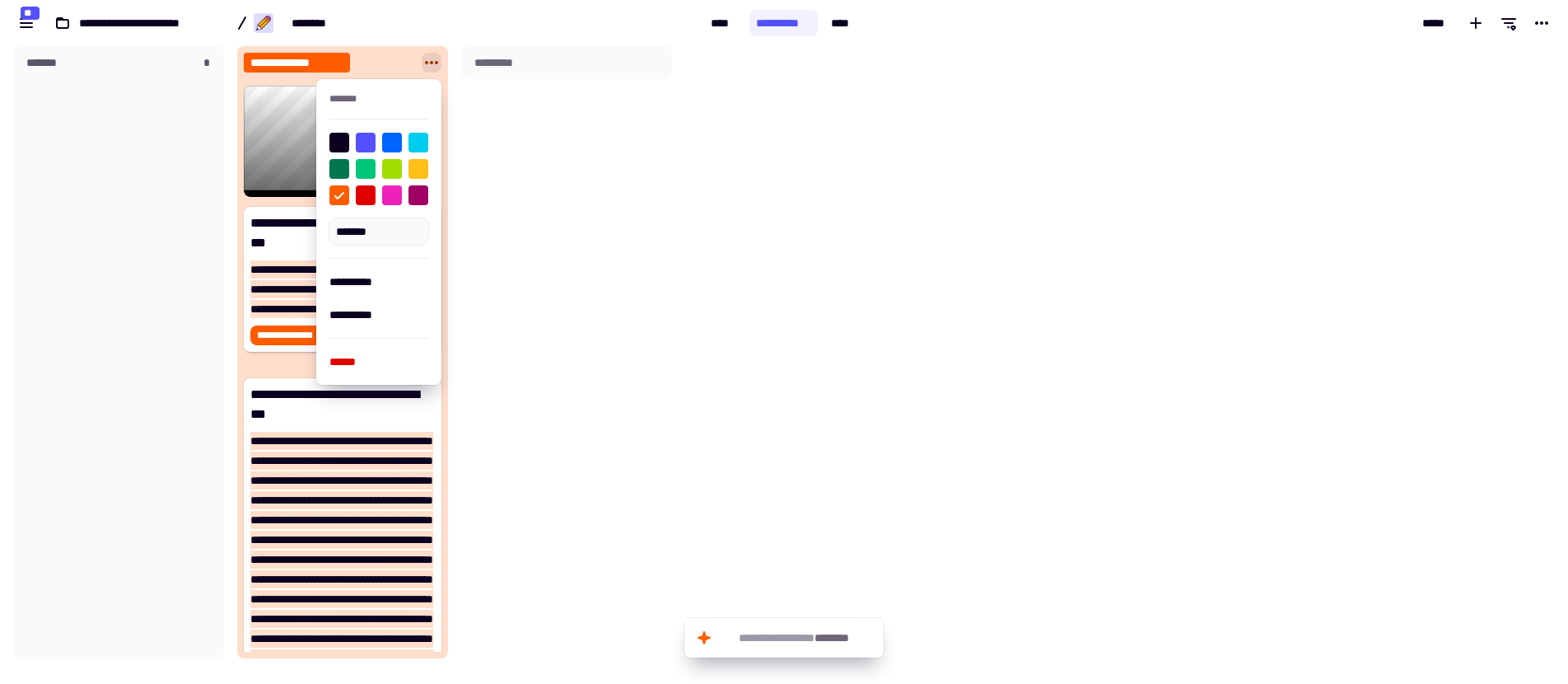 click at bounding box center (418, 169) 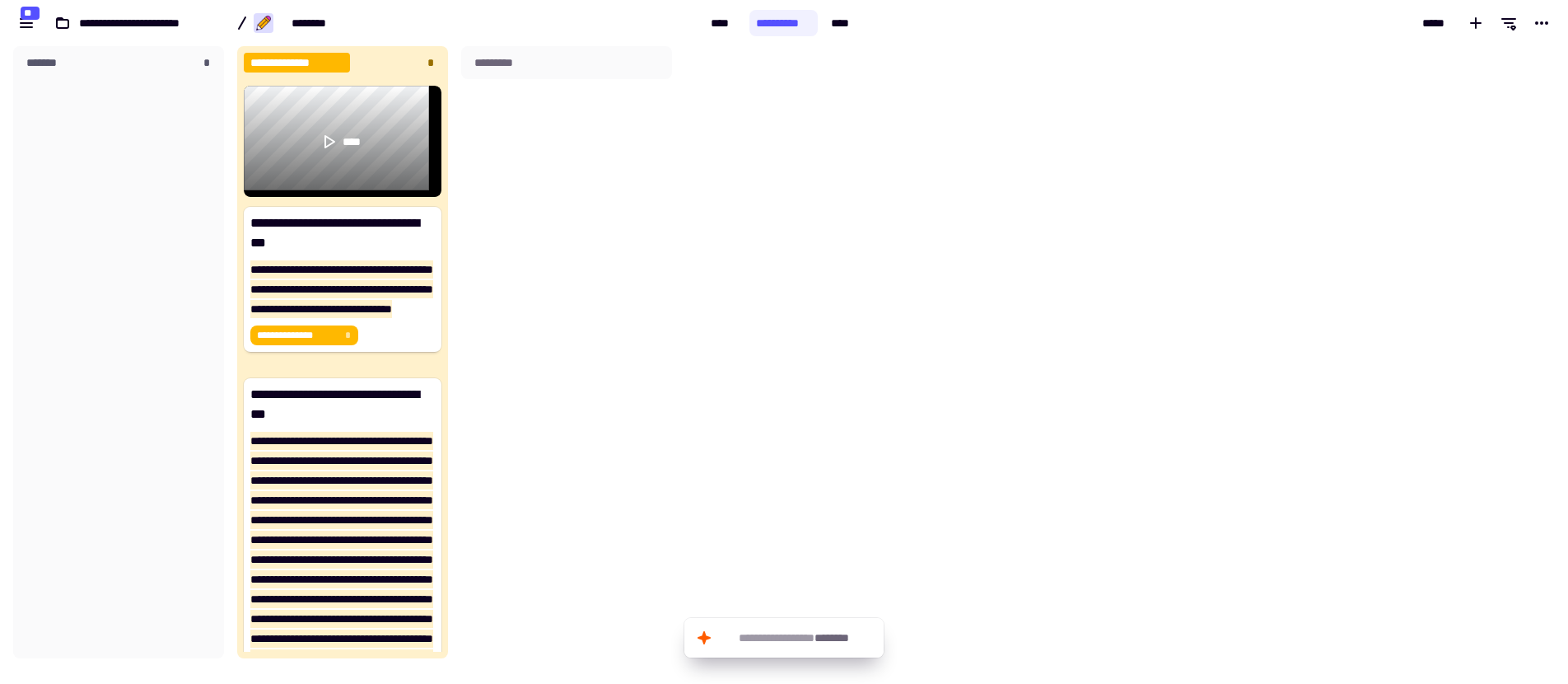 click on "*********" 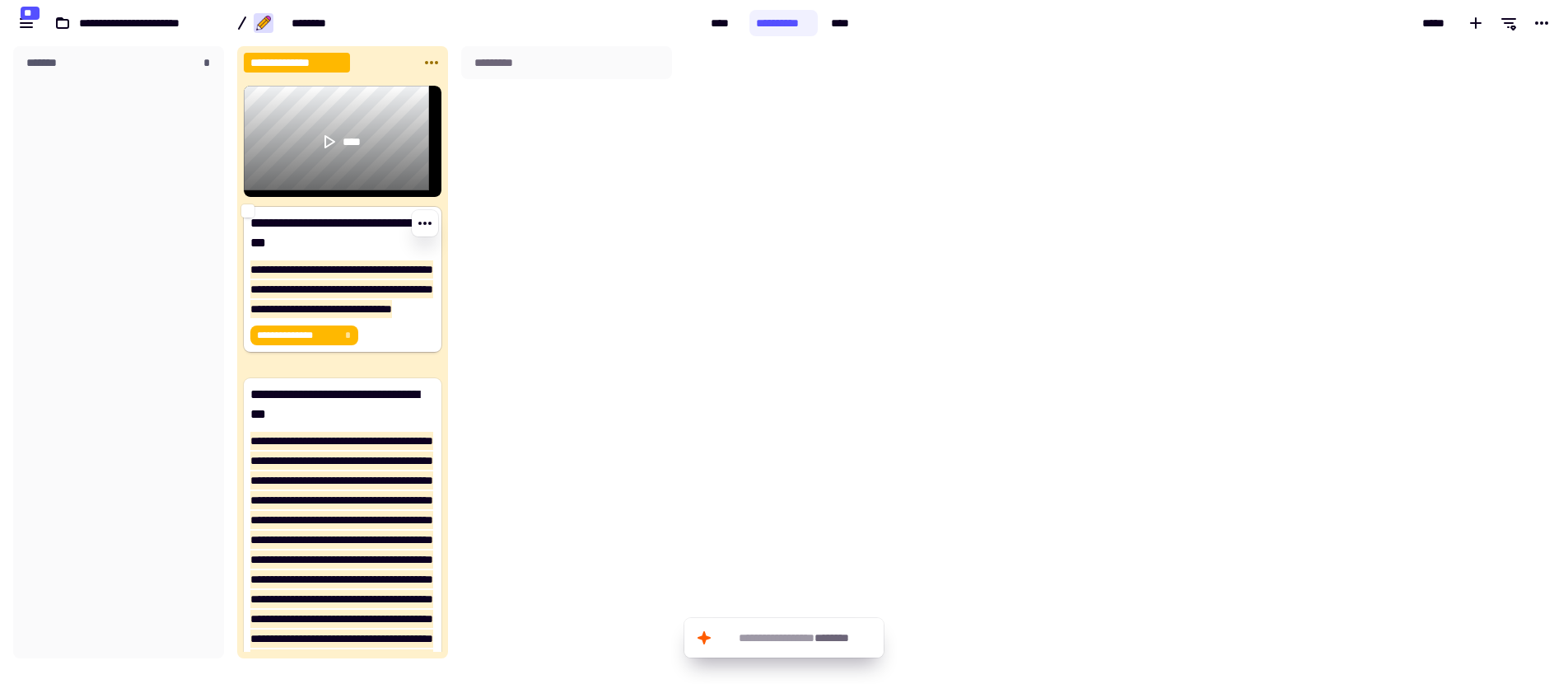 scroll, scrollTop: 783, scrollLeft: 0, axis: vertical 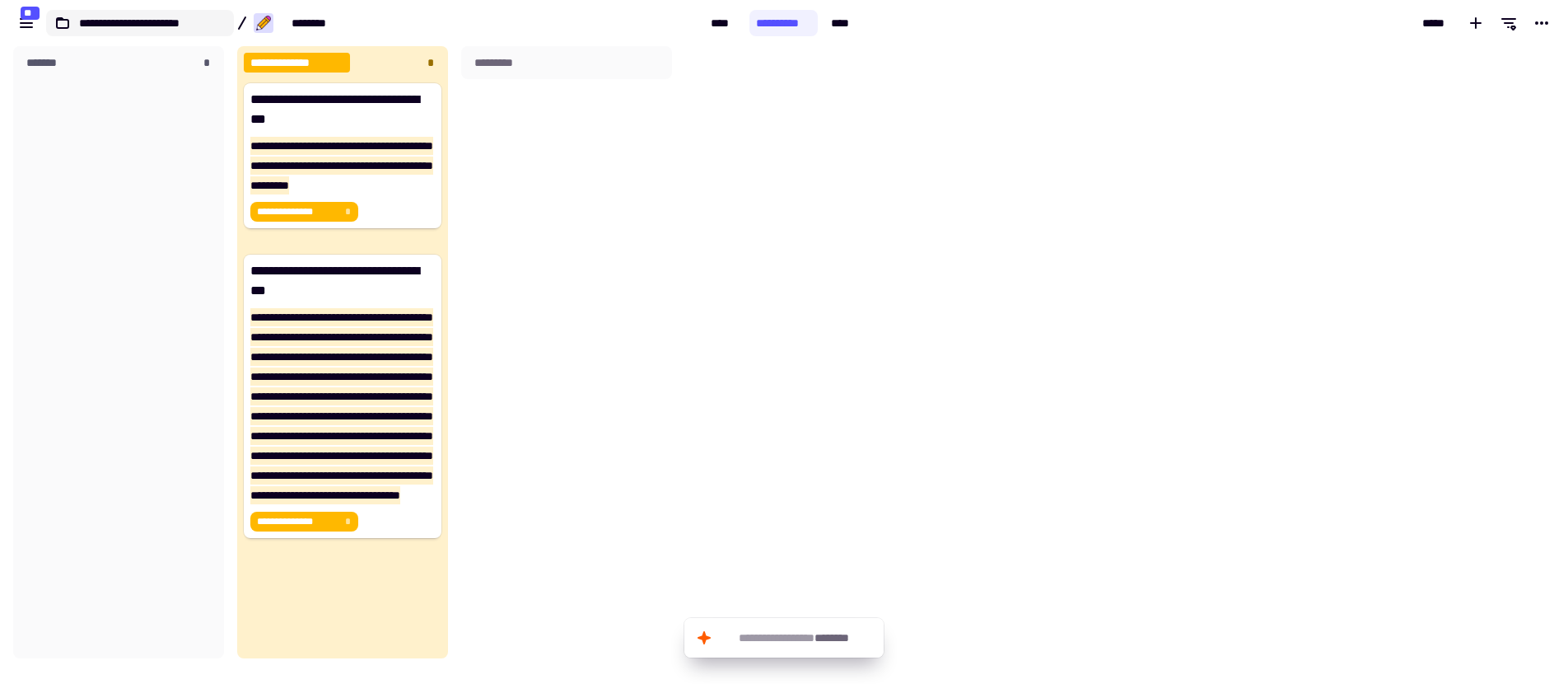 click on "**********" 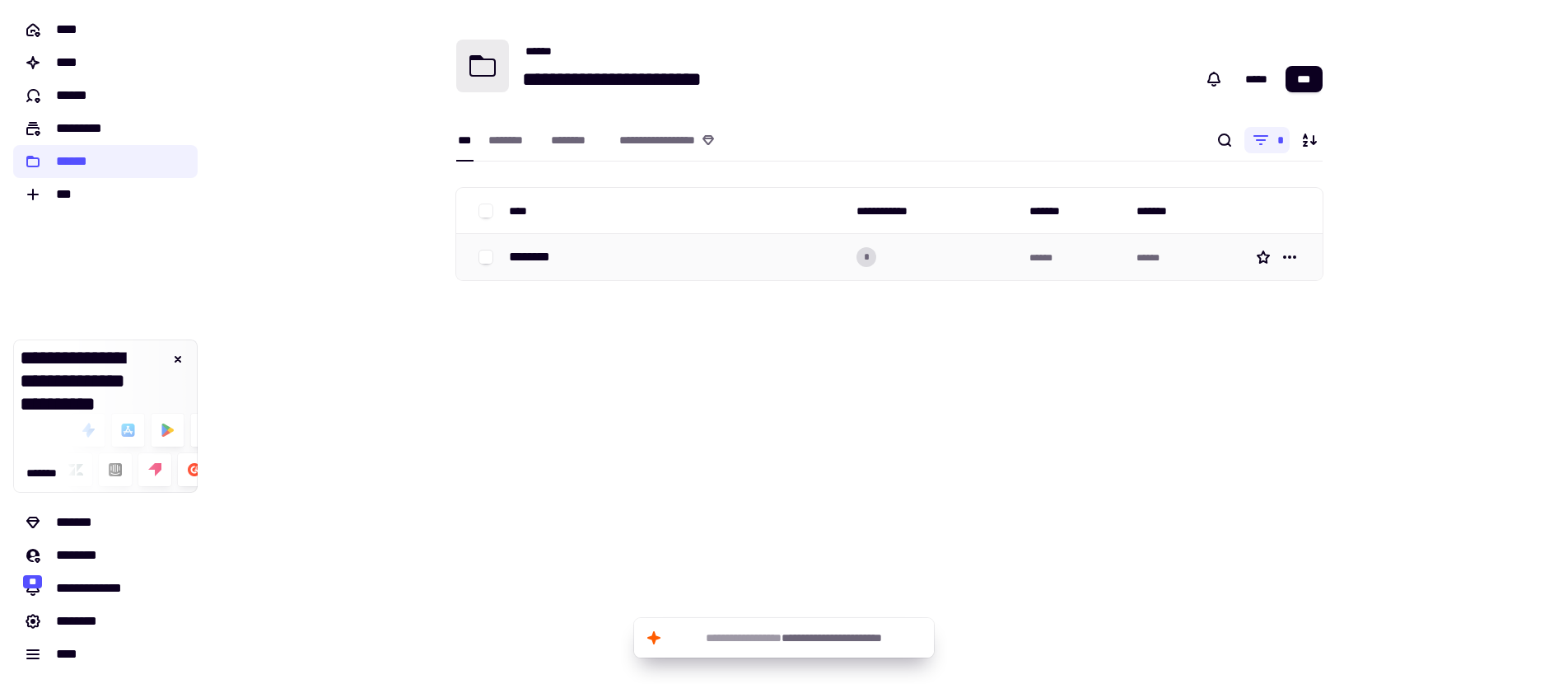 click on "********" at bounding box center [676, 257] 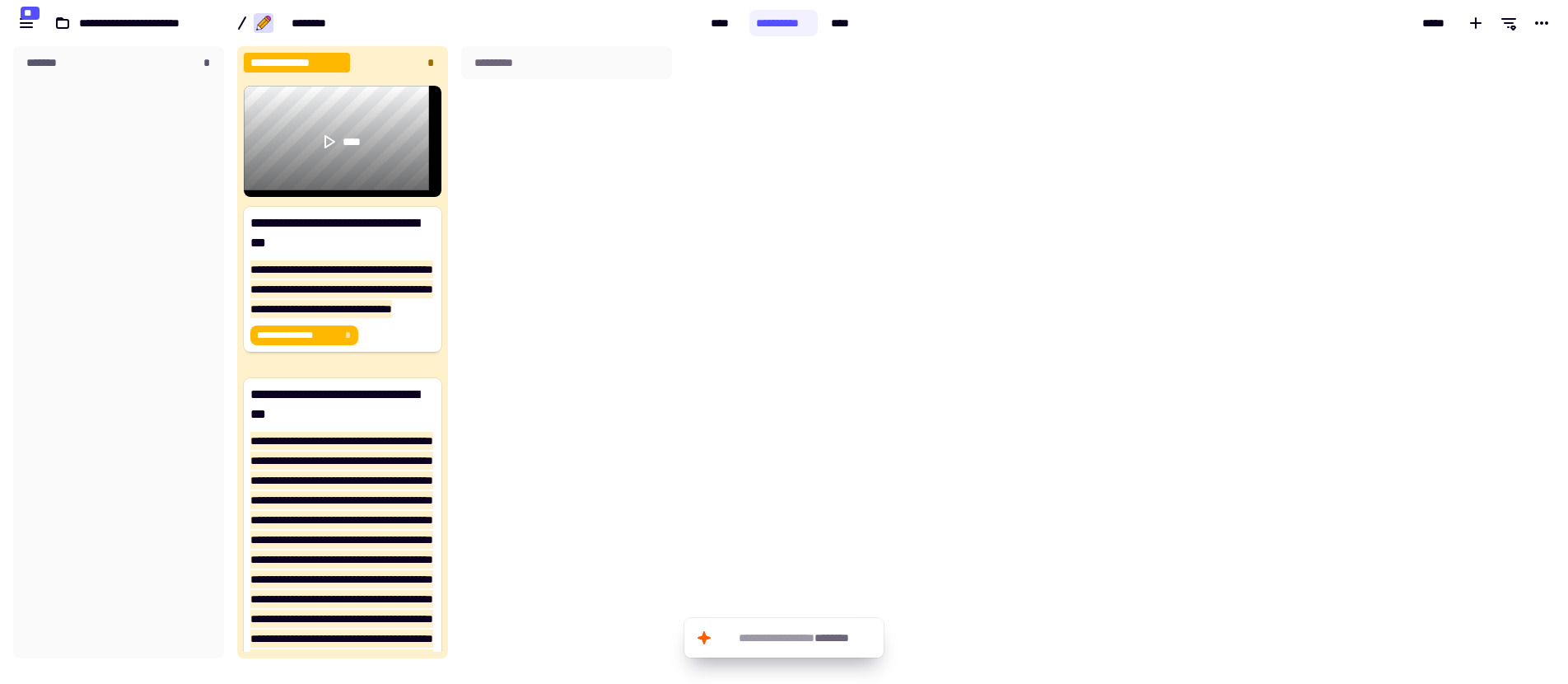 scroll, scrollTop: 13, scrollLeft: 13, axis: both 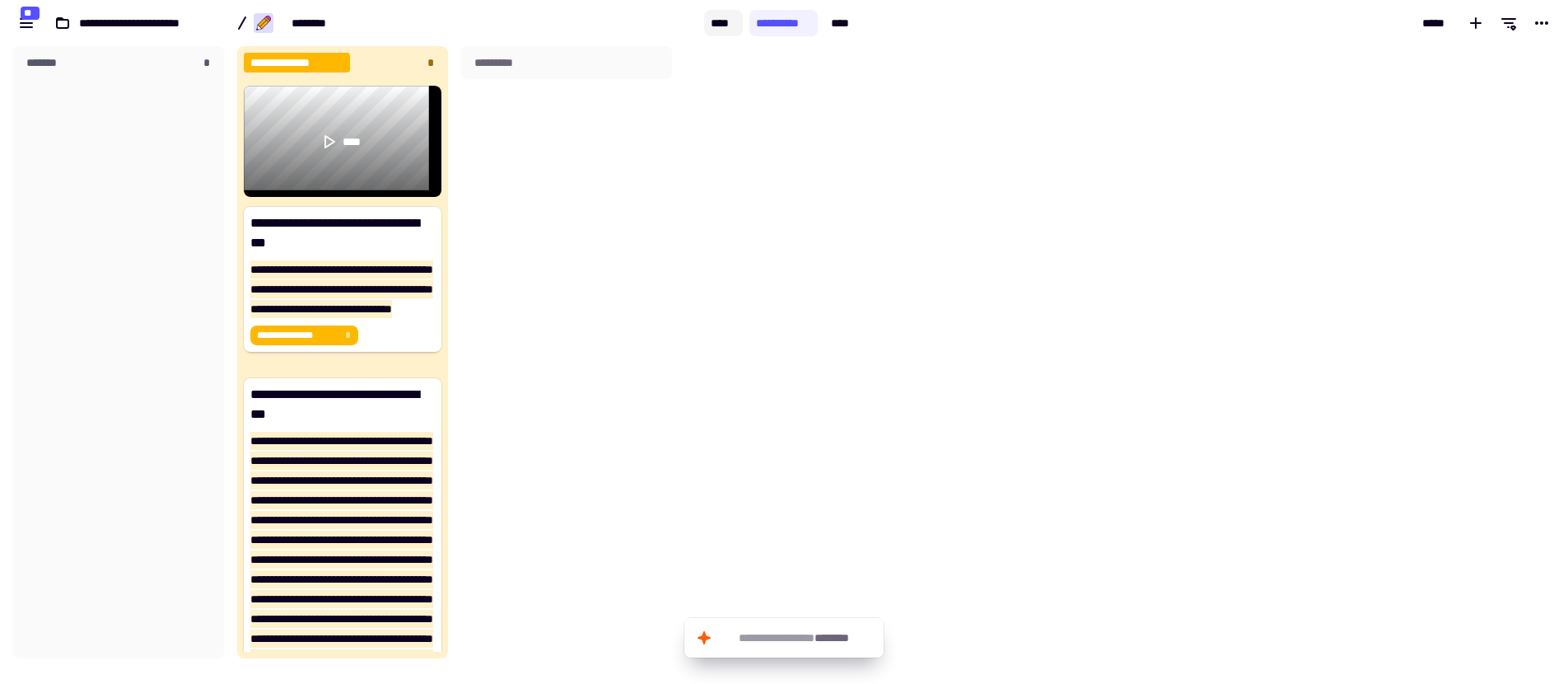 click on "****" 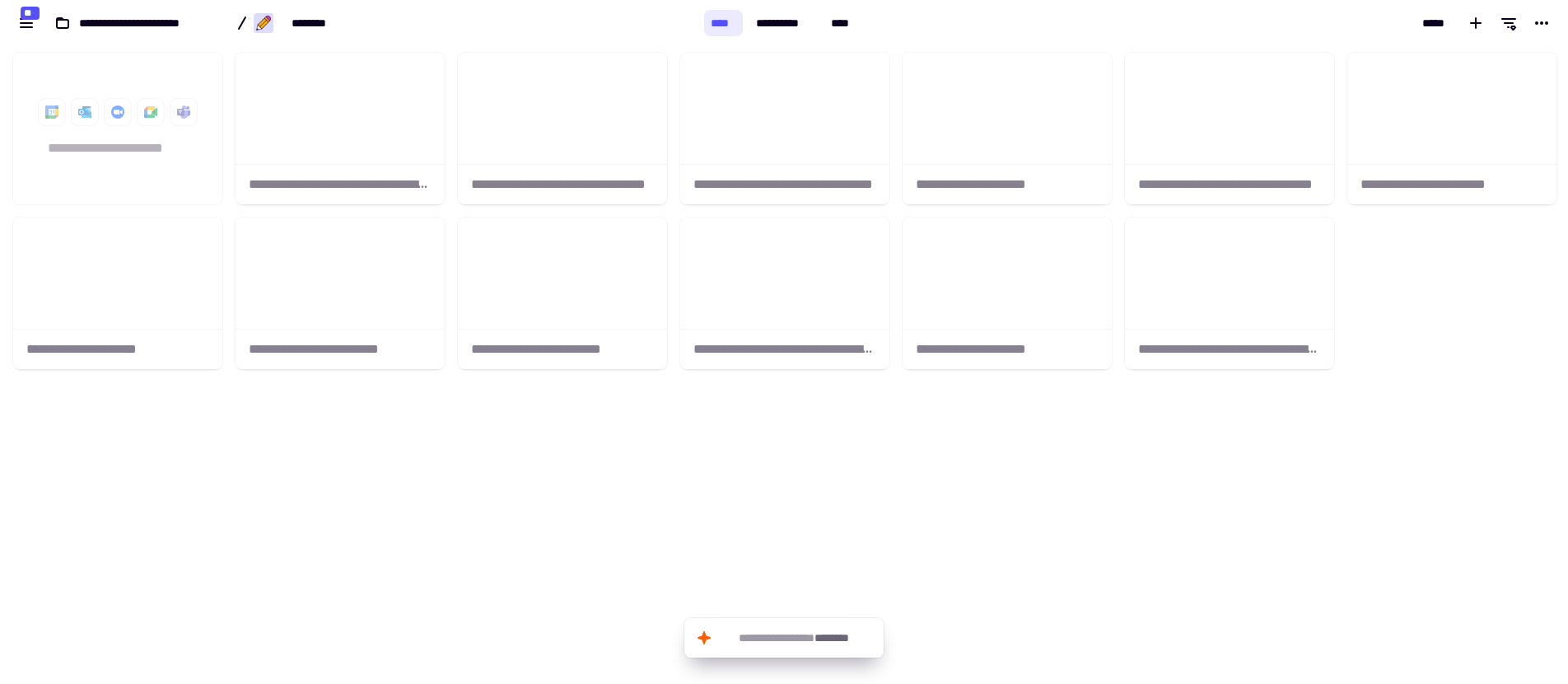 scroll, scrollTop: 13, scrollLeft: 13, axis: both 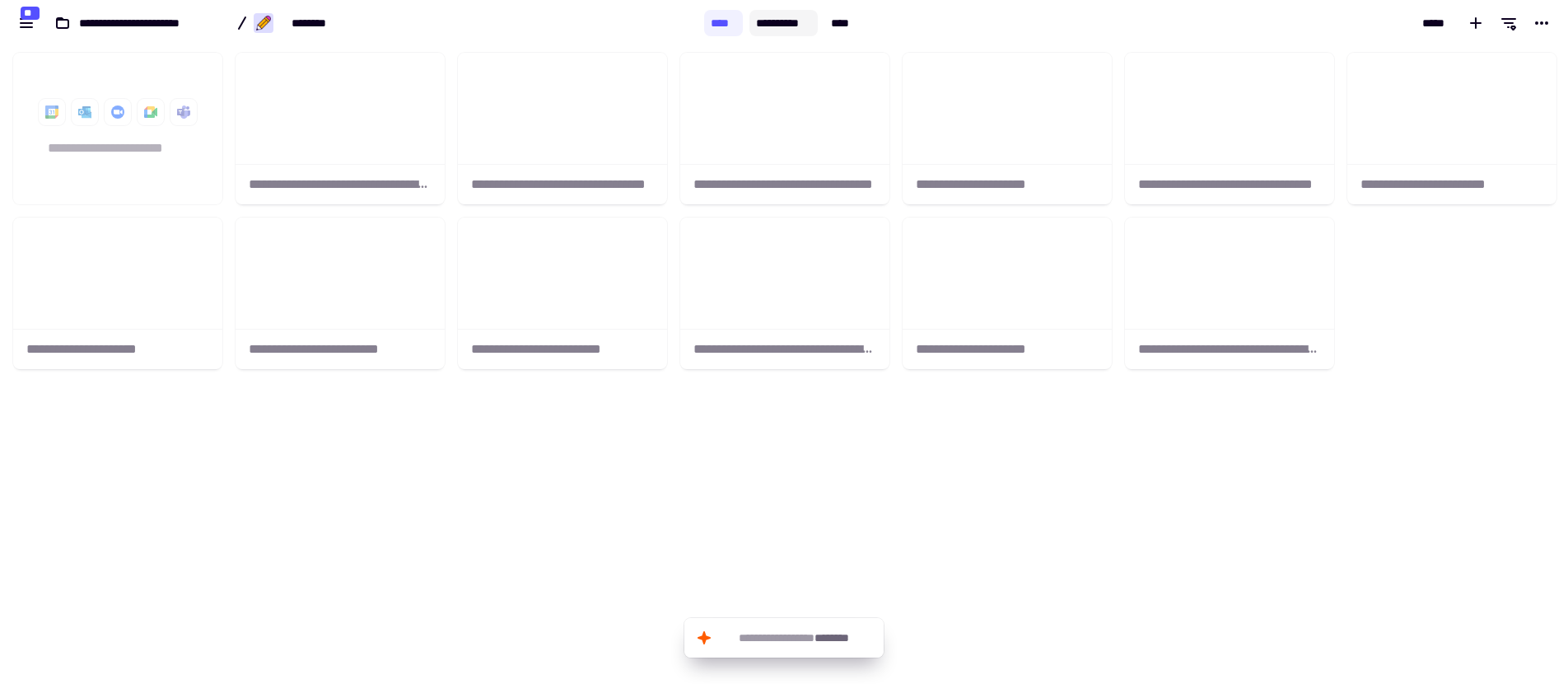 click on "**********" 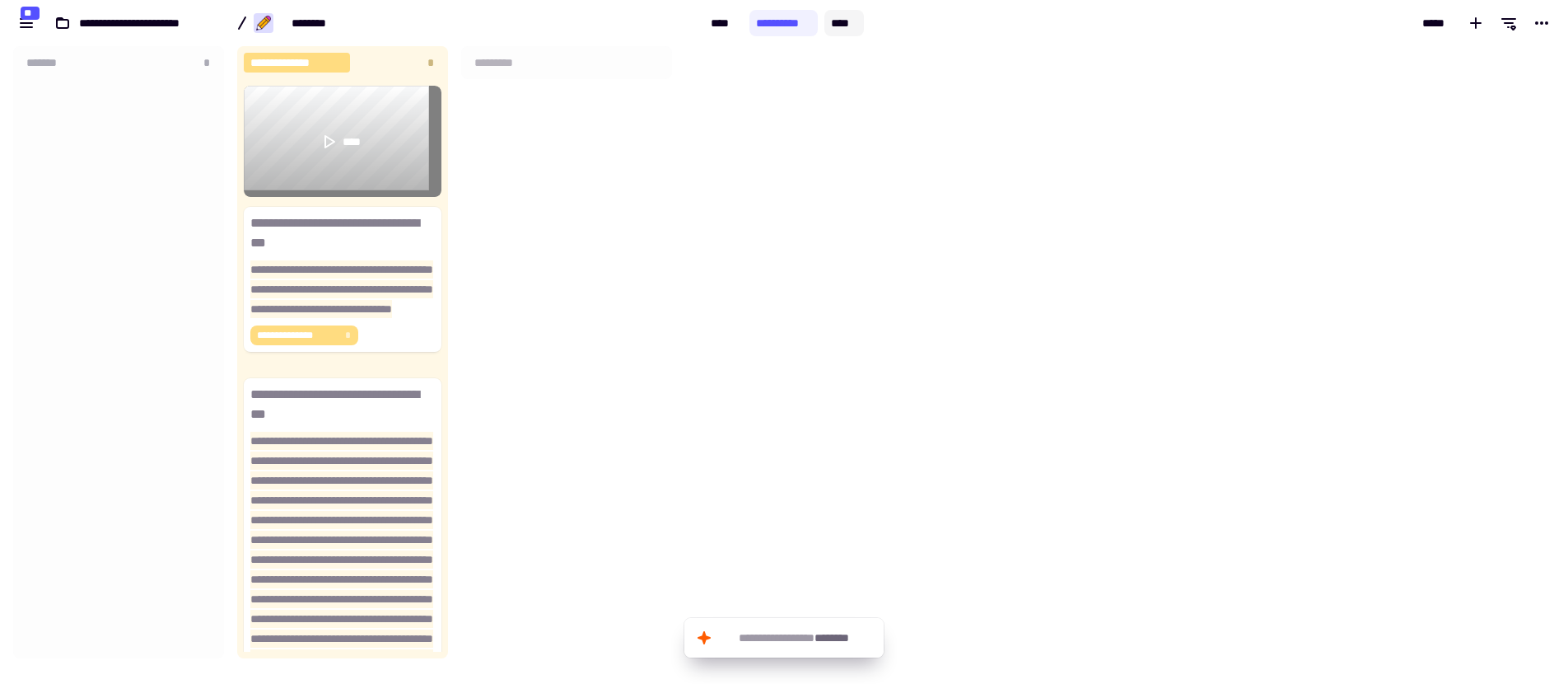 scroll, scrollTop: 13, scrollLeft: 13, axis: both 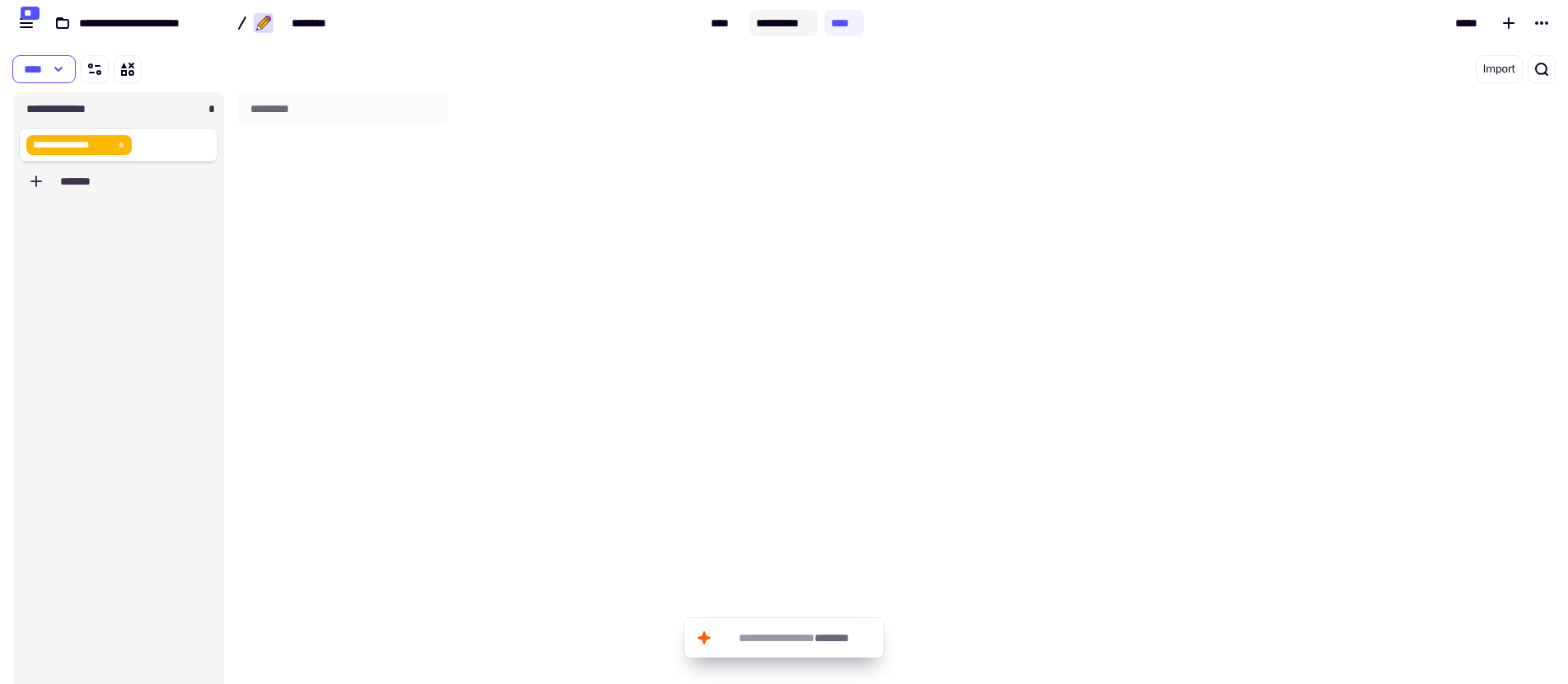 click on "**********" 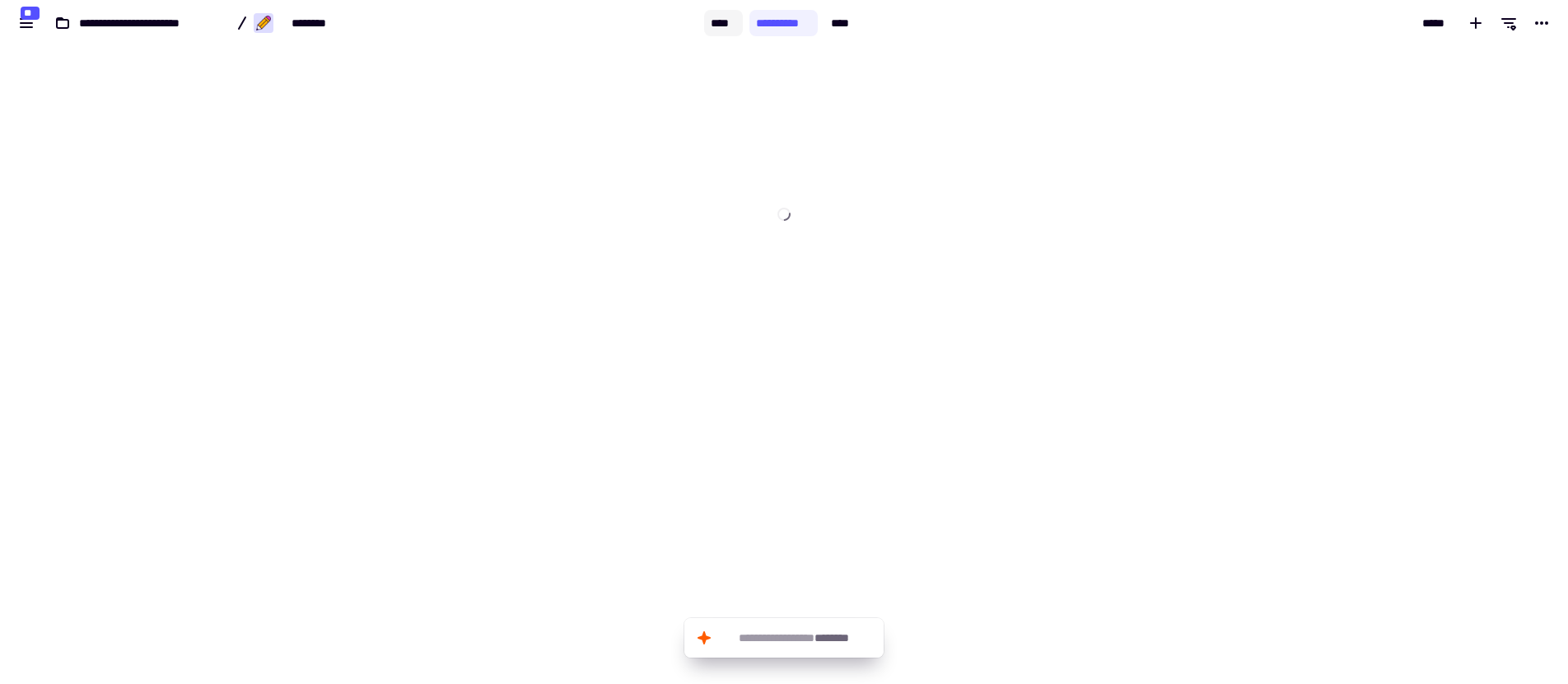 click on "****" 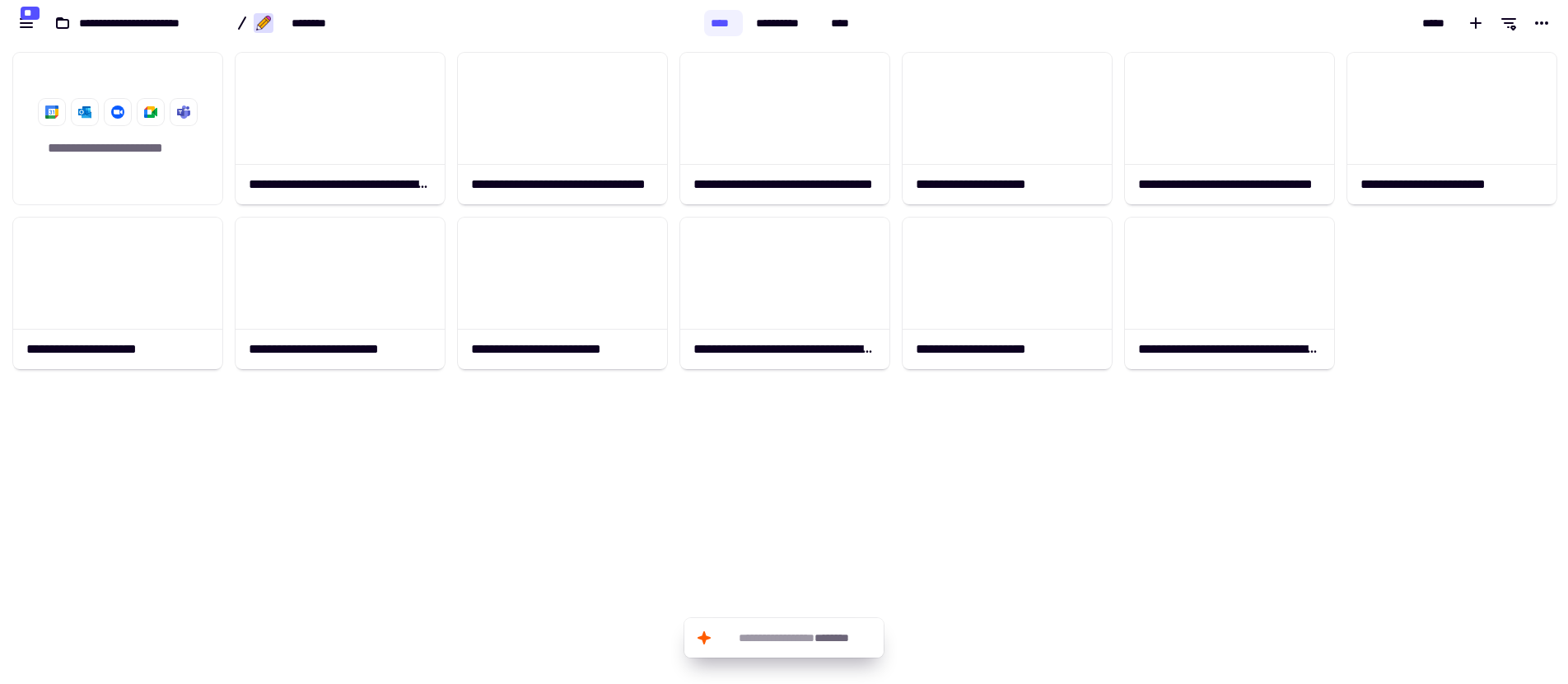 scroll, scrollTop: 13, scrollLeft: 13, axis: both 